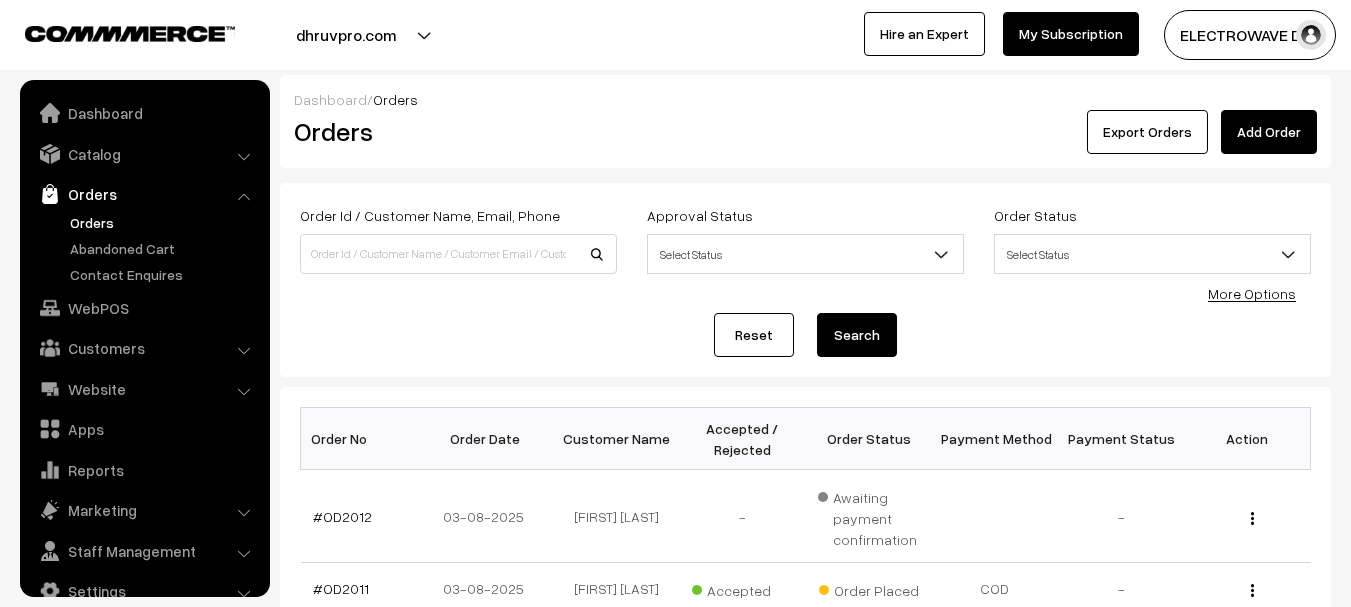 scroll, scrollTop: 500, scrollLeft: 0, axis: vertical 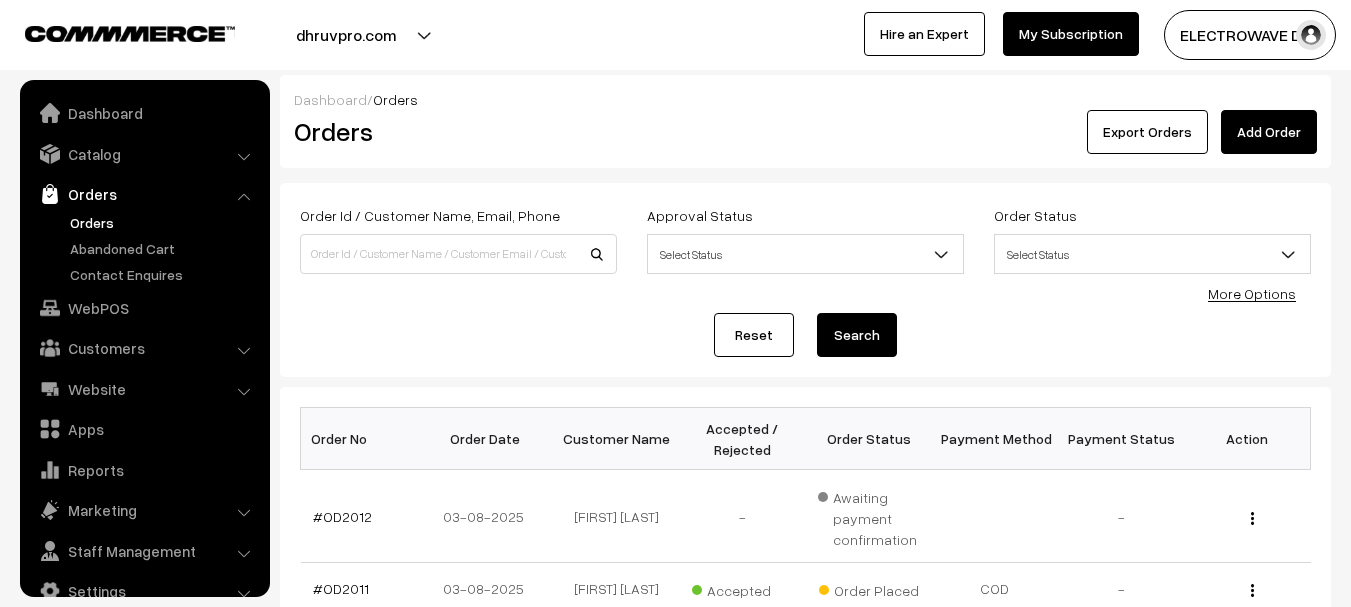 click on "dhruvpro.com" at bounding box center (346, 35) 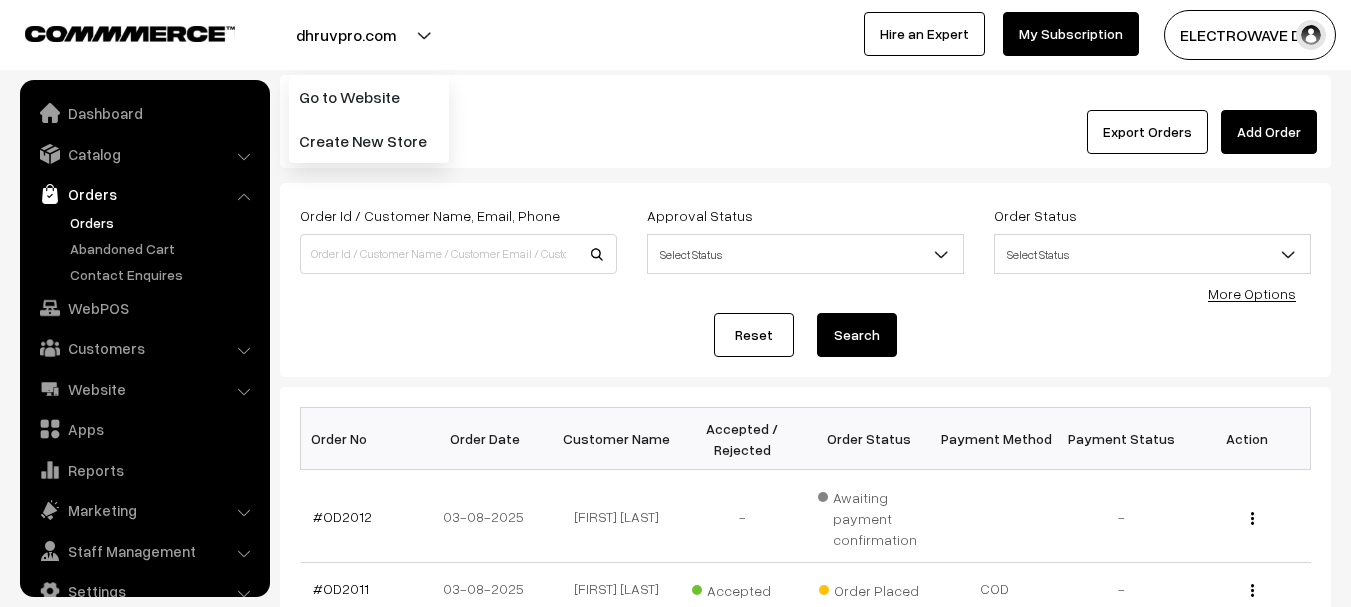 click on "Dashboard  /  Orders
Orders
Export Orders
Add Order
Order Id / Customer Name, Email, Phone
Approval Status
Select Status" at bounding box center (675, 636) 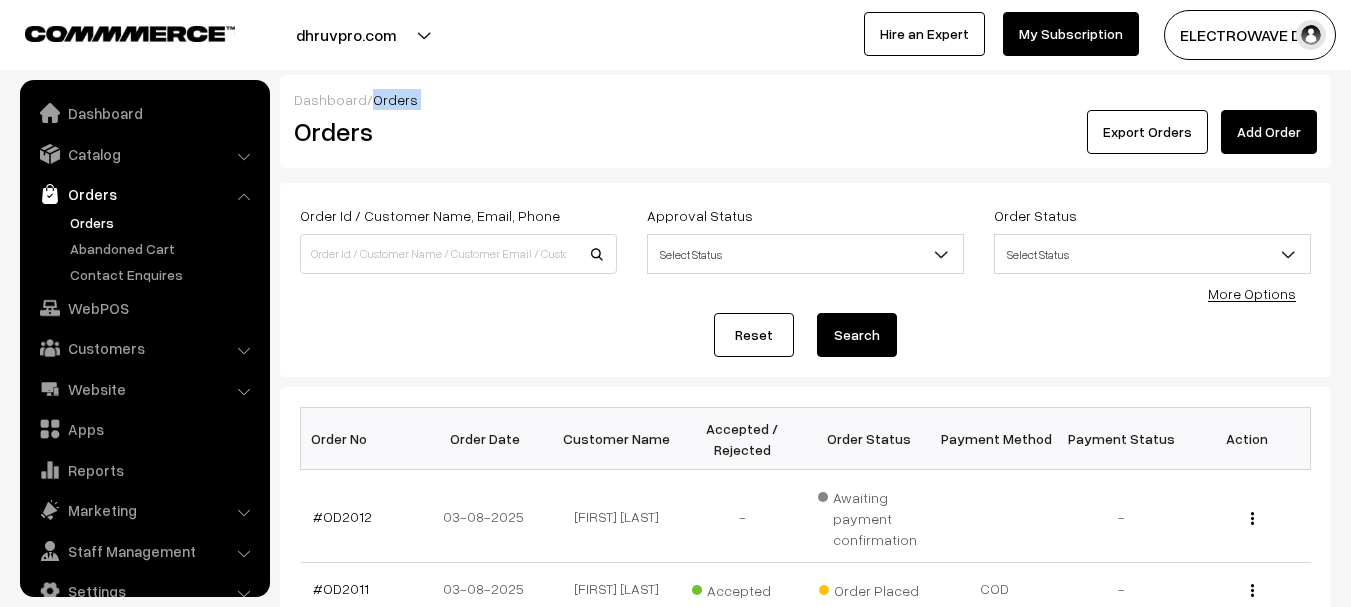 drag, startPoint x: 409, startPoint y: 72, endPoint x: 396, endPoint y: 100, distance: 30.870699 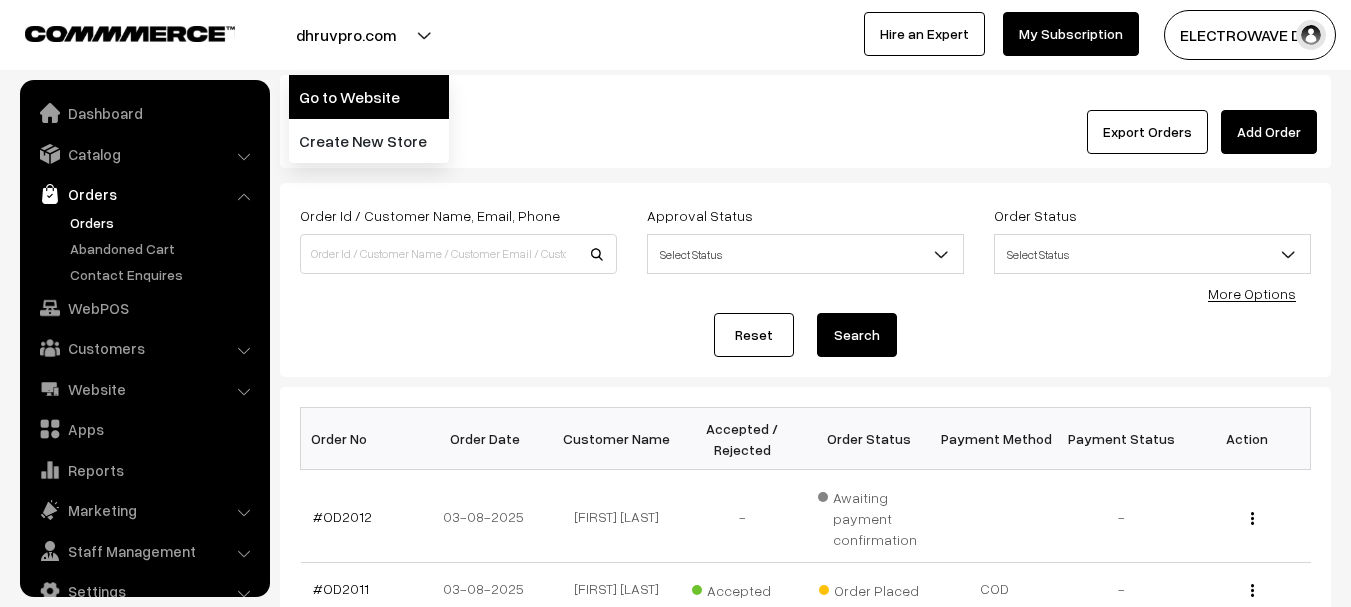 click on "Go to Website" at bounding box center [369, 97] 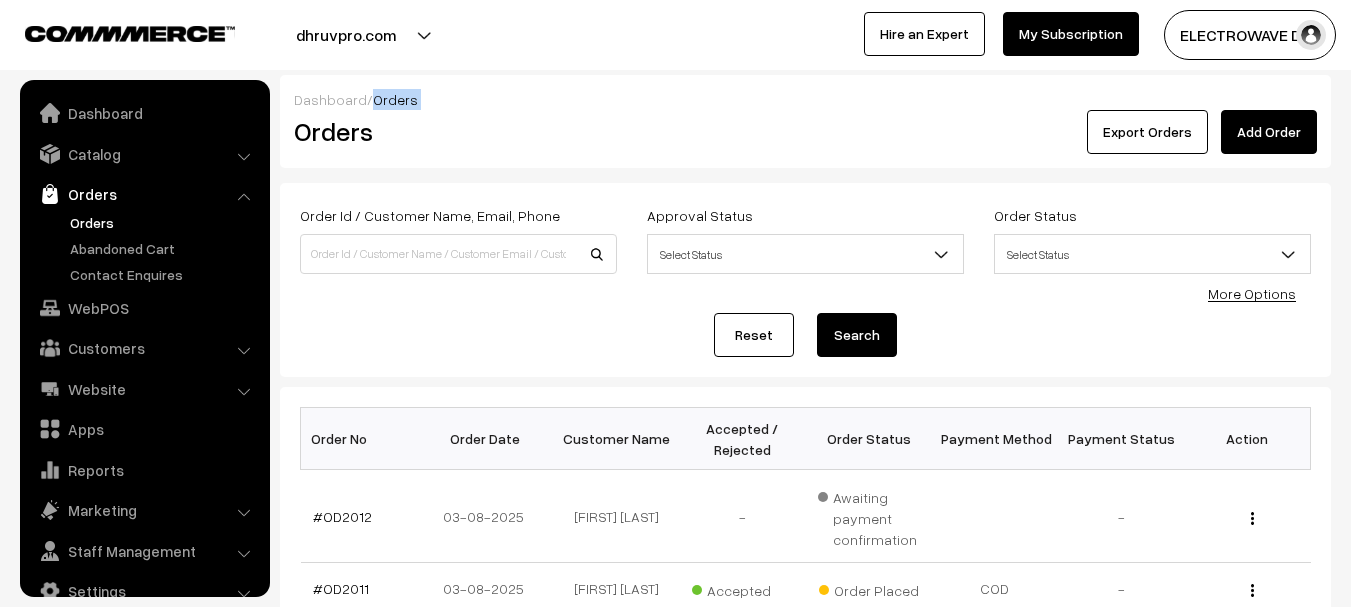 click on "dhruvpro.com" at bounding box center [346, 35] 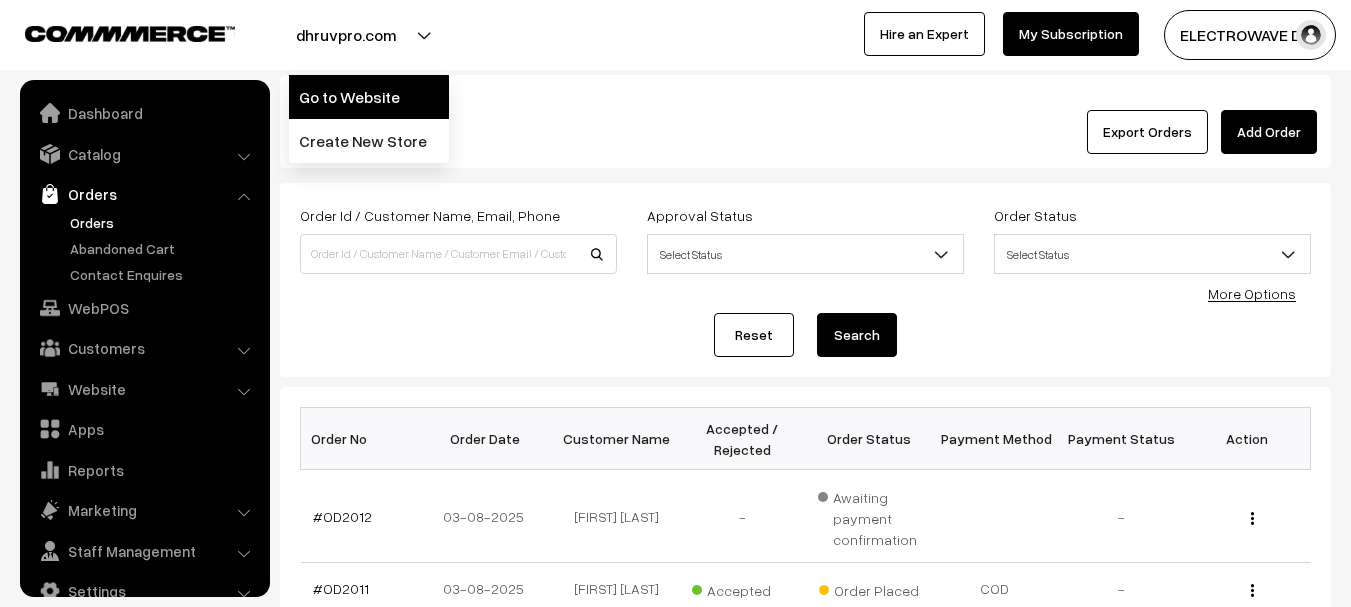 click on "Go to Website" at bounding box center [369, 97] 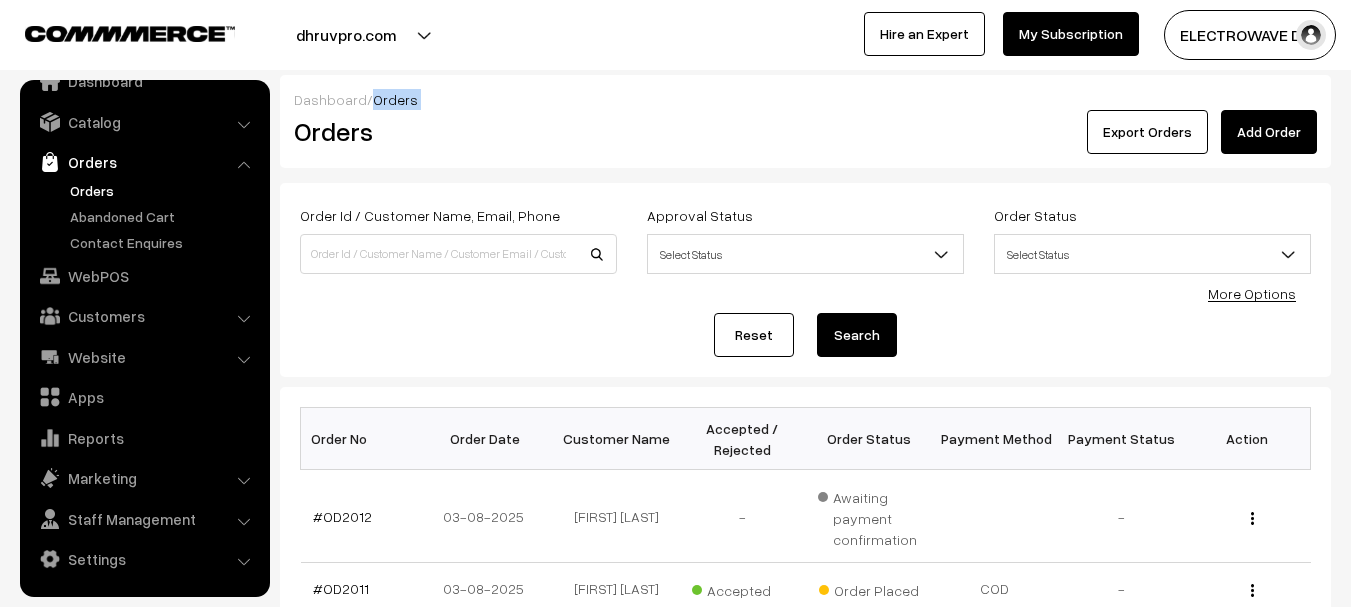 drag, startPoint x: 121, startPoint y: 473, endPoint x: 109, endPoint y: 478, distance: 13 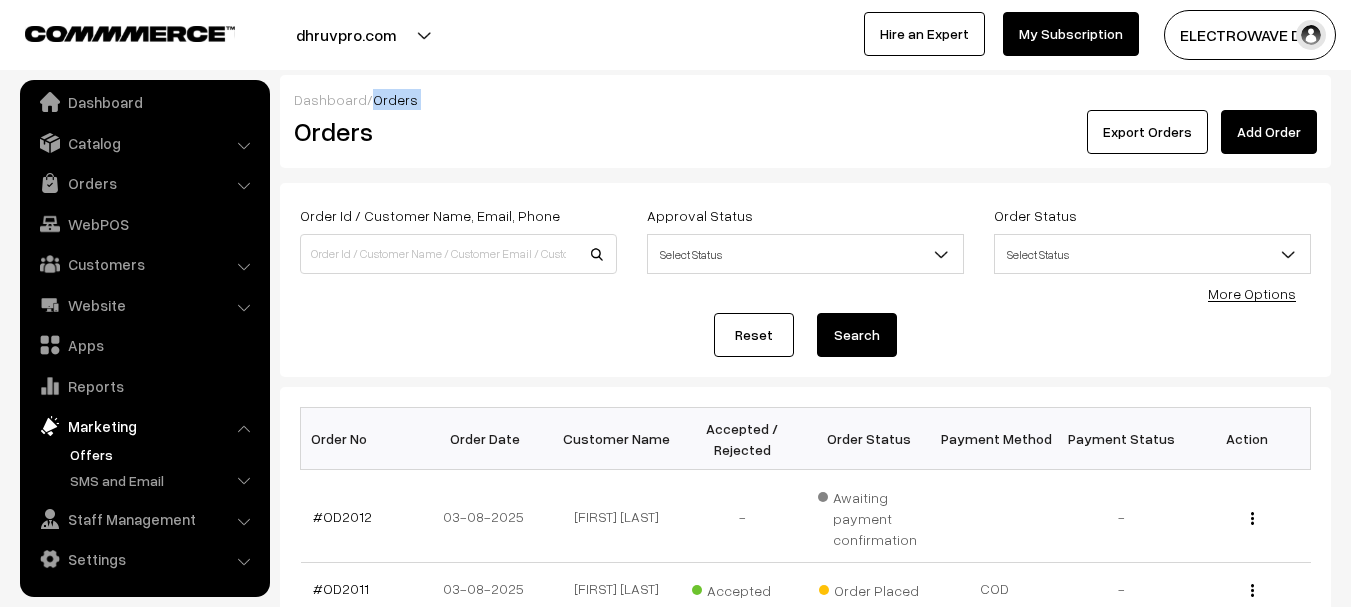click on "Offers" at bounding box center (164, 454) 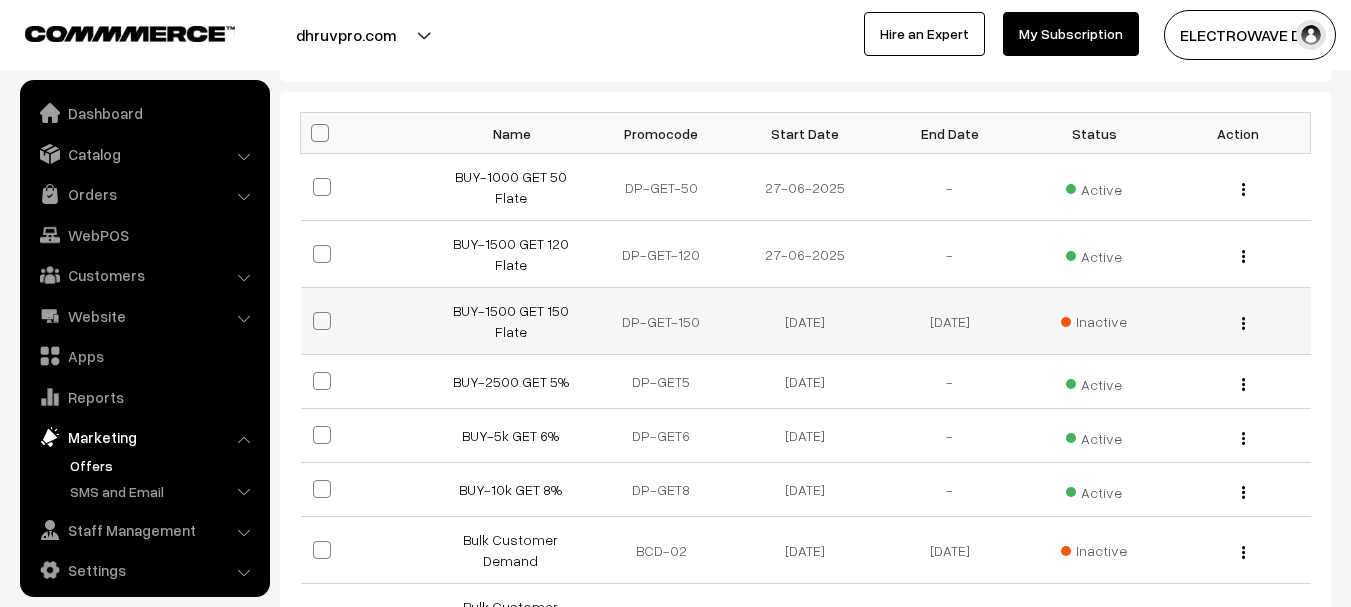 scroll, scrollTop: 300, scrollLeft: 0, axis: vertical 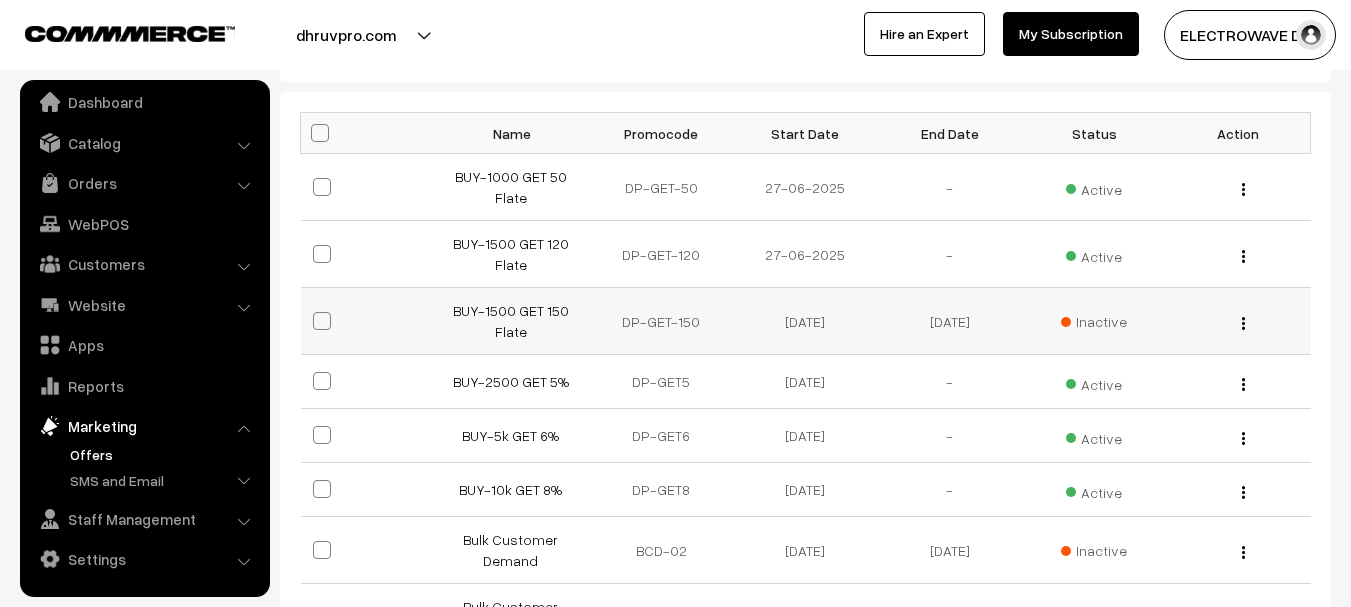 click on "BUY-1500 GET 150 Flate" at bounding box center [517, 321] 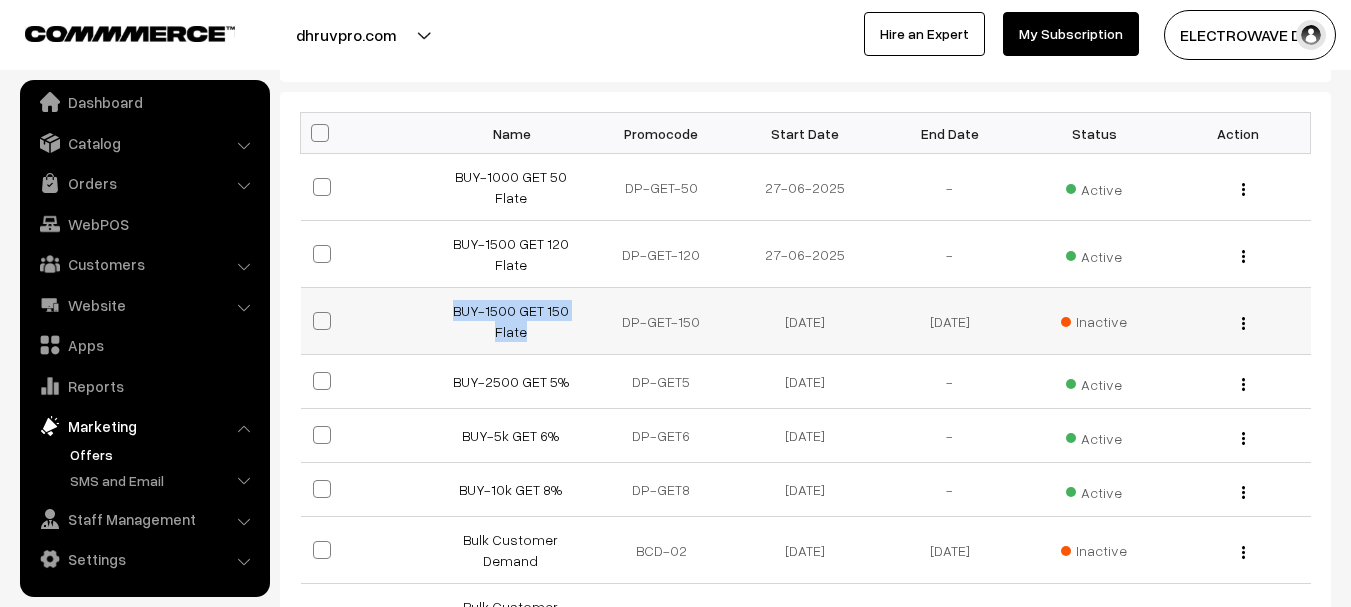 copy on "BUY-1500 GET 150 Flate" 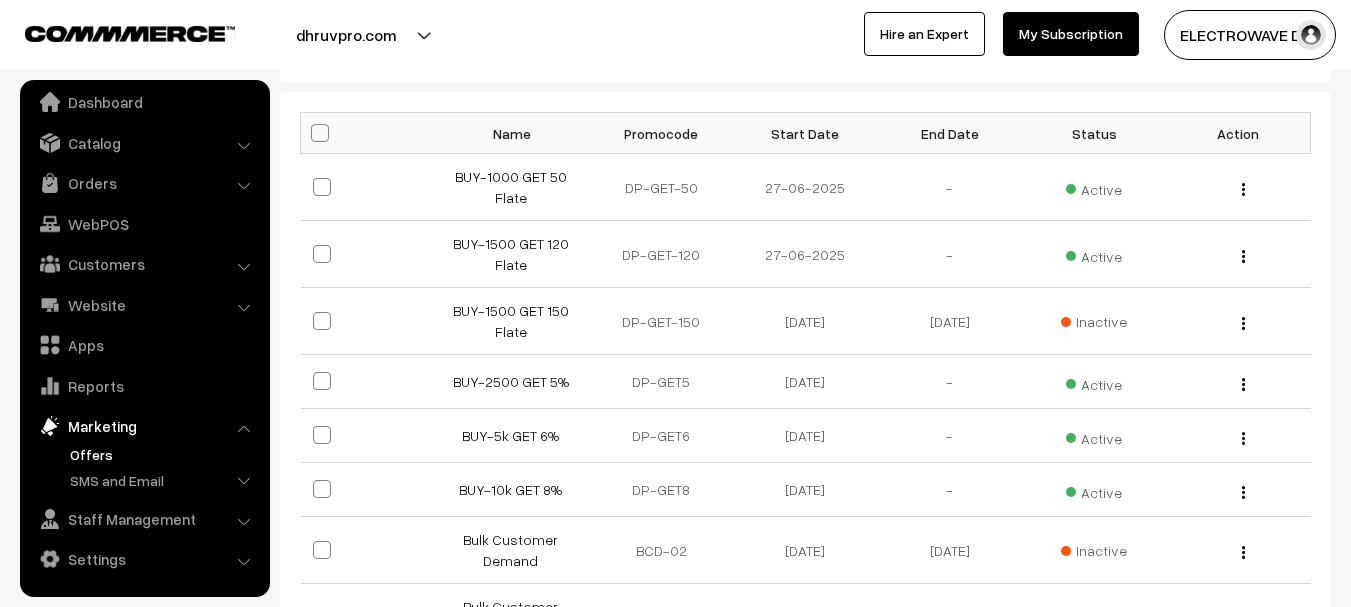 click on "Promocode" at bounding box center (661, 133) 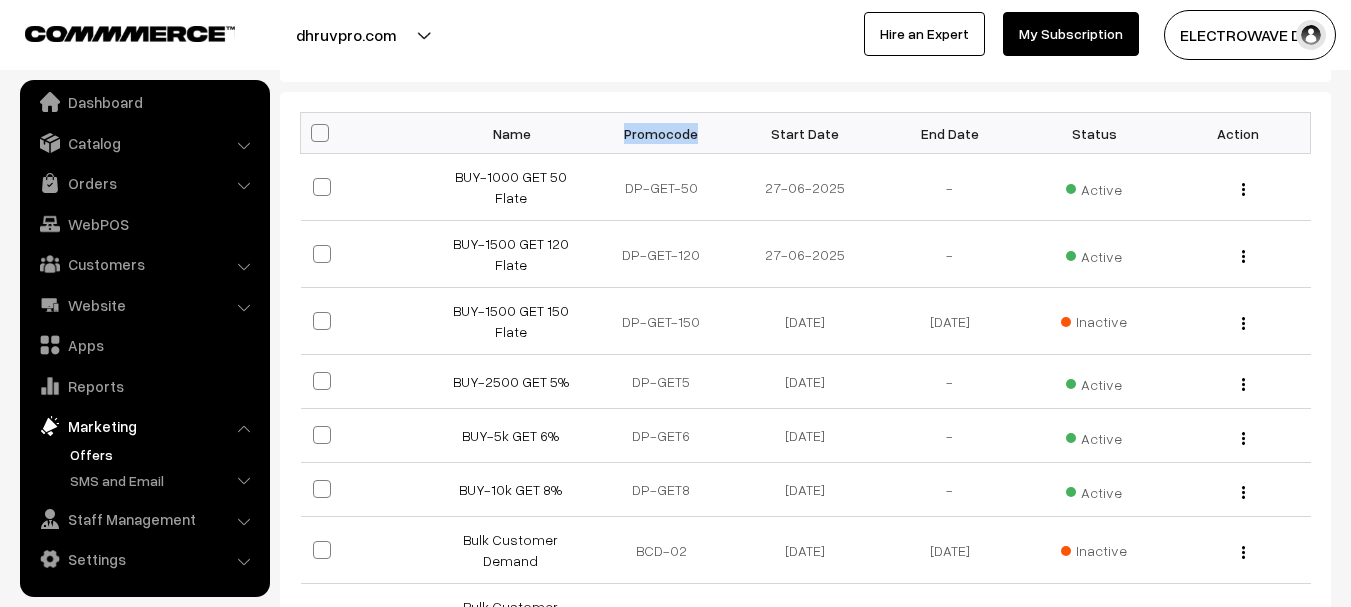 click on "Promocode" at bounding box center [661, 133] 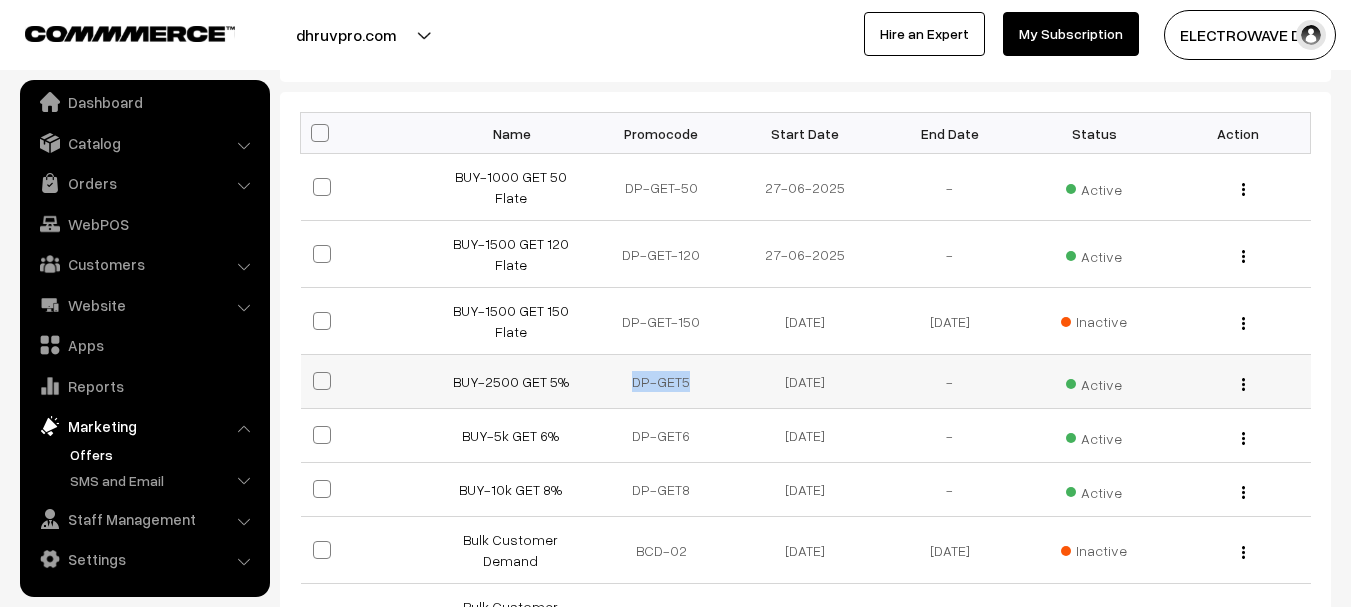 drag, startPoint x: 634, startPoint y: 384, endPoint x: 714, endPoint y: 380, distance: 80.09994 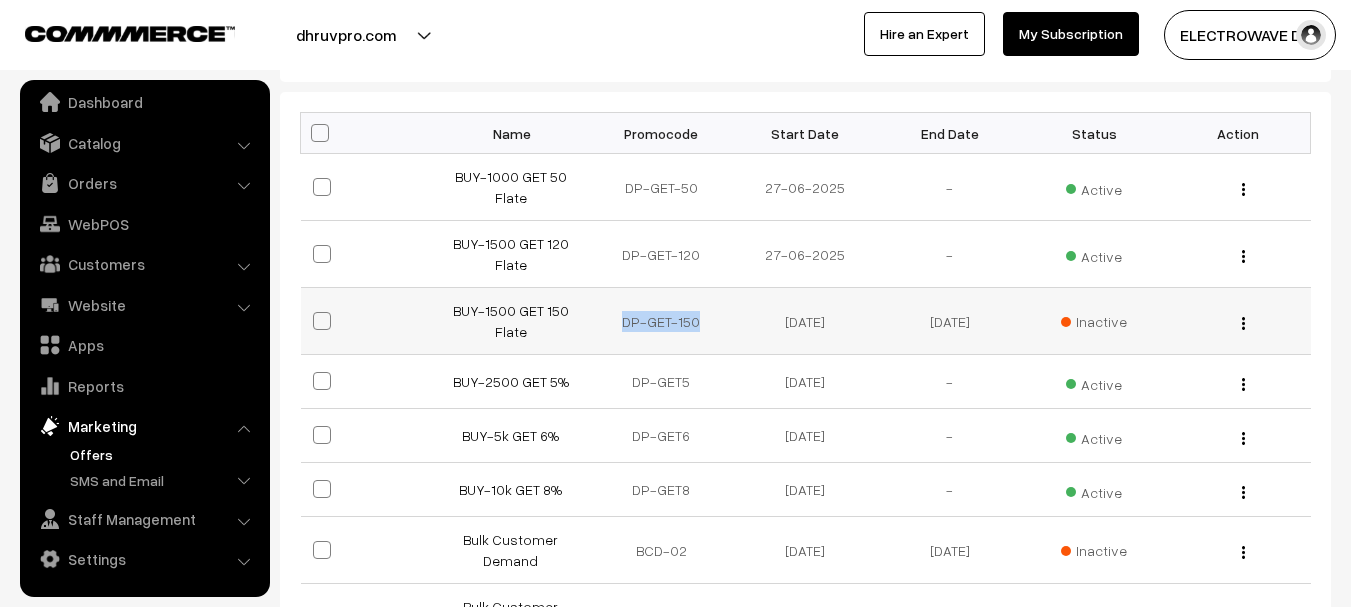 copy on "DP-GET-150" 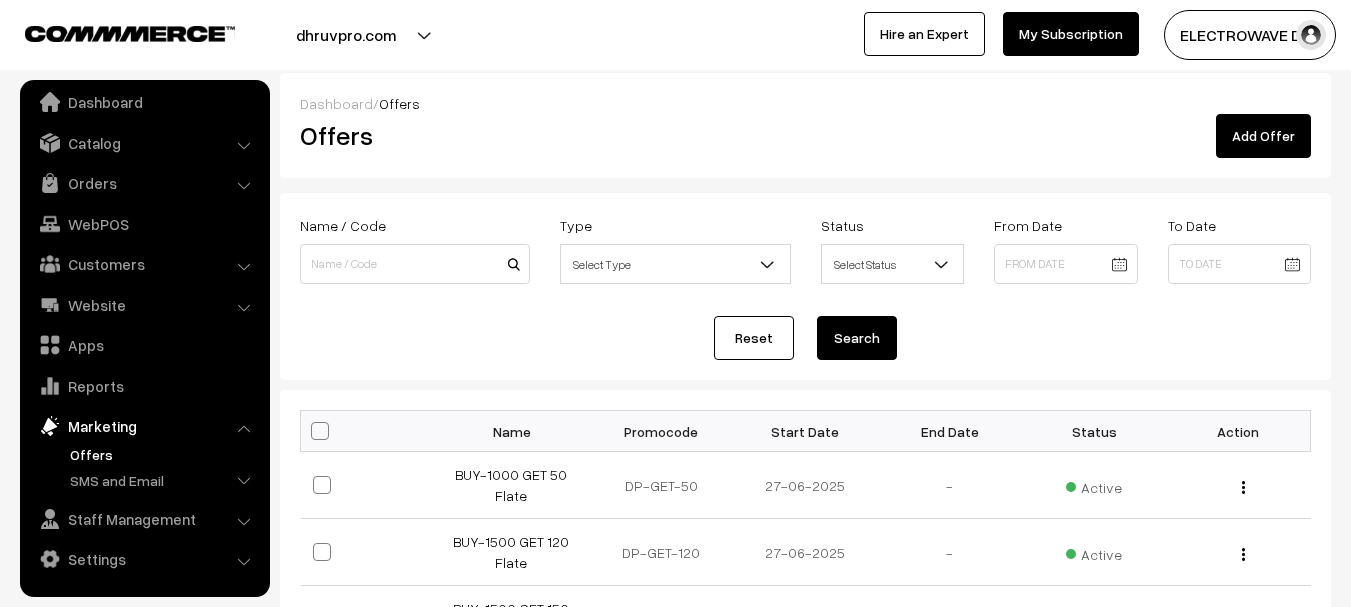 scroll, scrollTop: 0, scrollLeft: 0, axis: both 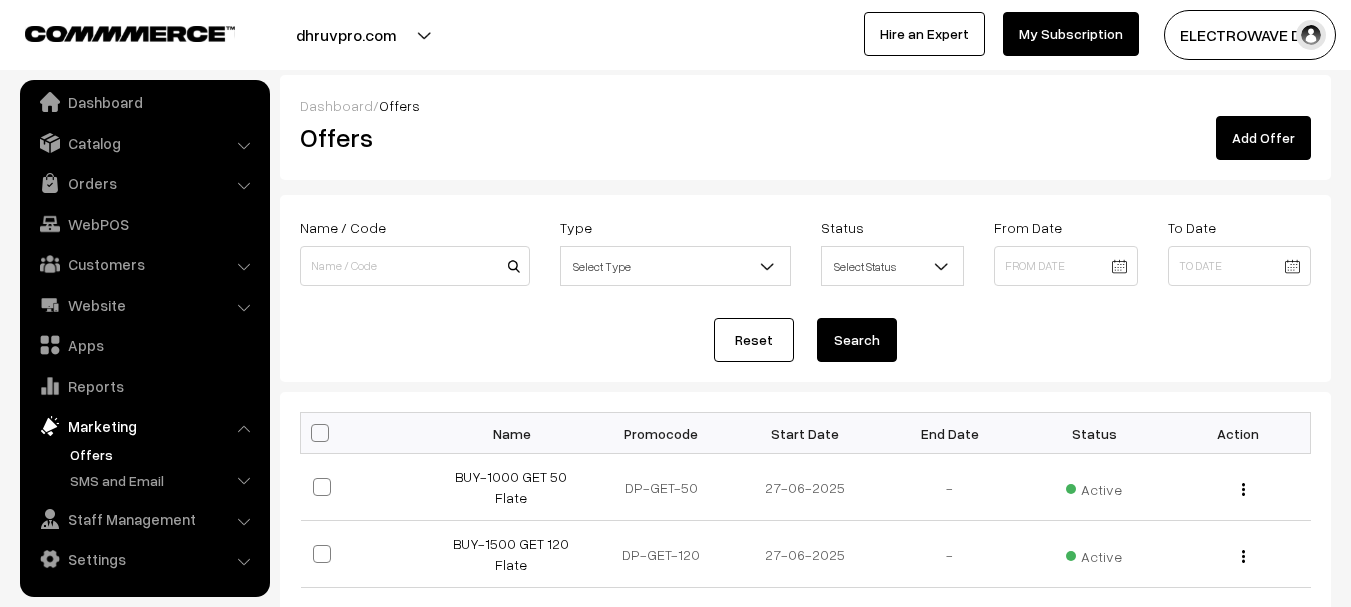 click on "dhruvpro.com" at bounding box center (346, 35) 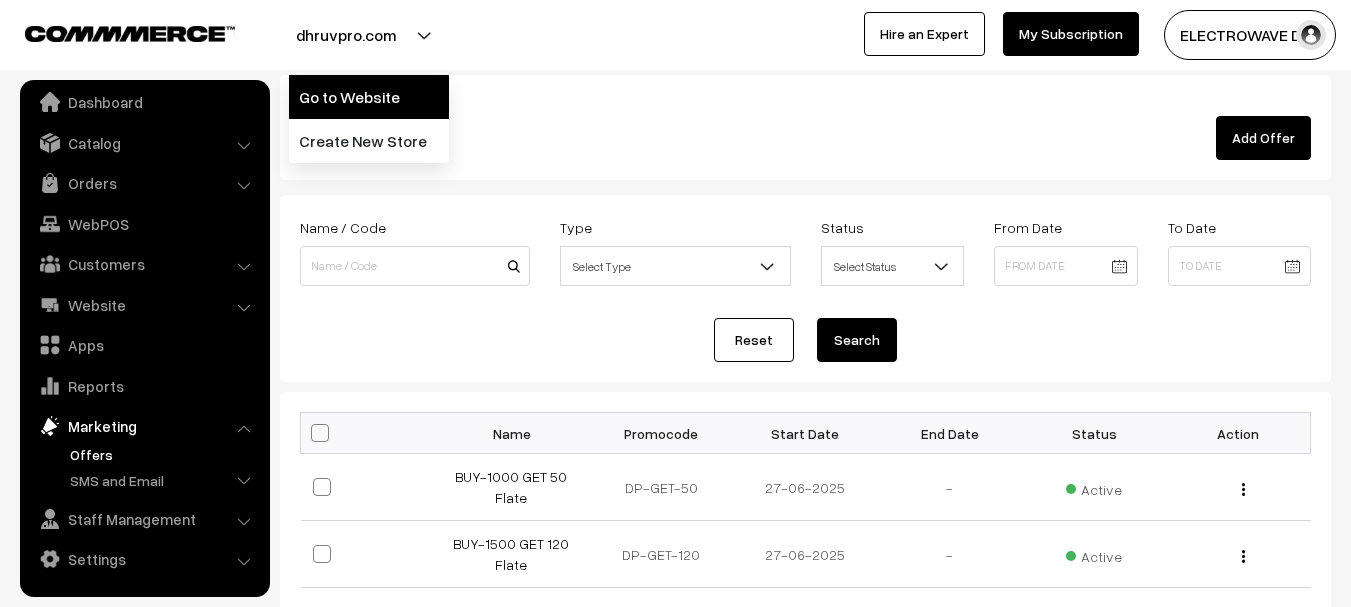 click on "Go to Website" at bounding box center [369, 97] 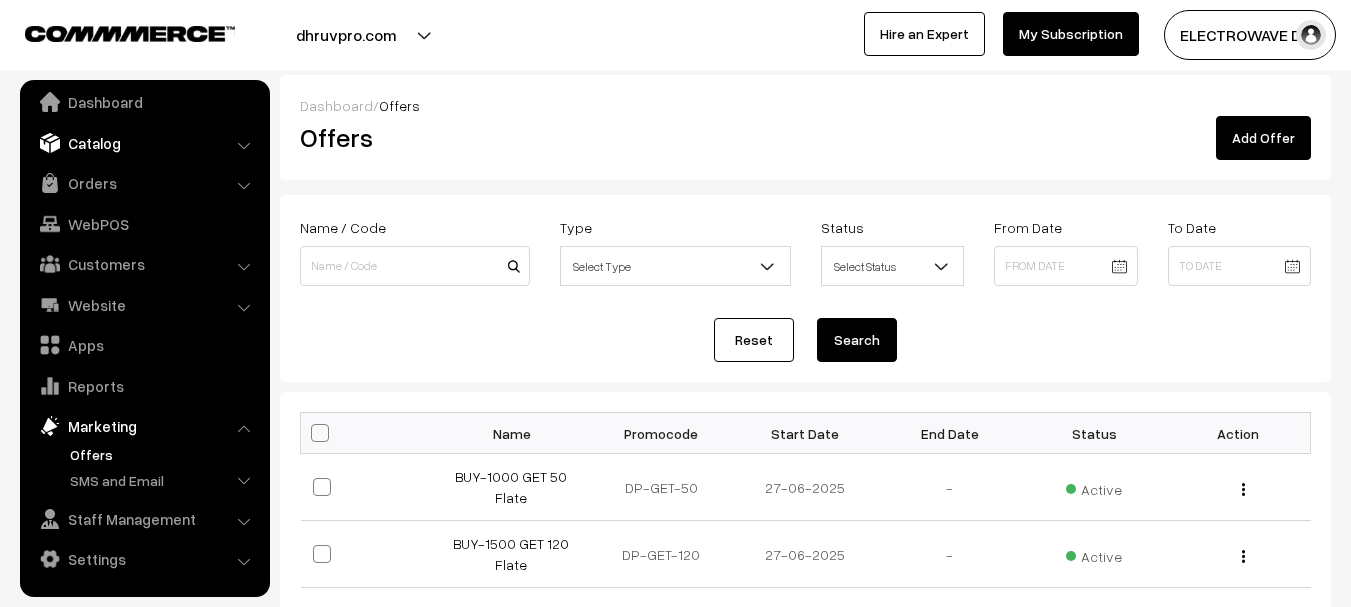 click on "Catalog" at bounding box center (144, 143) 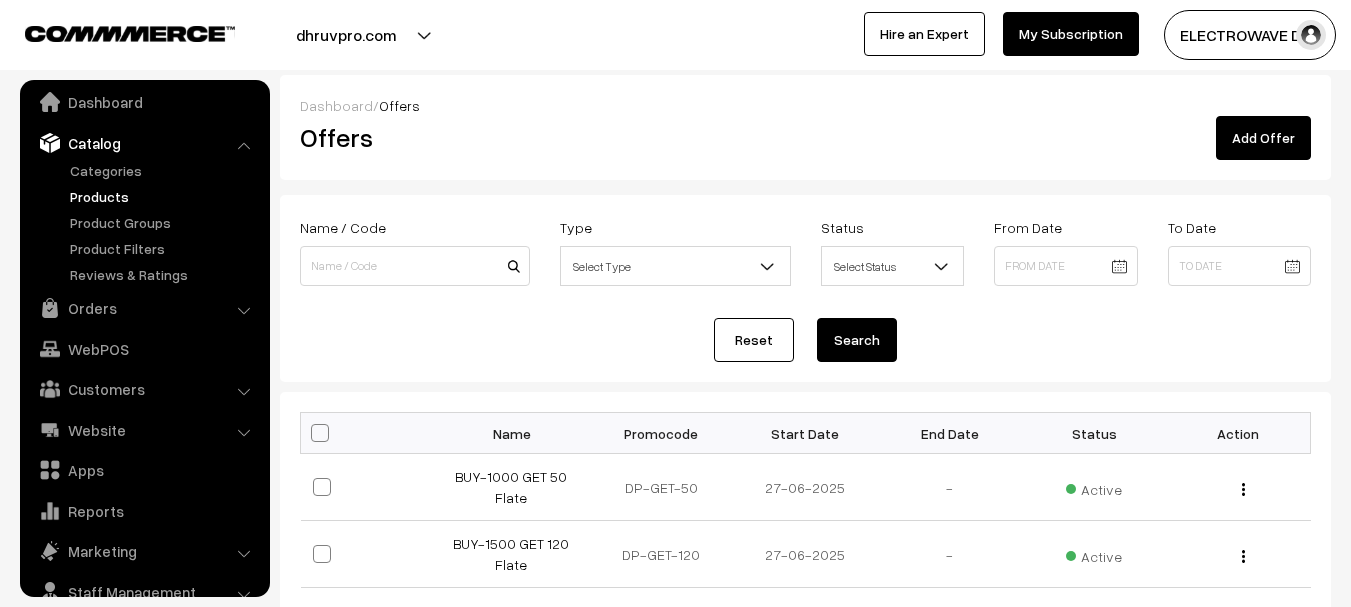 click on "Products" at bounding box center [164, 196] 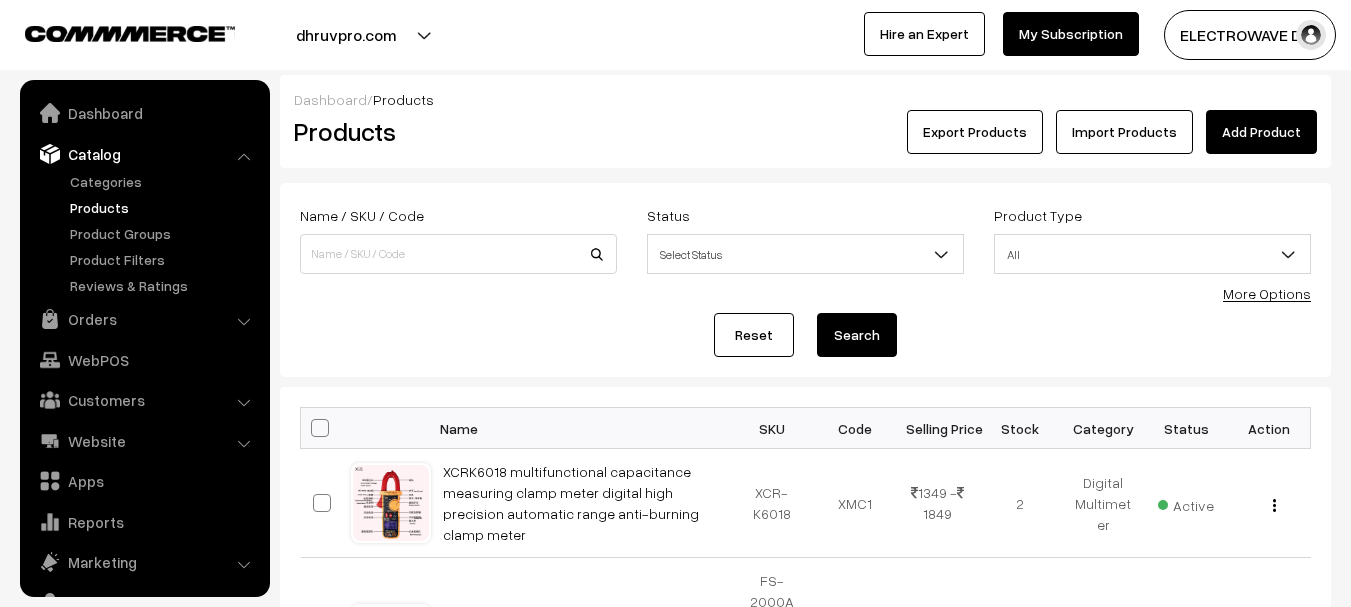 scroll, scrollTop: 0, scrollLeft: 0, axis: both 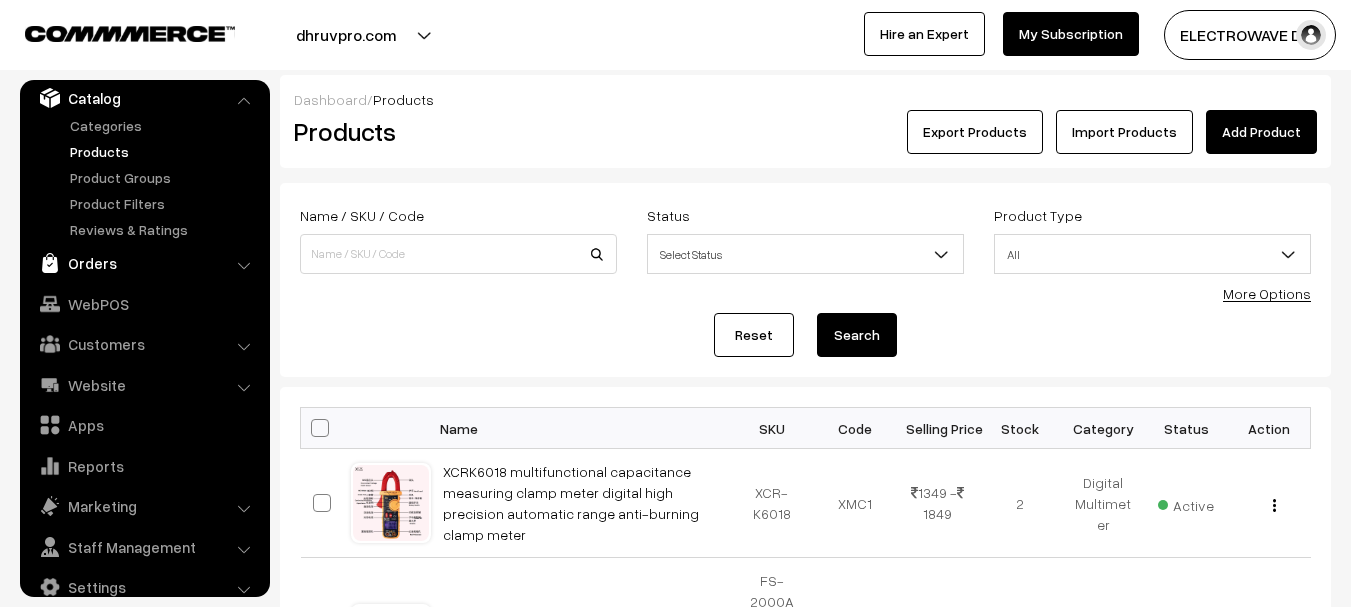 click on "Orders" at bounding box center (144, 263) 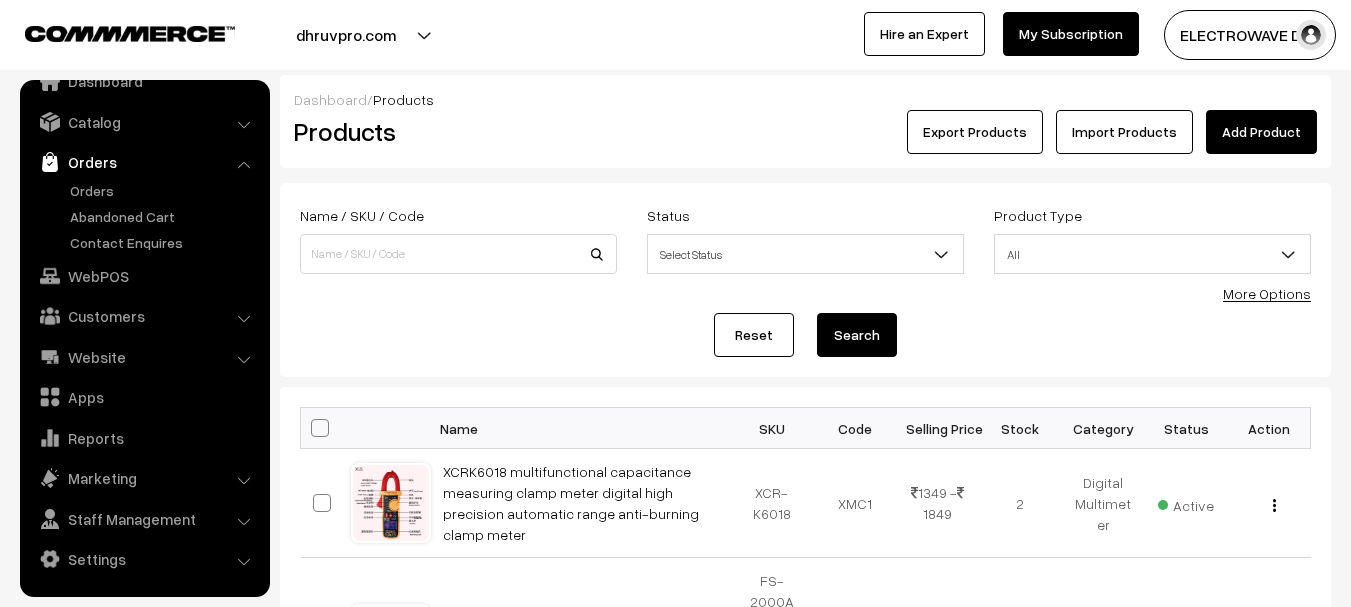 scroll, scrollTop: 32, scrollLeft: 0, axis: vertical 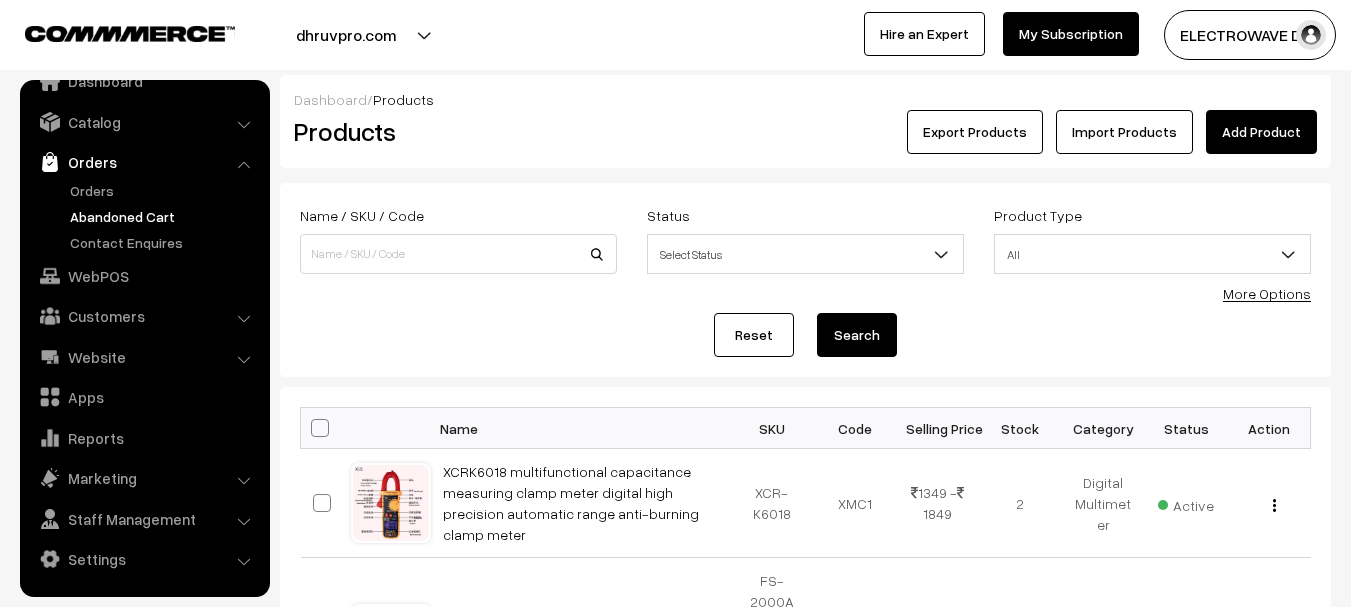 click on "Abandoned Cart" at bounding box center [164, 216] 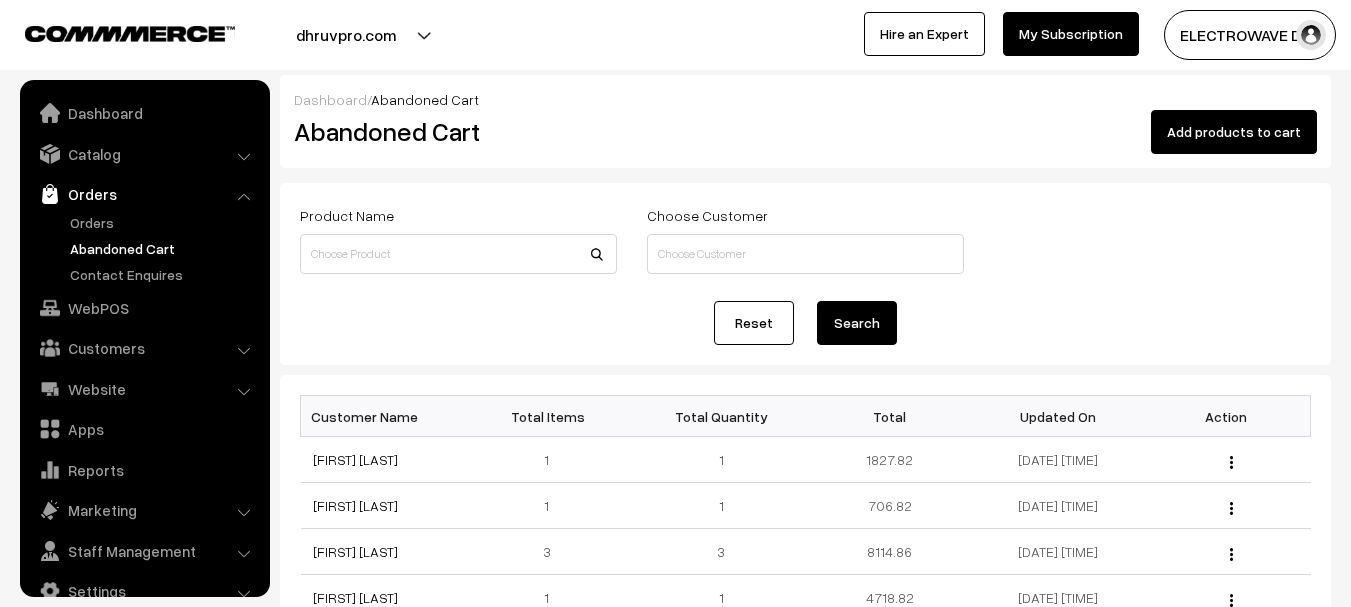 scroll, scrollTop: 0, scrollLeft: 0, axis: both 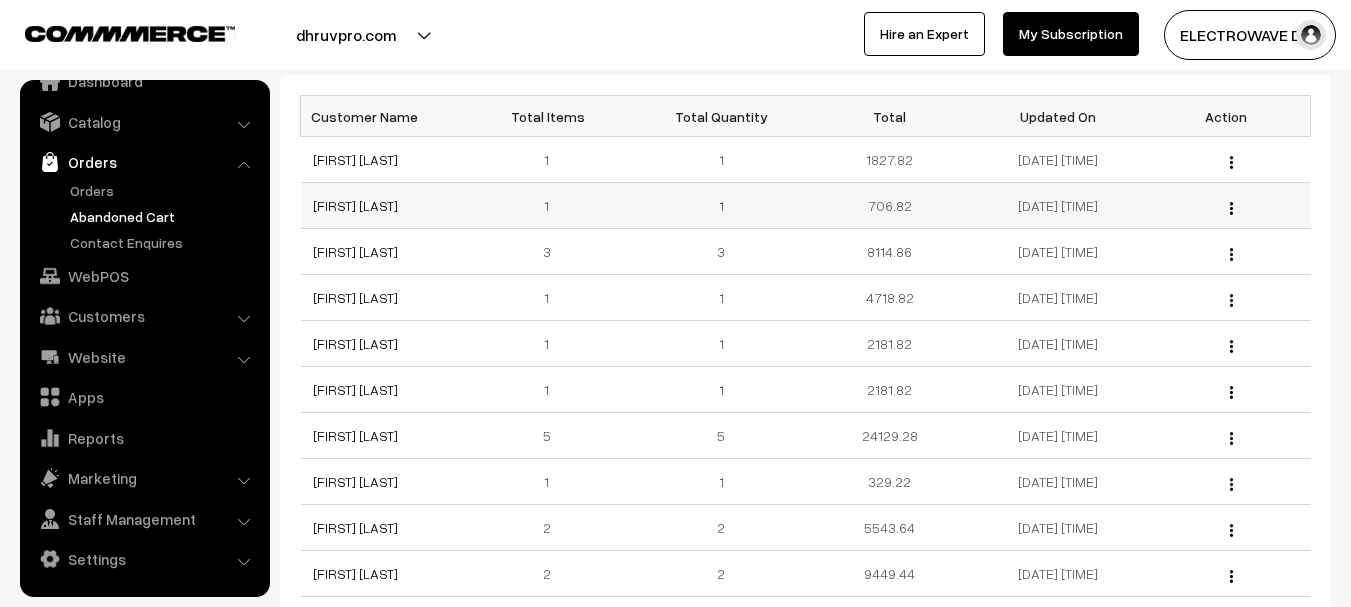 click on "Rakesh Kumar" at bounding box center (385, 206) 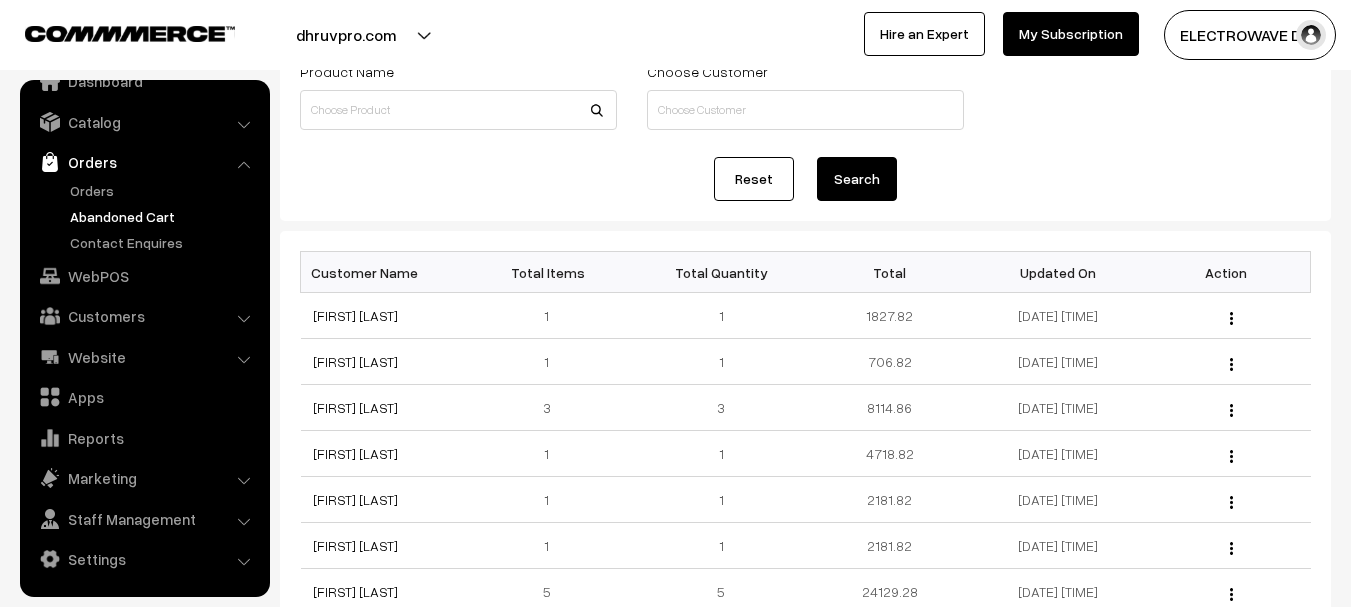 scroll, scrollTop: 0, scrollLeft: 0, axis: both 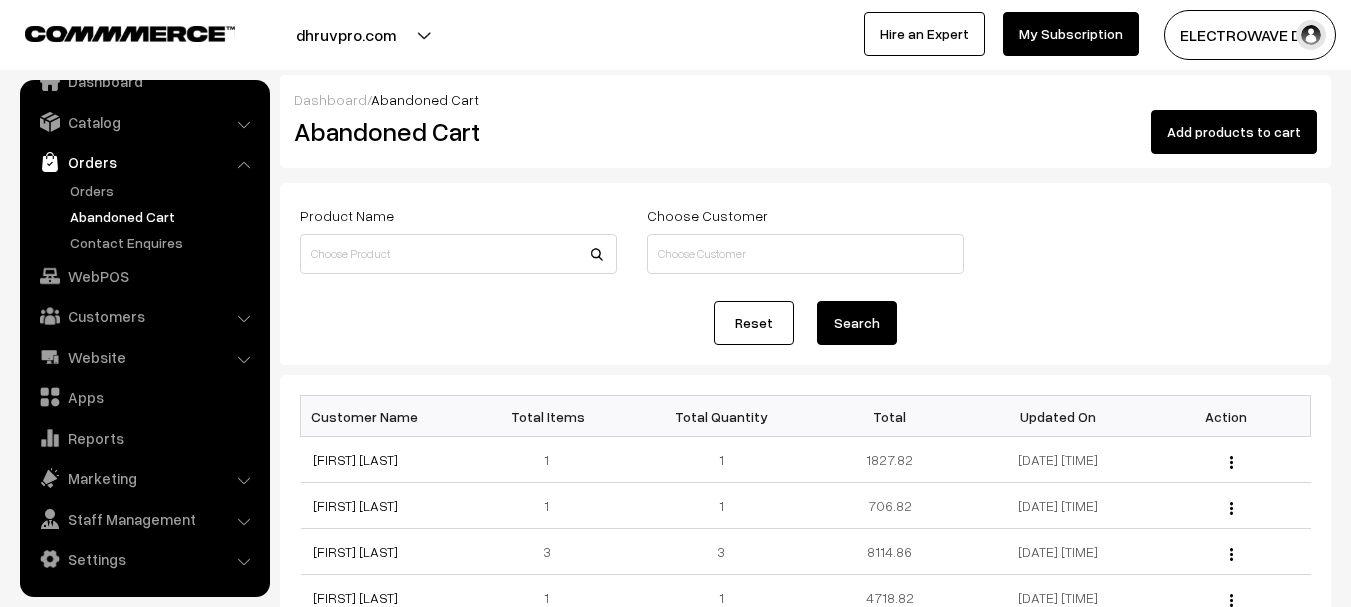 drag, startPoint x: 428, startPoint y: 38, endPoint x: 428, endPoint y: 51, distance: 13 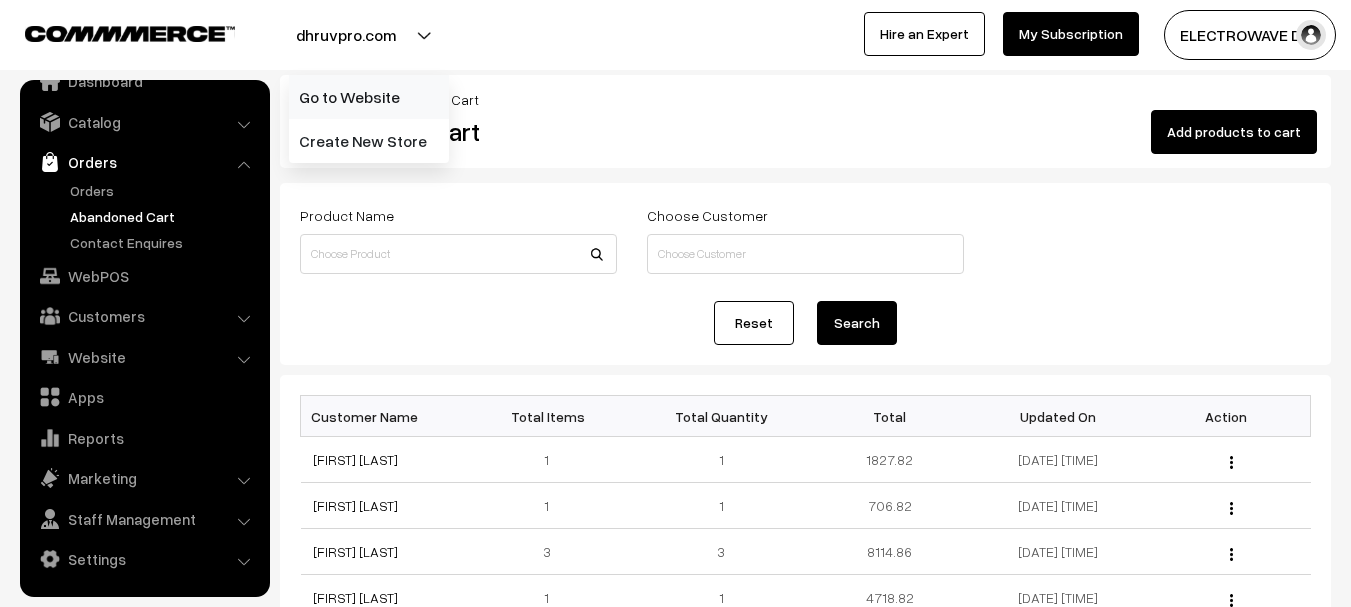 click on "Go to Website" at bounding box center (369, 97) 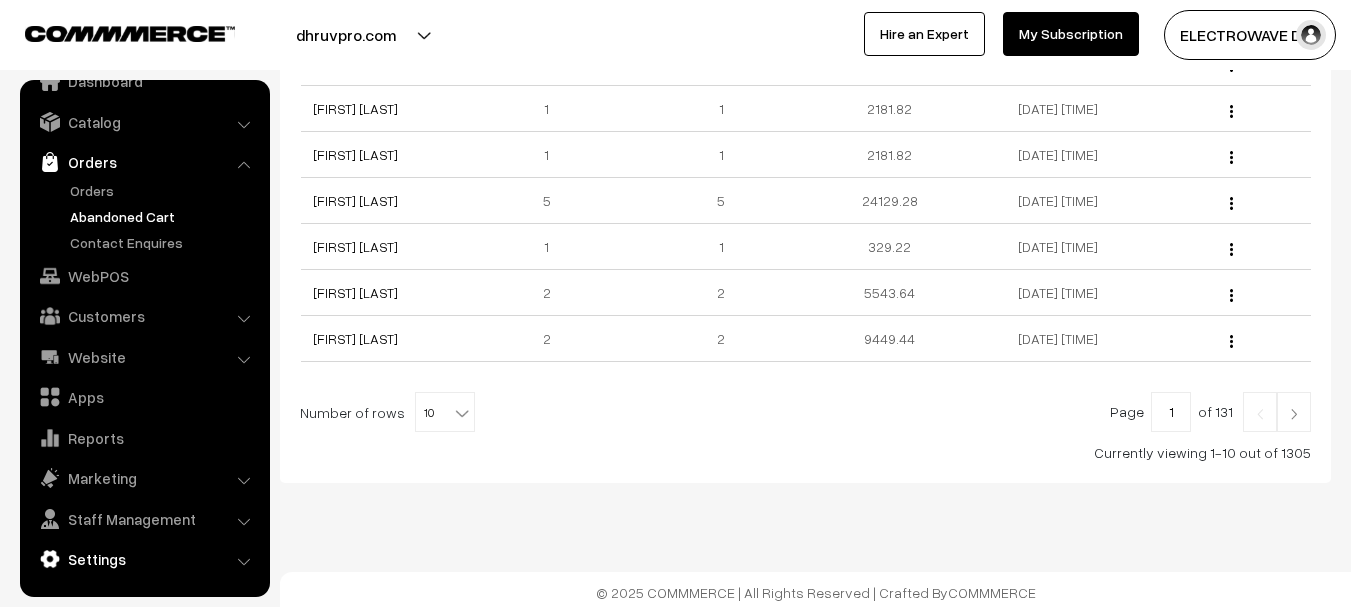 scroll, scrollTop: 541, scrollLeft: 0, axis: vertical 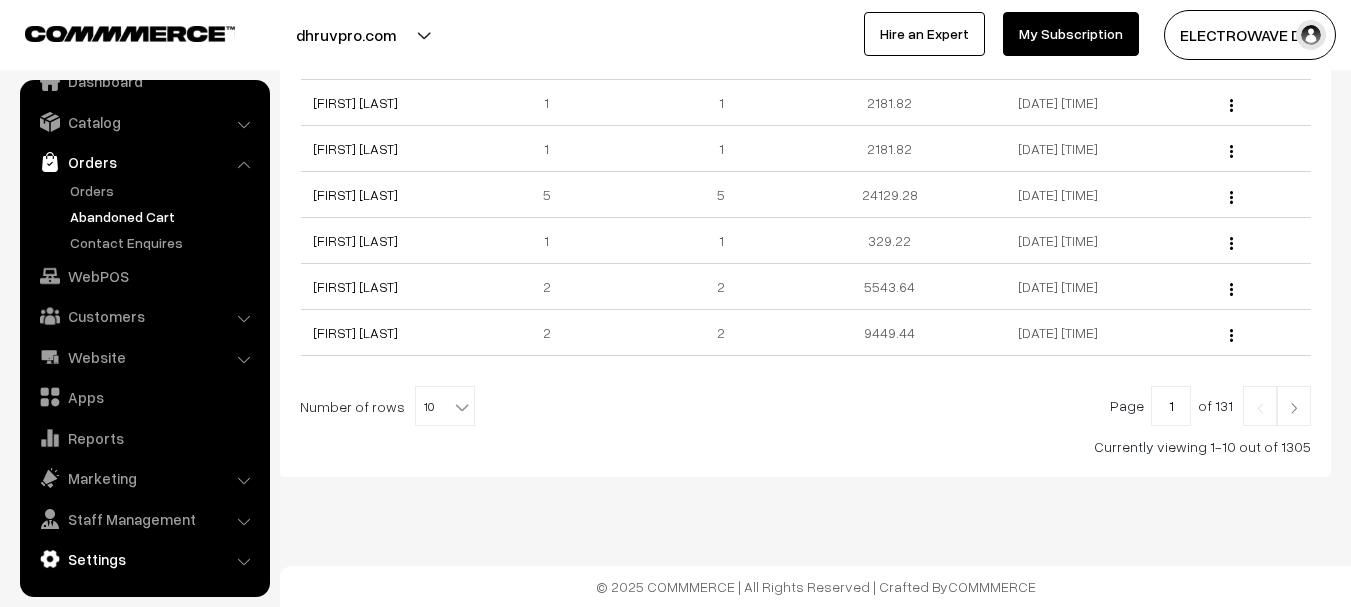 click on "Settings" at bounding box center [144, 559] 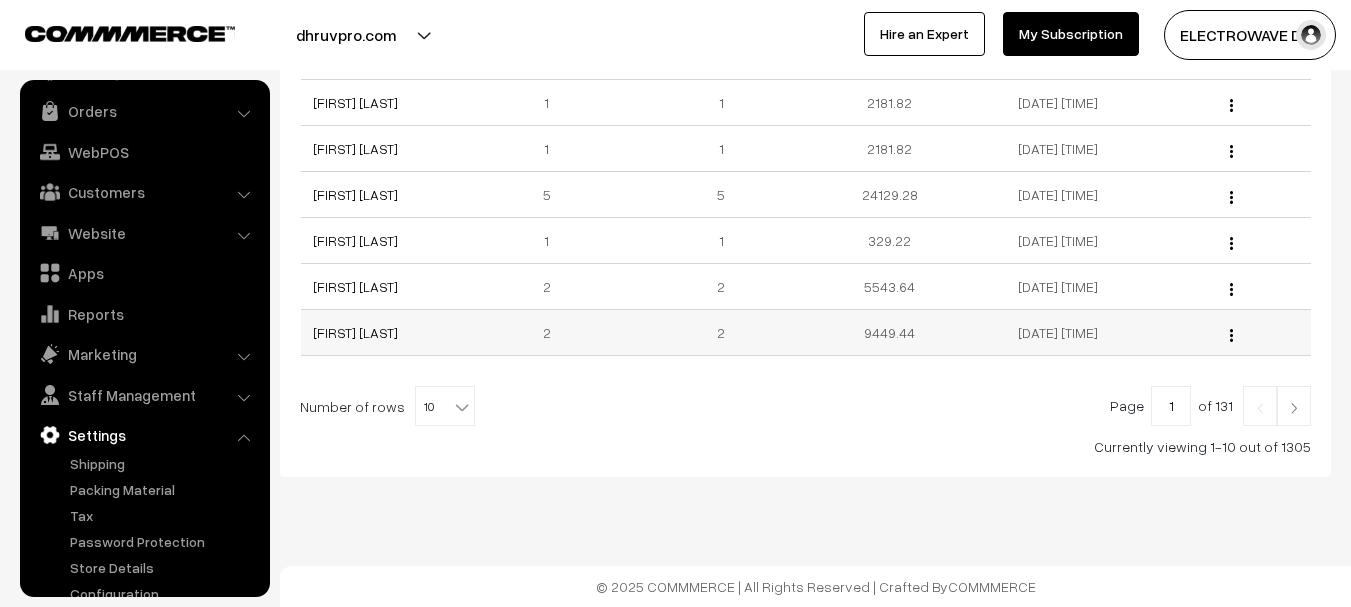 scroll, scrollTop: 110, scrollLeft: 0, axis: vertical 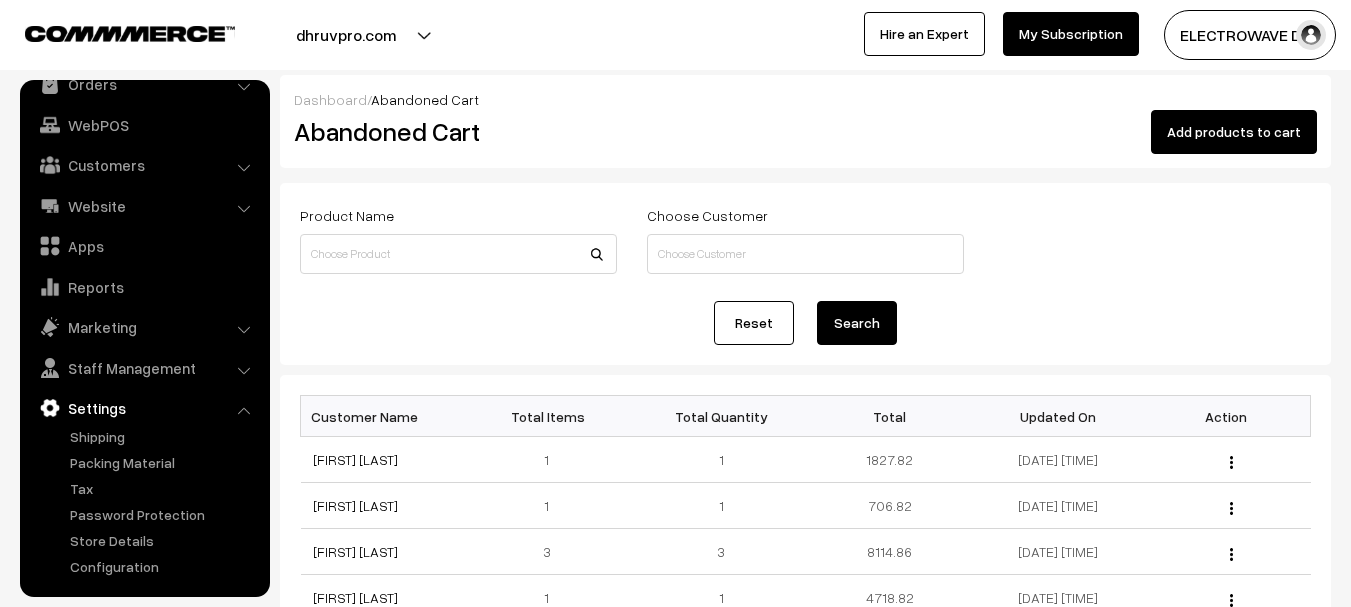click on "ELECTROWAVE DE…" at bounding box center (1250, 35) 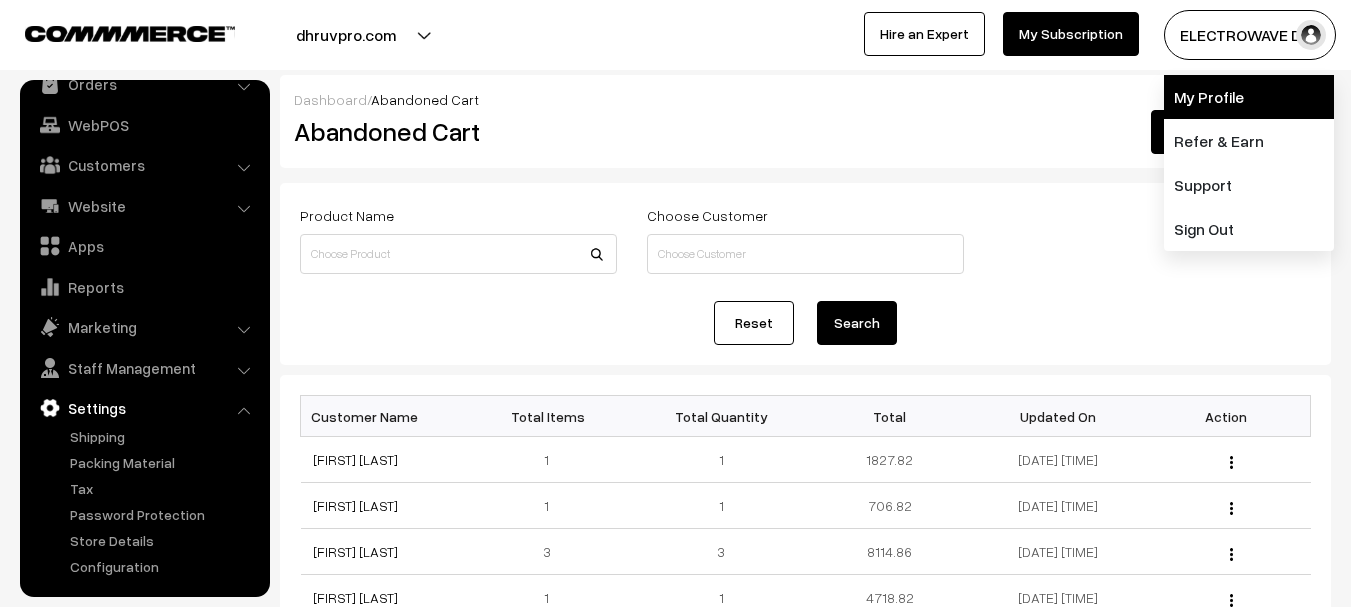 click on "My Profile" at bounding box center [1249, 97] 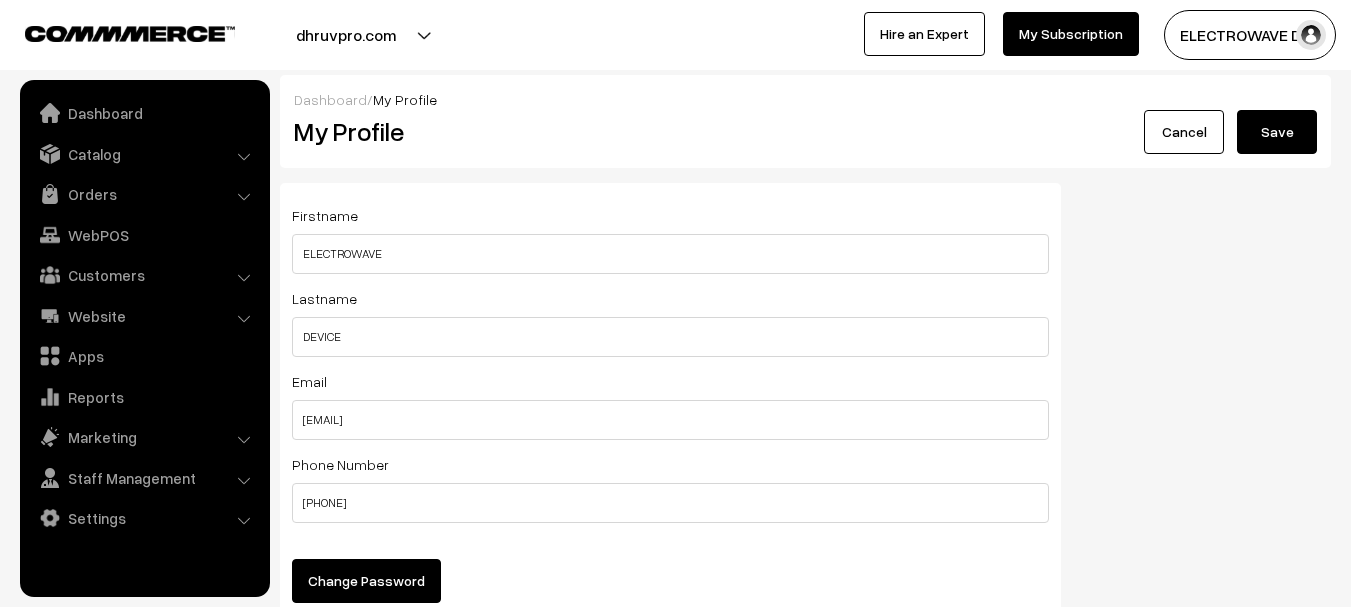 scroll, scrollTop: 0, scrollLeft: 0, axis: both 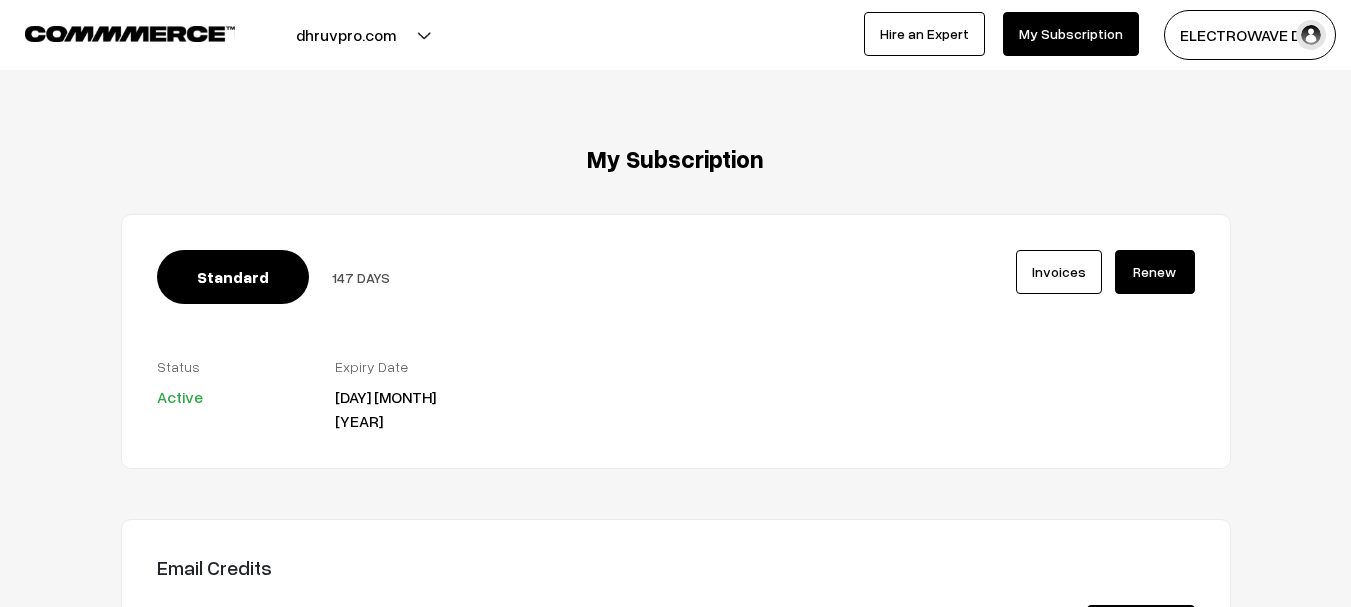 click on "Invoices" at bounding box center [1059, 272] 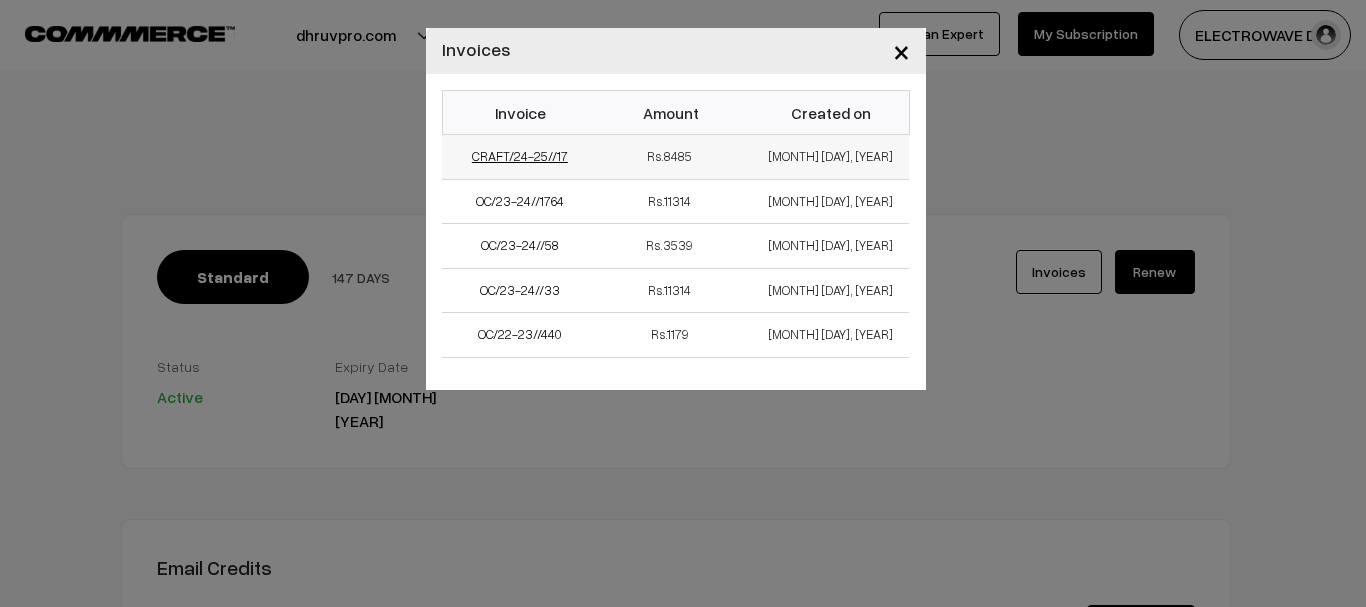 click on "CRAFT/24-25//17" at bounding box center [520, 156] 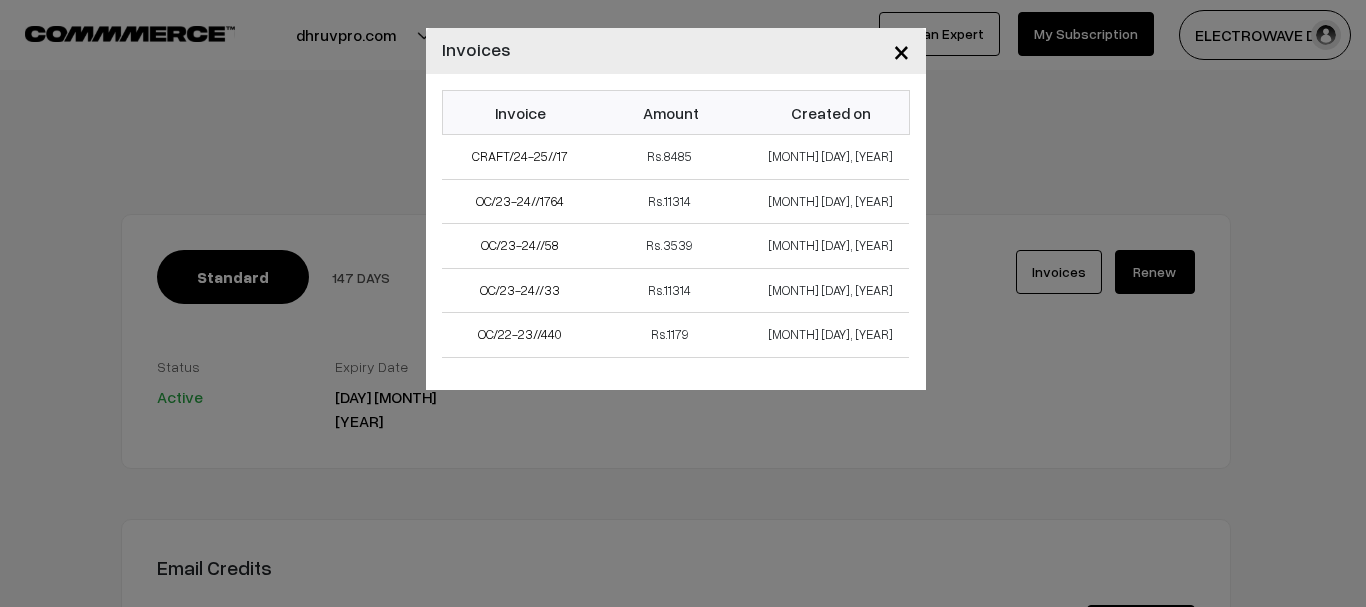 click on "×" at bounding box center [901, 50] 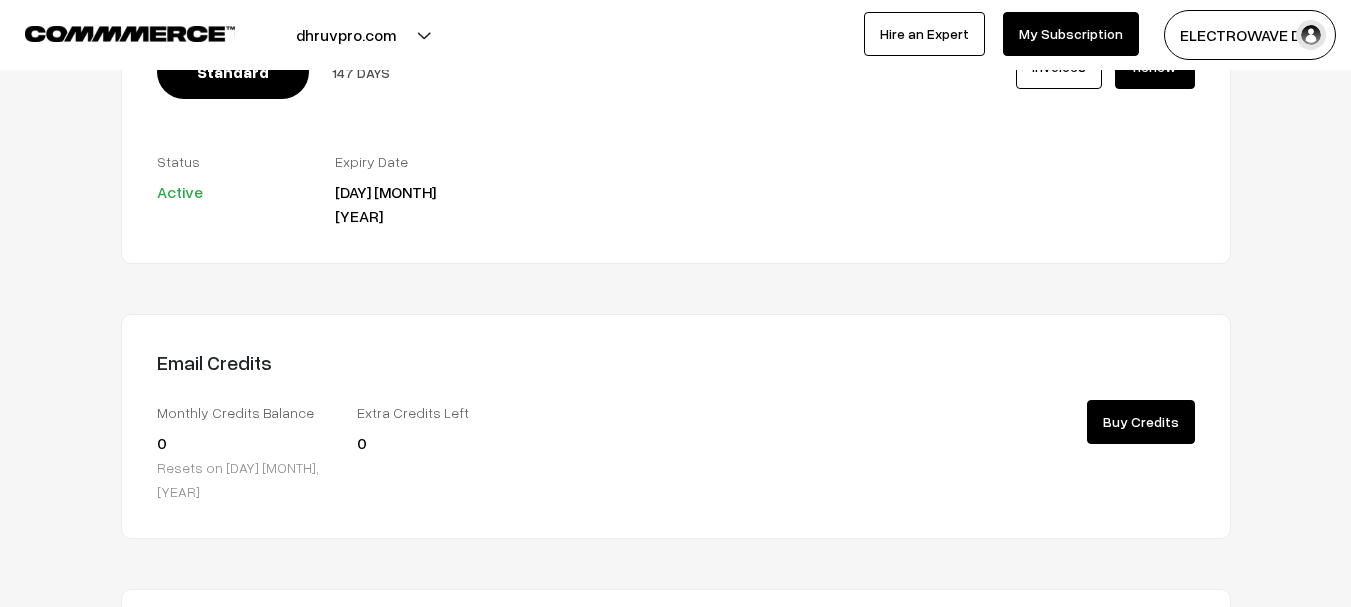 scroll, scrollTop: 100, scrollLeft: 0, axis: vertical 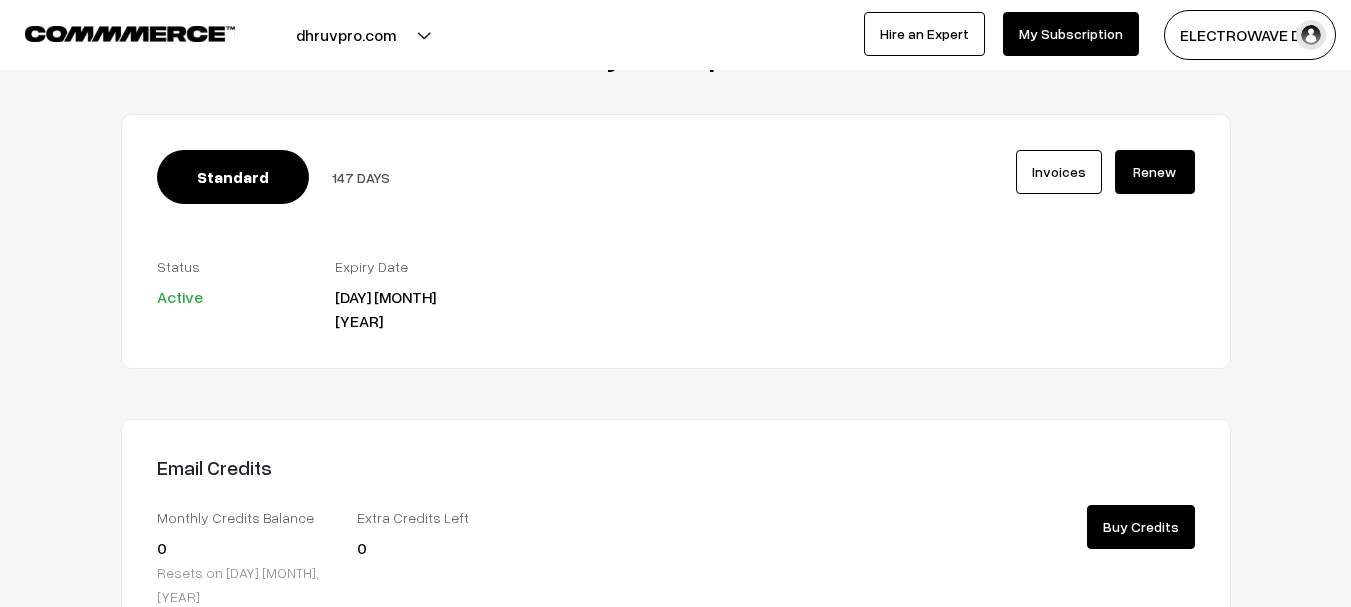 click on "Renew" at bounding box center (1155, 172) 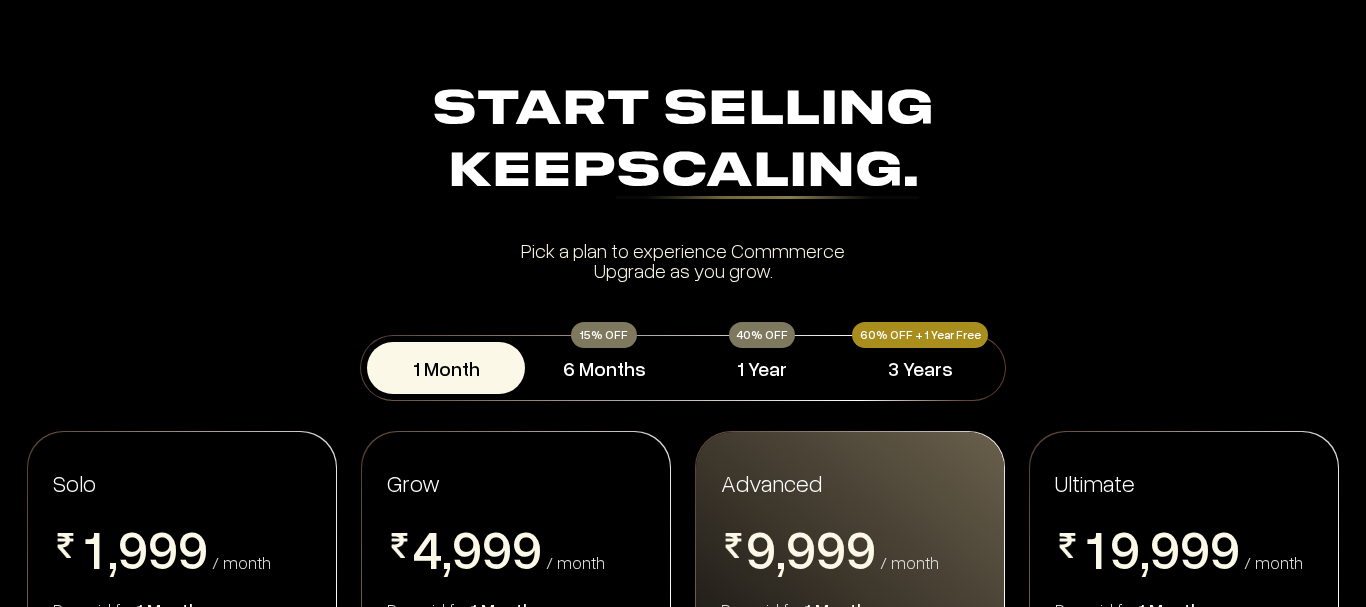 scroll, scrollTop: 0, scrollLeft: 0, axis: both 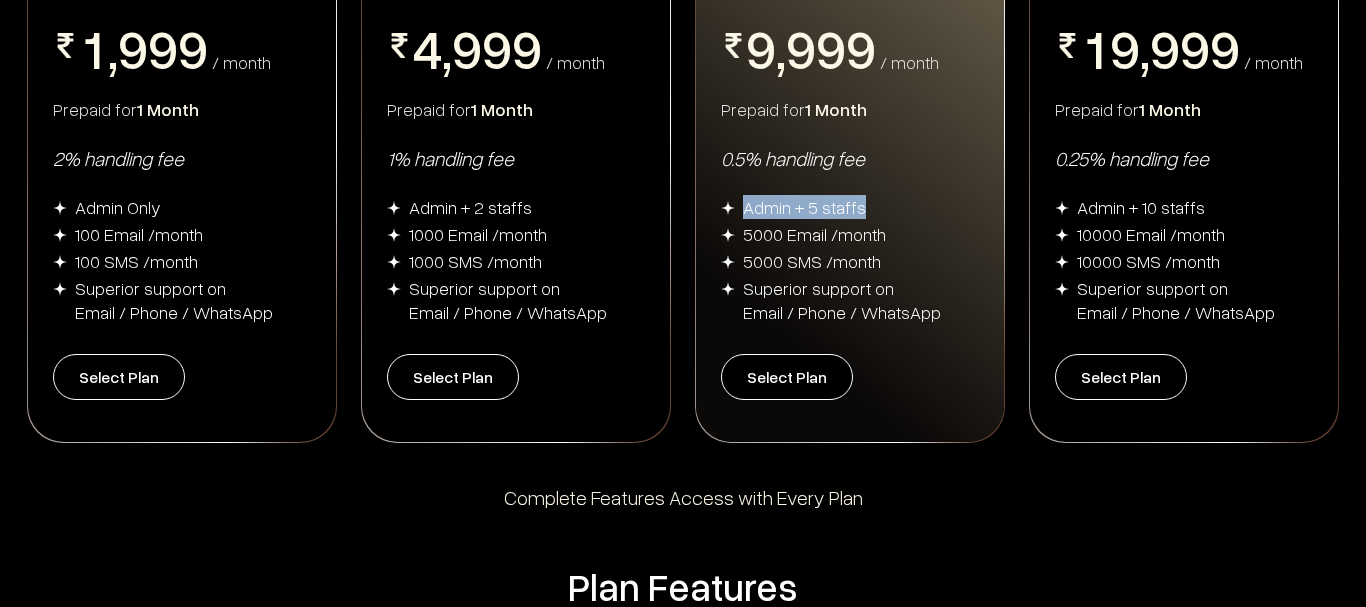 drag, startPoint x: 748, startPoint y: 208, endPoint x: 901, endPoint y: 214, distance: 153.1176 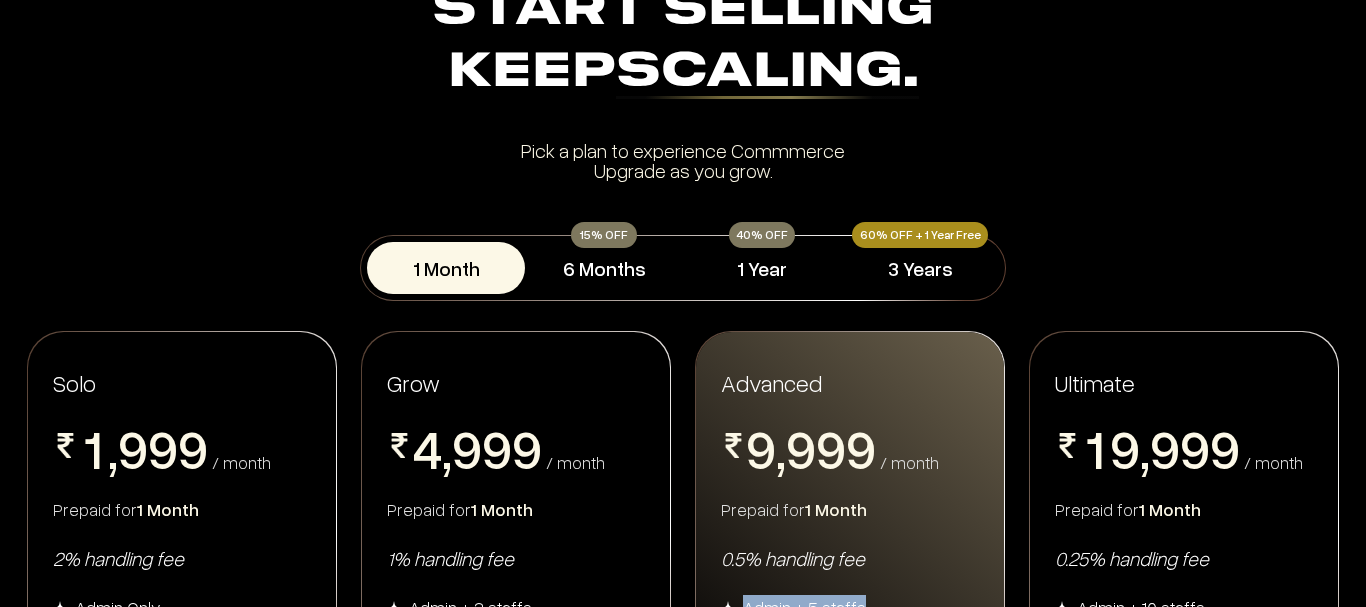 scroll, scrollTop: 0, scrollLeft: 0, axis: both 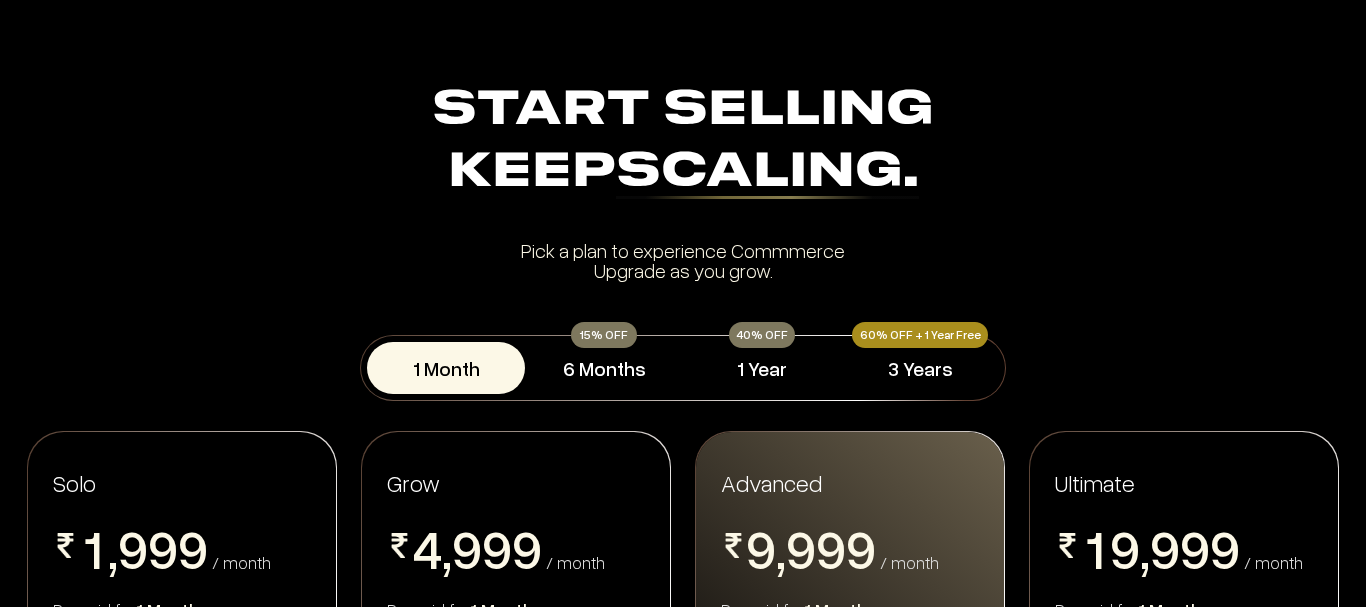 drag, startPoint x: 452, startPoint y: 91, endPoint x: 928, endPoint y: 249, distance: 501.53763 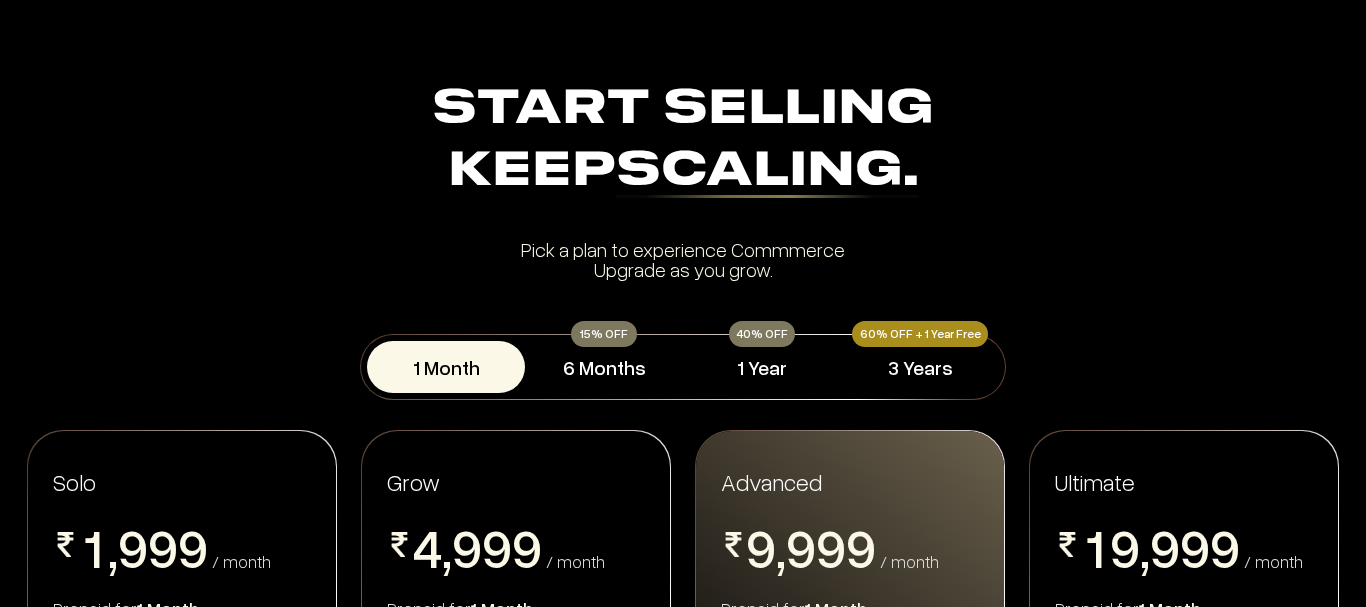 scroll, scrollTop: 300, scrollLeft: 0, axis: vertical 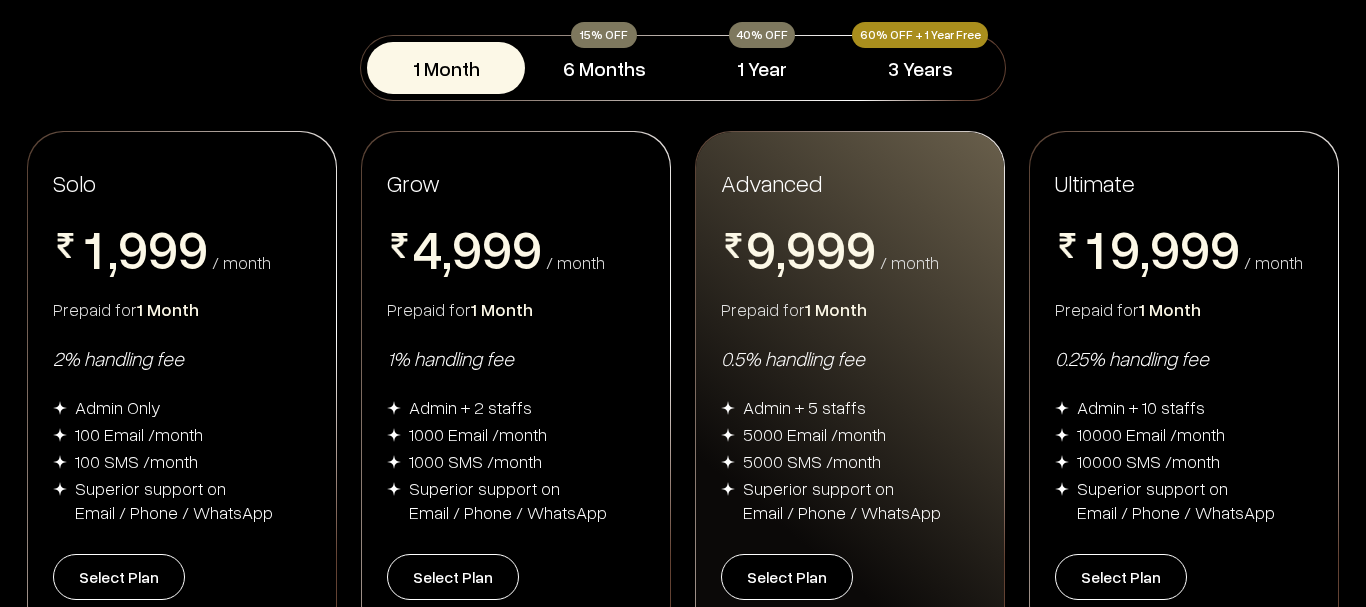 click on "0.5% handling fee" at bounding box center [850, 358] 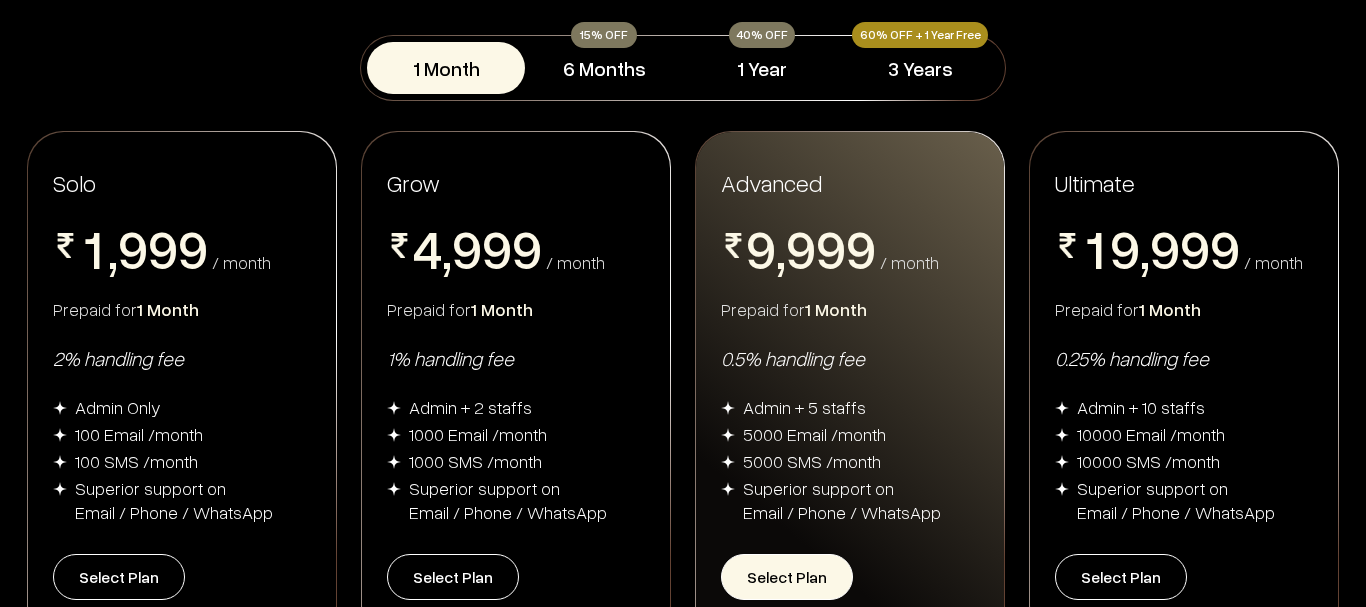 click on "Select Plan" at bounding box center [787, 577] 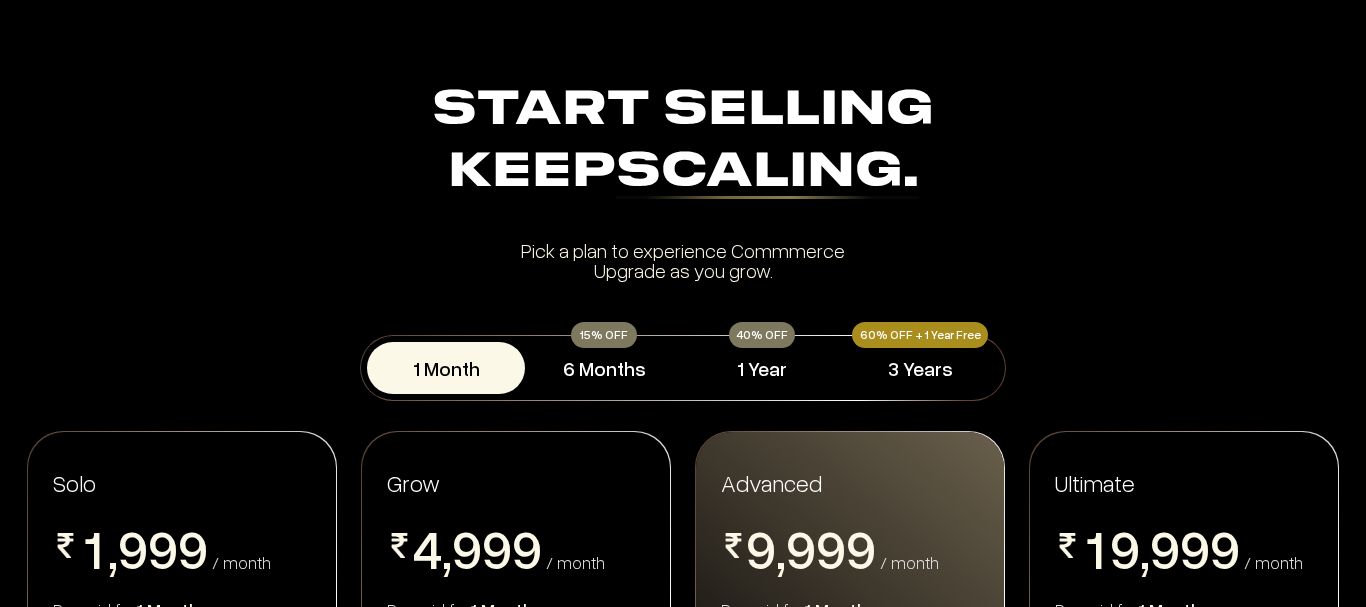 scroll, scrollTop: 0, scrollLeft: 0, axis: both 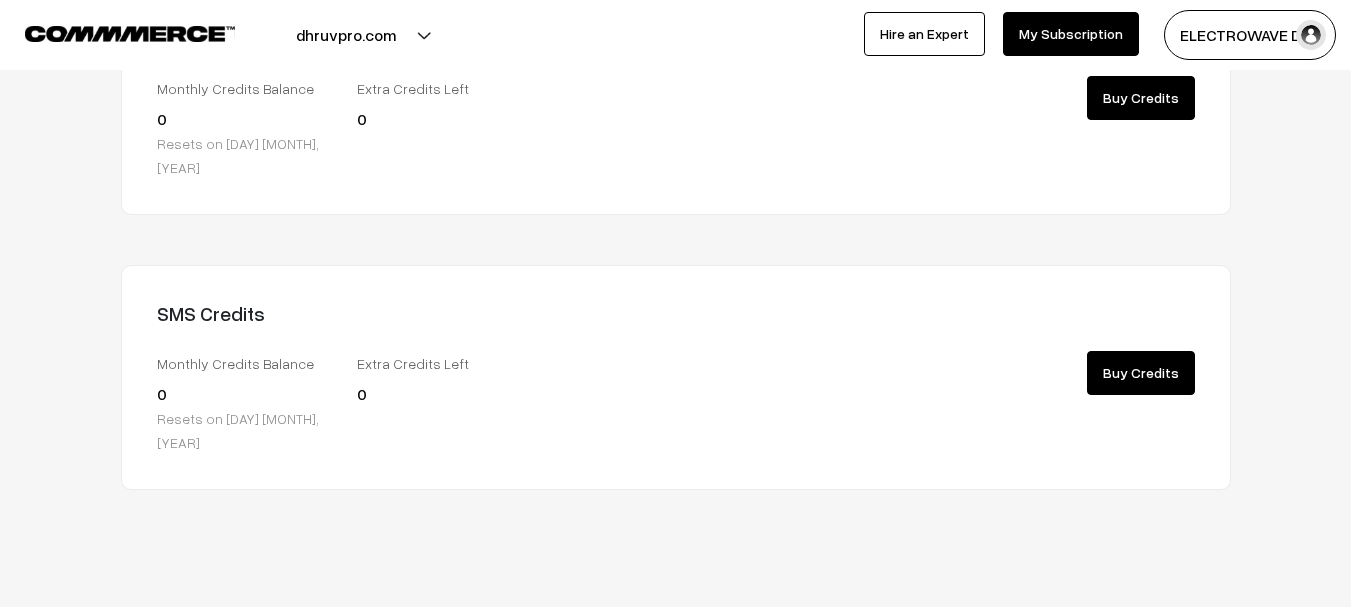 click on "Buy Credits" at bounding box center [1141, 373] 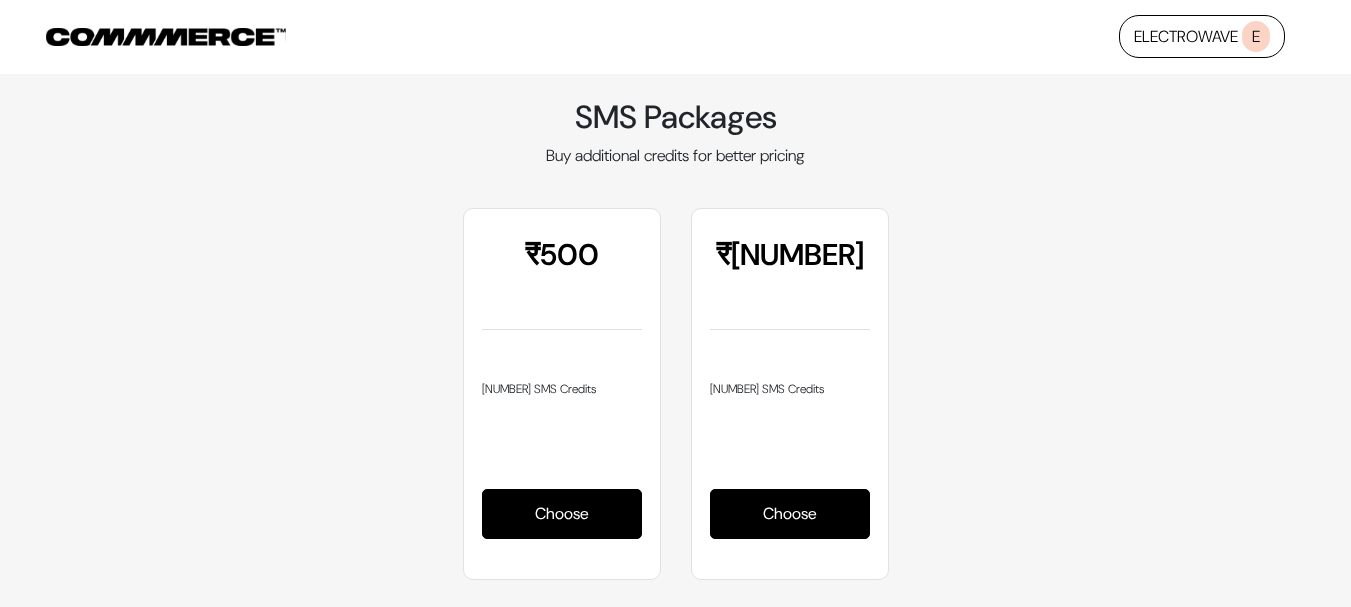 scroll, scrollTop: 0, scrollLeft: 0, axis: both 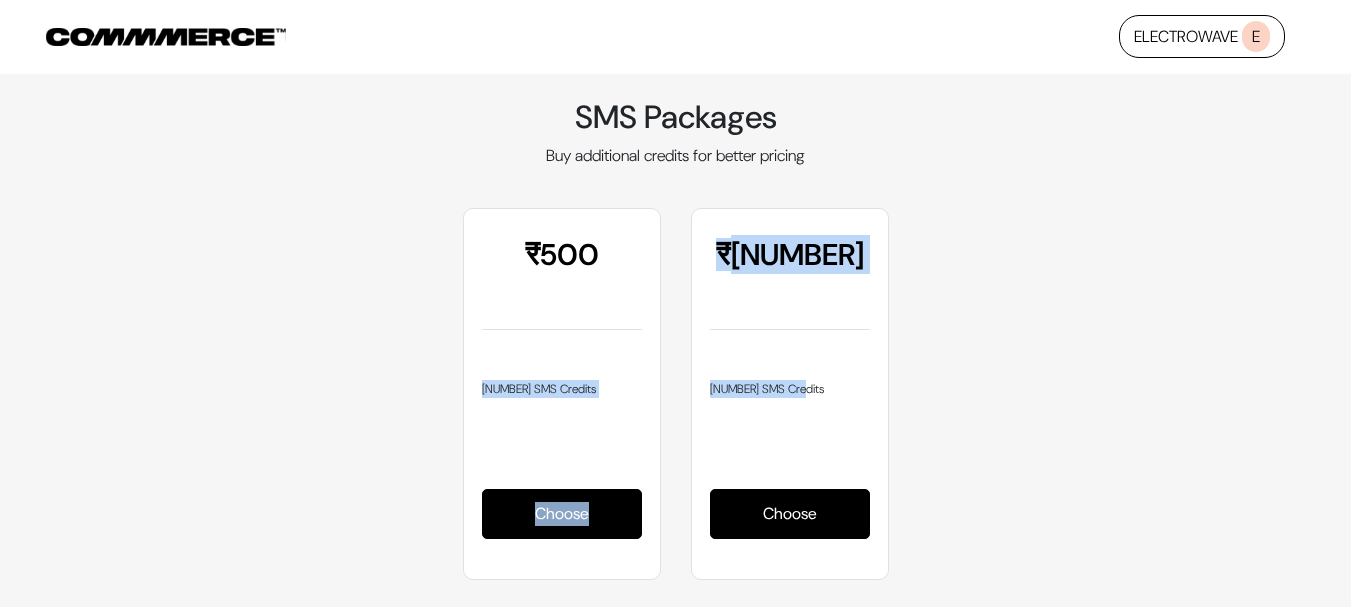 drag, startPoint x: 477, startPoint y: 390, endPoint x: 921, endPoint y: 401, distance: 444.13623 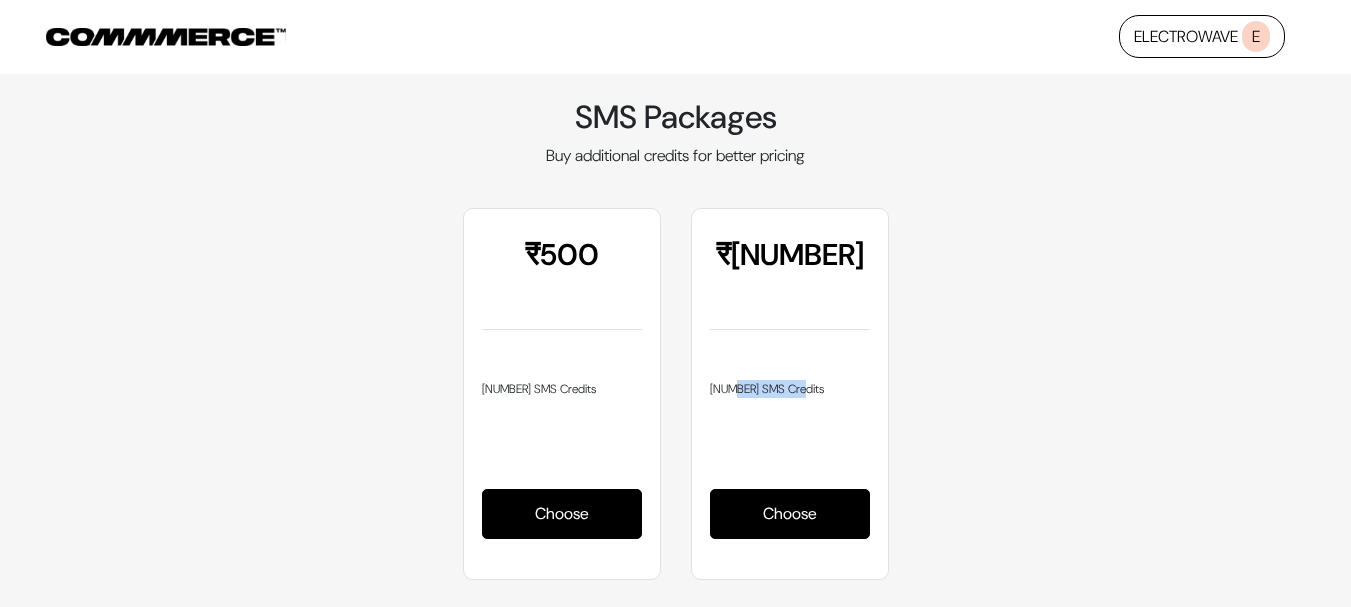 drag, startPoint x: 828, startPoint y: 392, endPoint x: 738, endPoint y: 384, distance: 90.35486 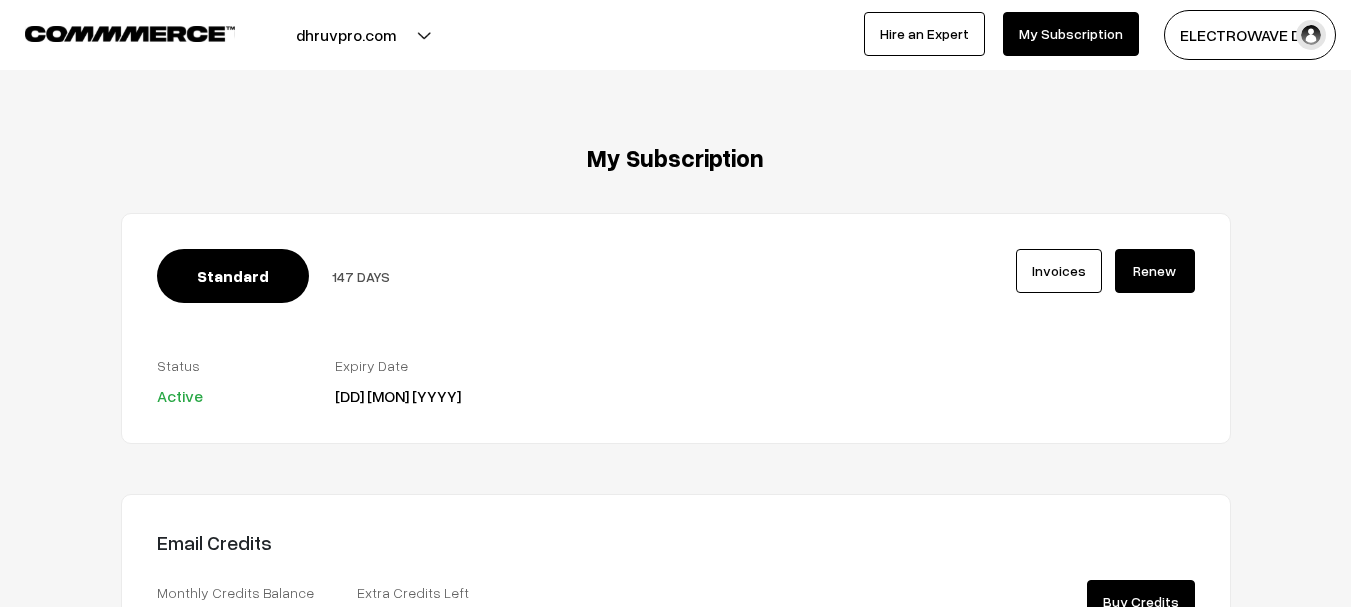 scroll, scrollTop: 0, scrollLeft: 0, axis: both 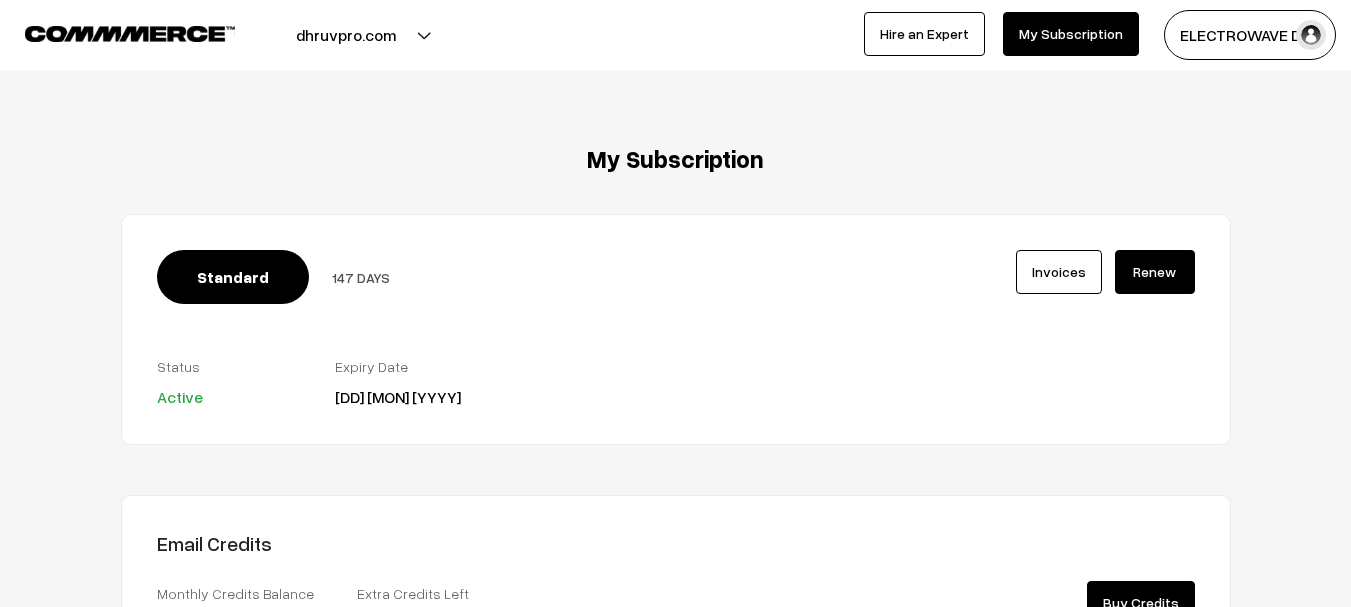 click on "147 DAYS" at bounding box center (361, 277) 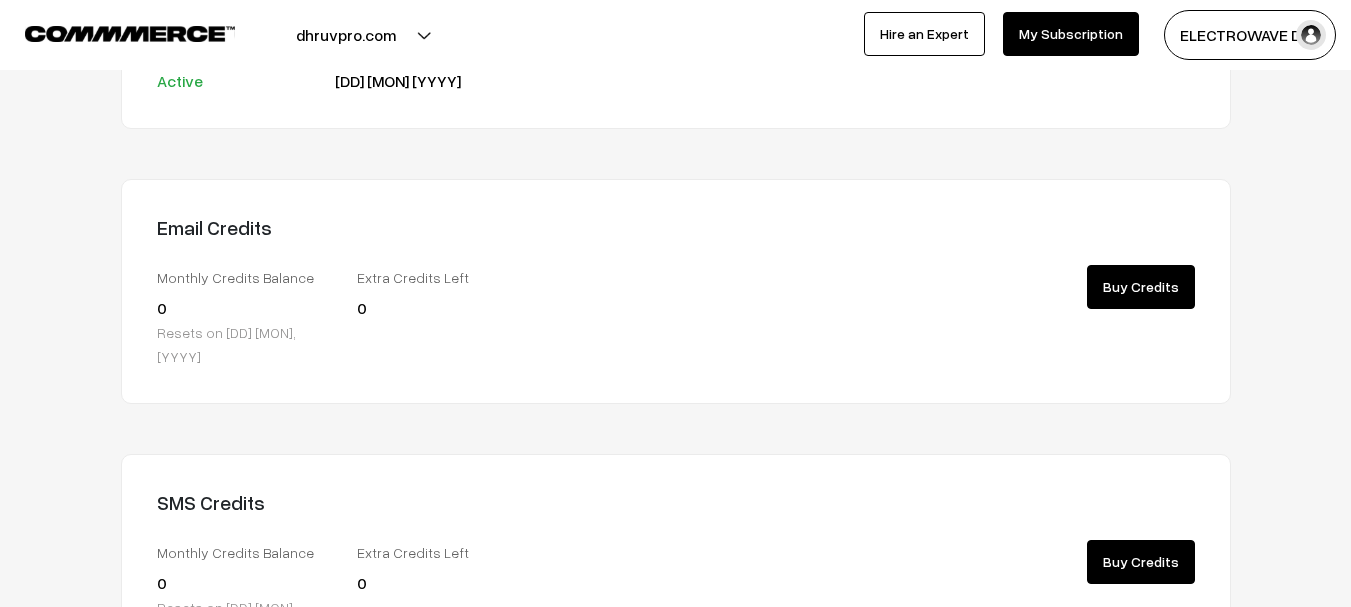 scroll, scrollTop: 500, scrollLeft: 0, axis: vertical 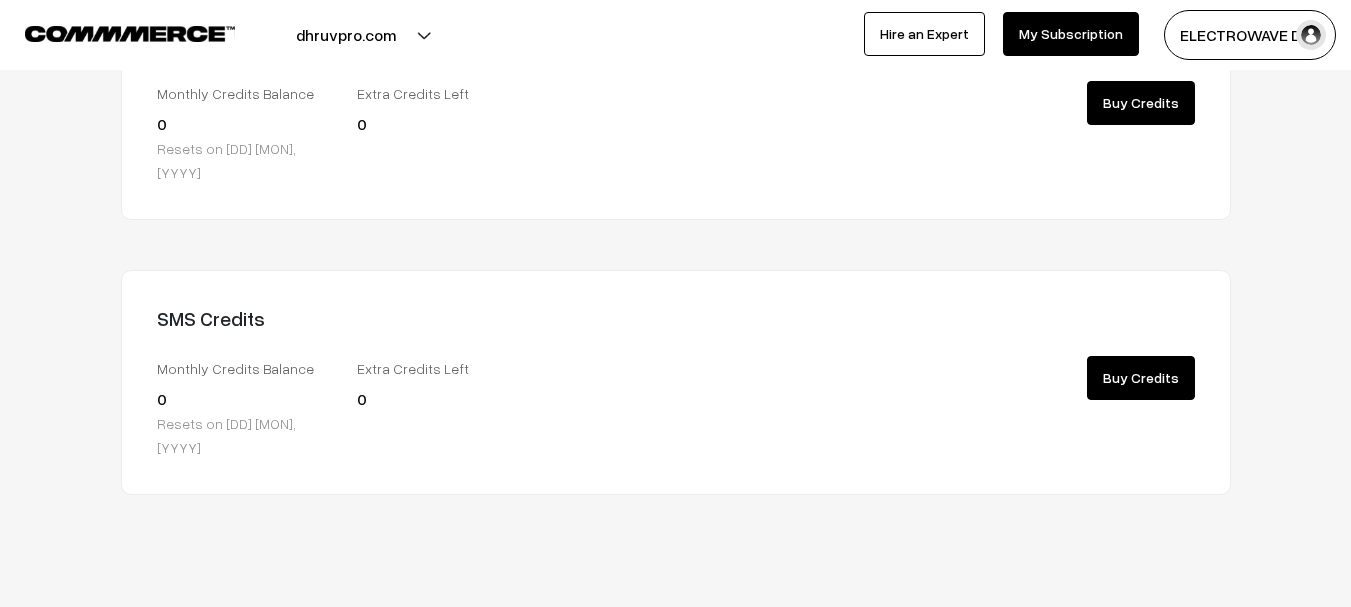 click on "Buy Credits" at bounding box center [1141, 378] 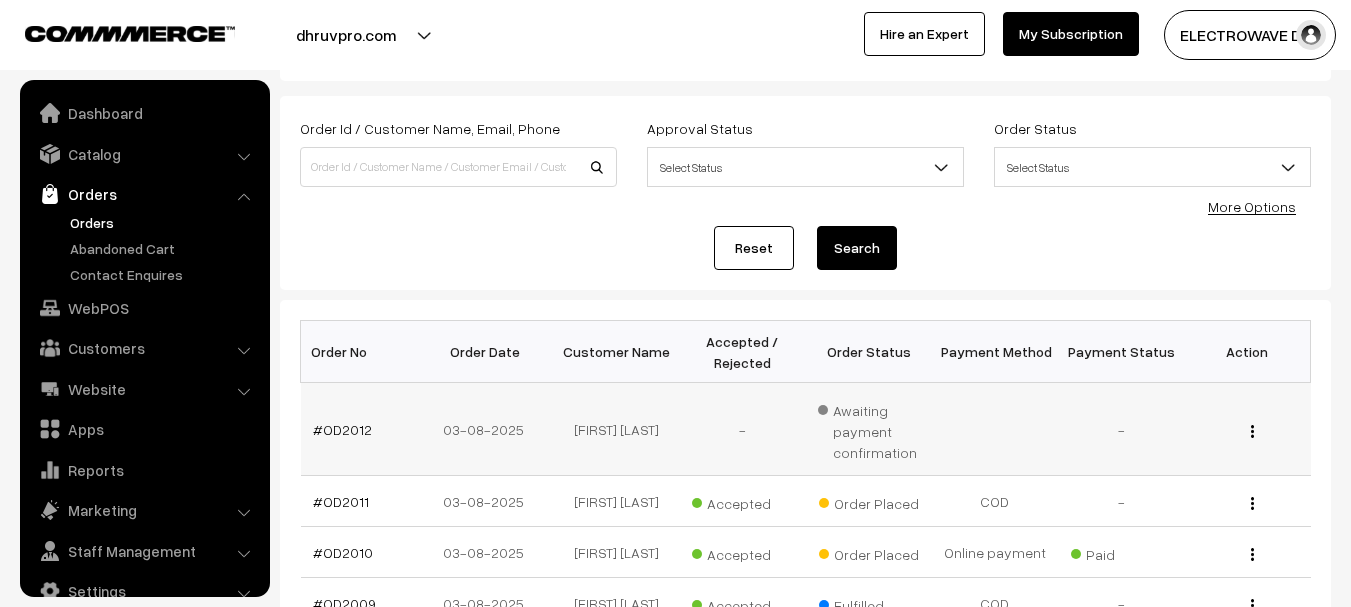 scroll, scrollTop: 294, scrollLeft: 0, axis: vertical 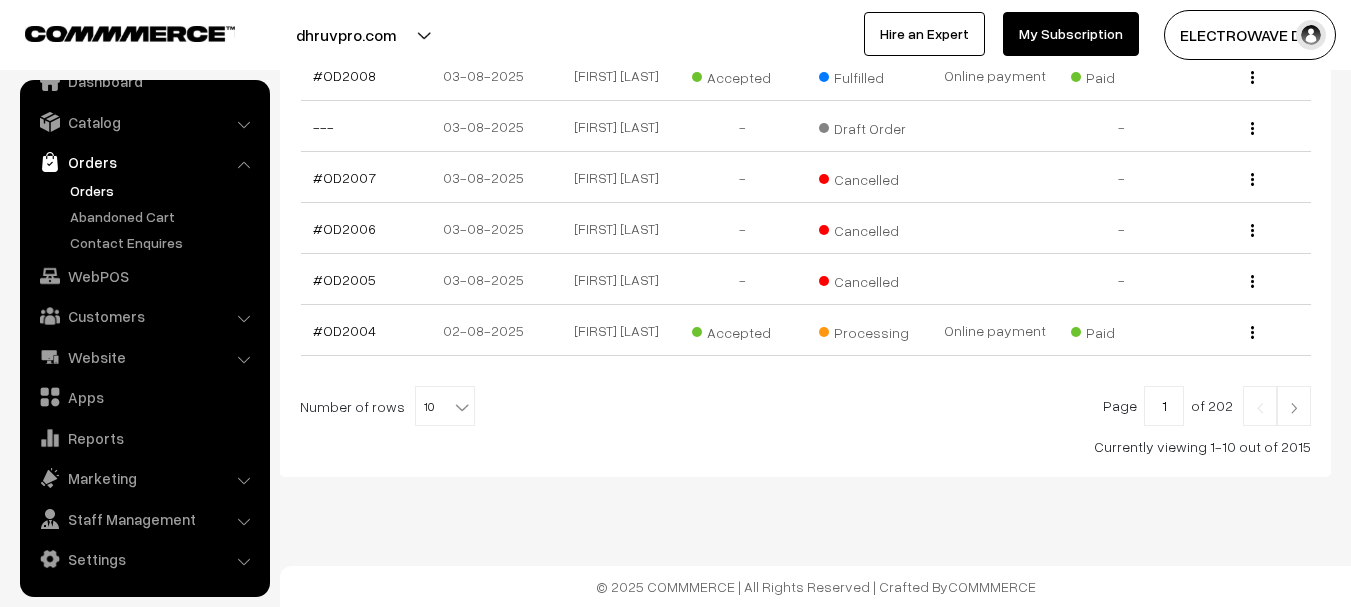 click at bounding box center [462, 407] 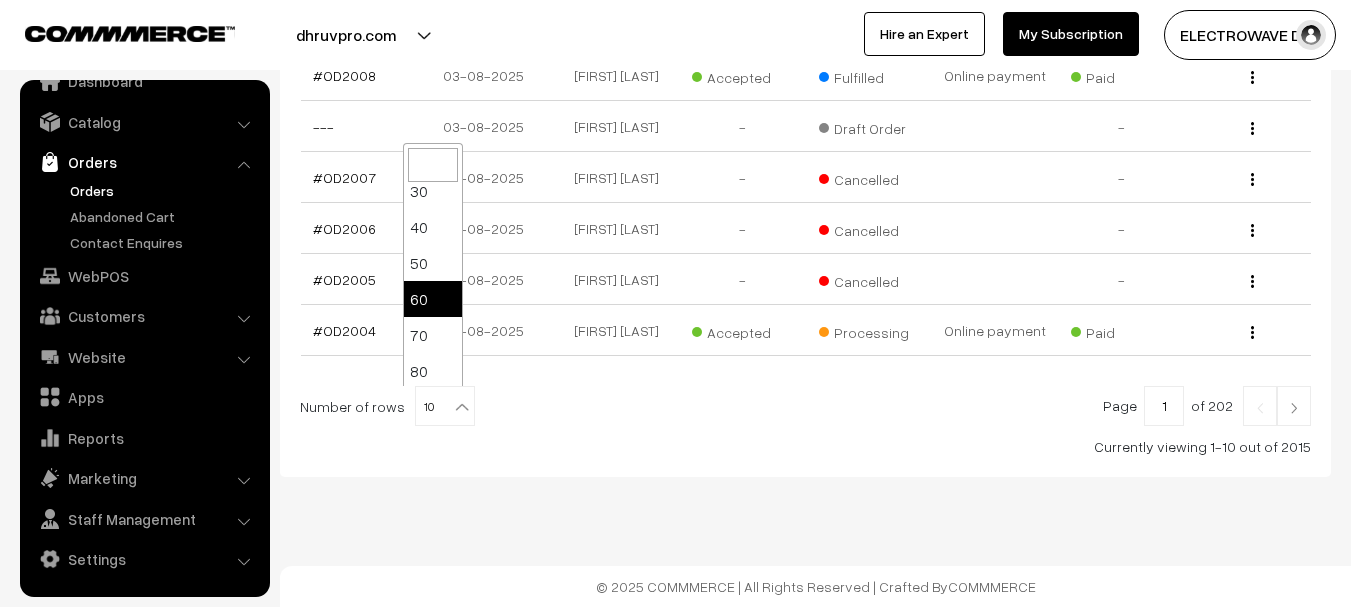 scroll, scrollTop: 160, scrollLeft: 0, axis: vertical 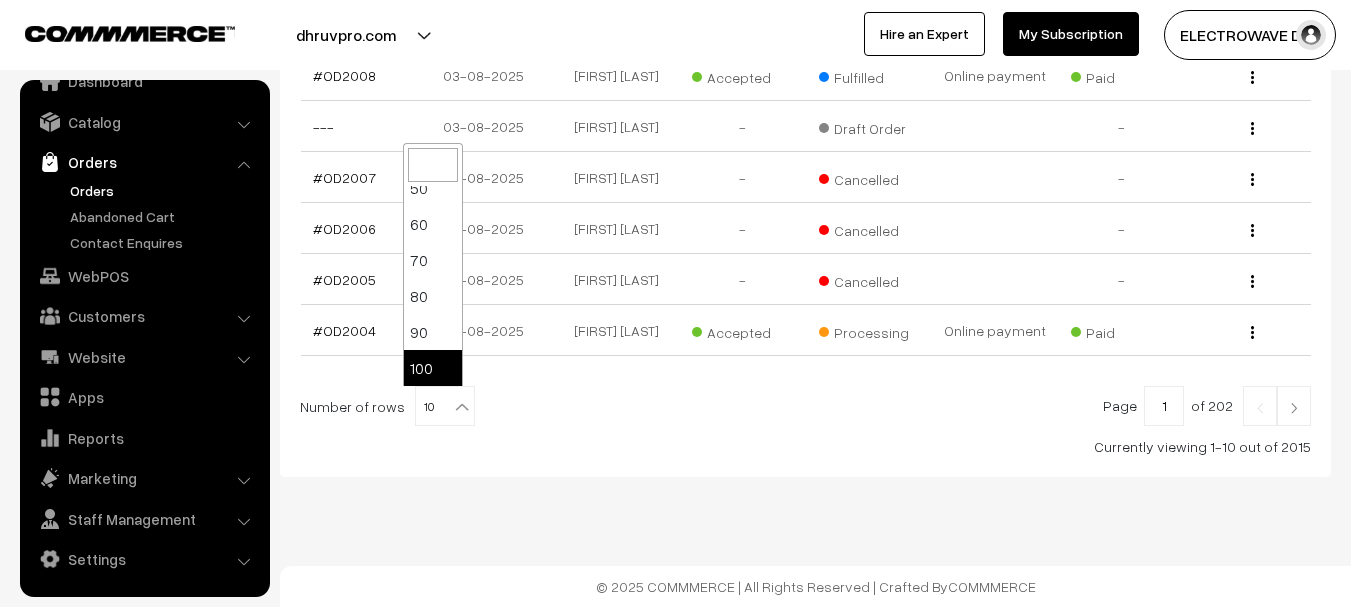 select on "100" 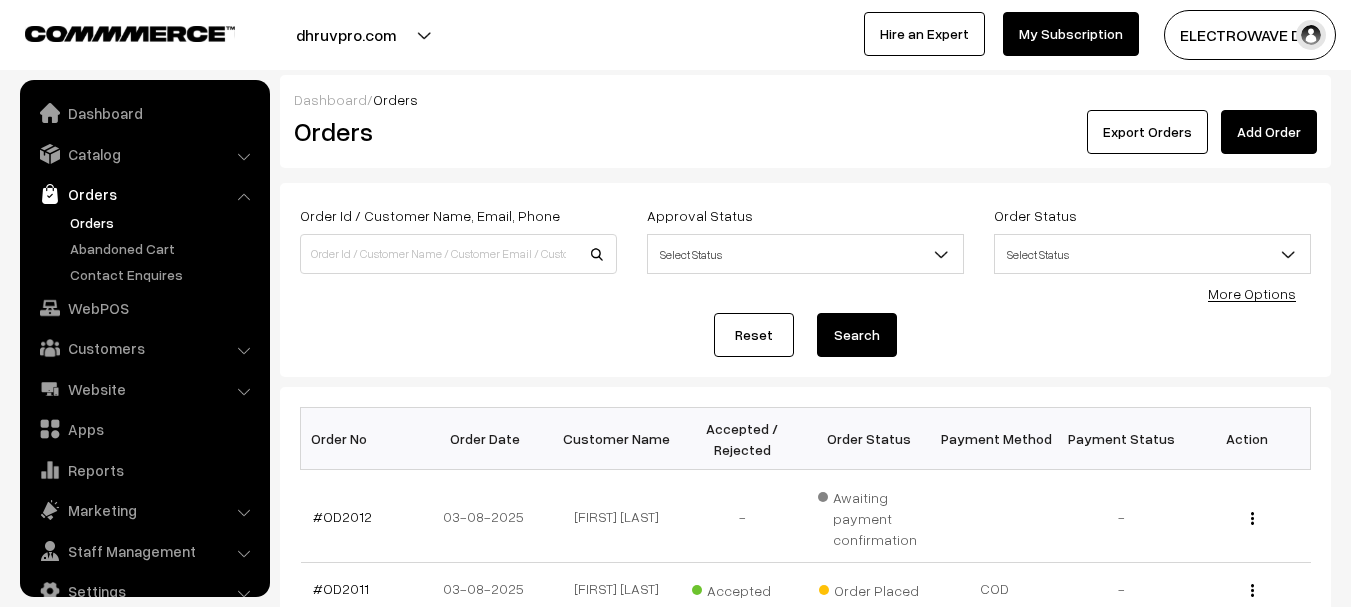 scroll, scrollTop: 0, scrollLeft: 0, axis: both 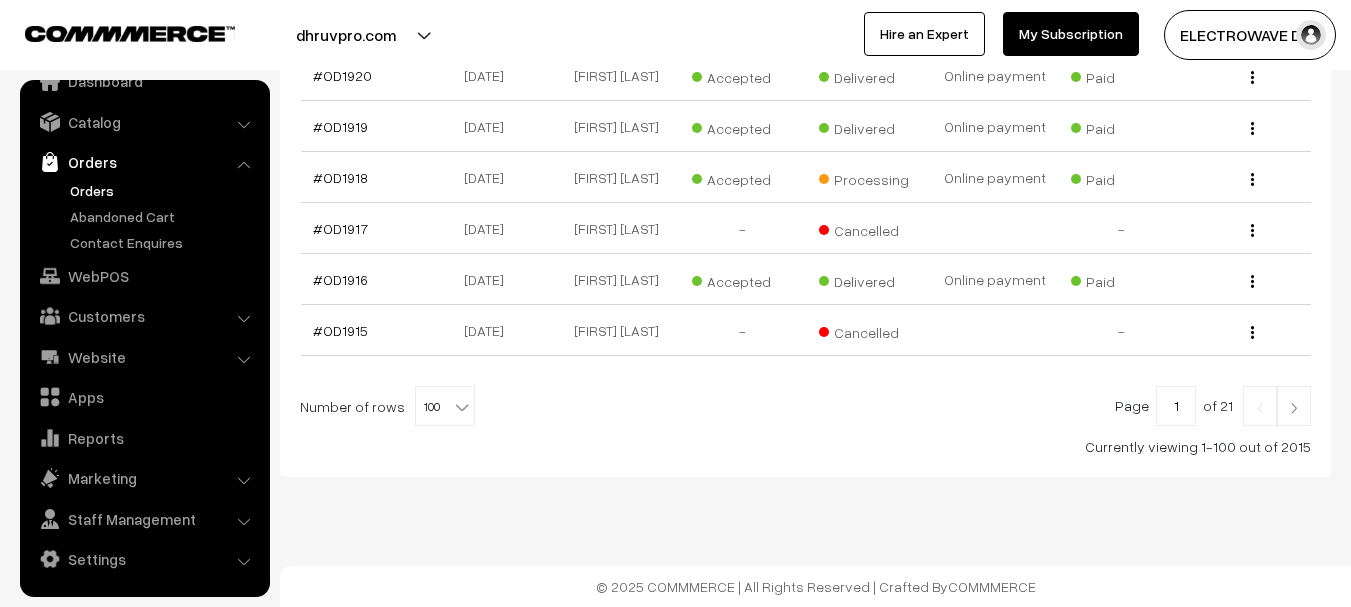 click at bounding box center (1294, 406) 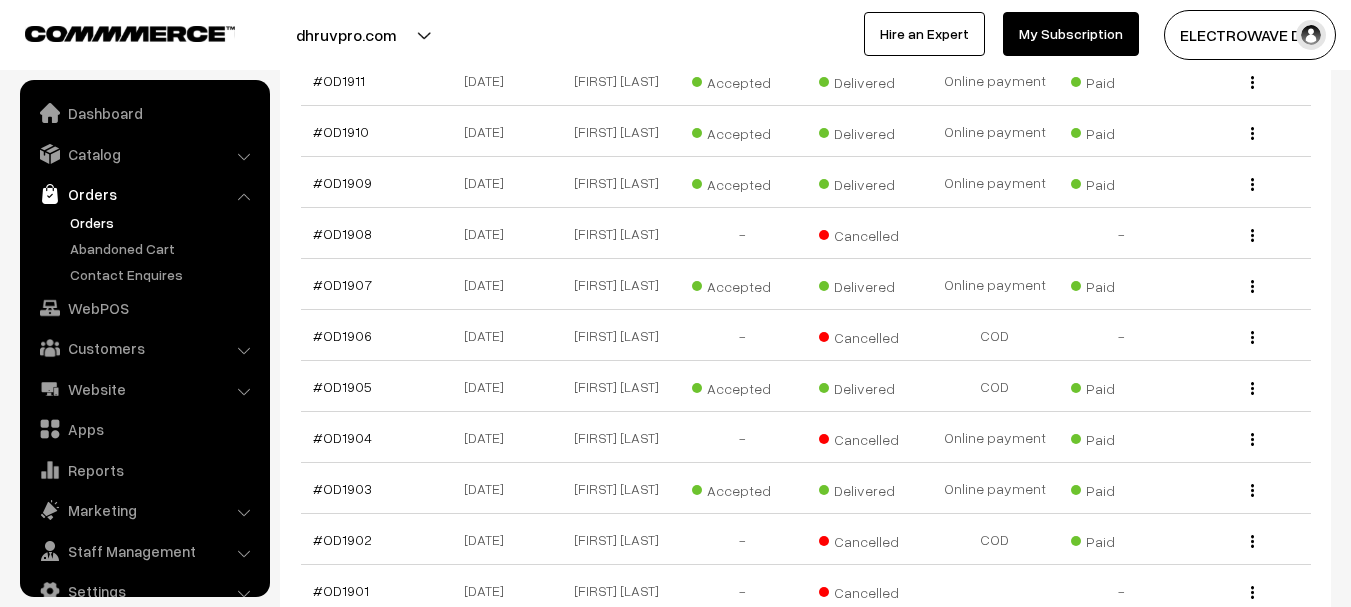 scroll, scrollTop: 600, scrollLeft: 0, axis: vertical 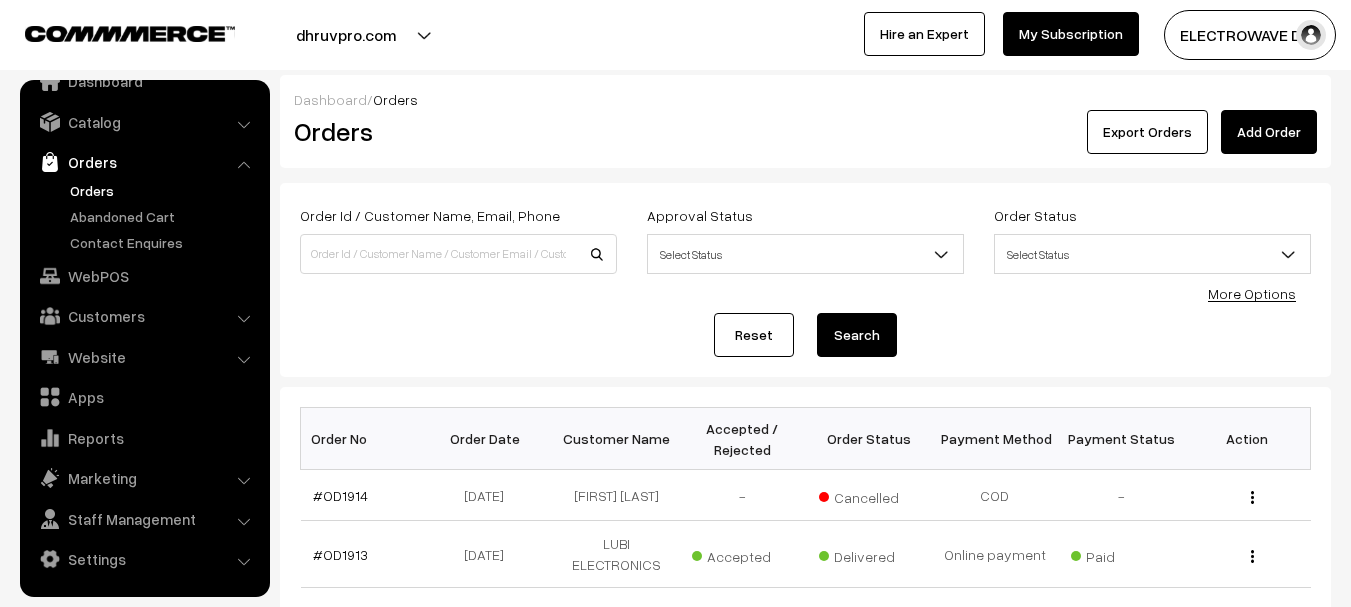 click on "Orders" at bounding box center (164, 190) 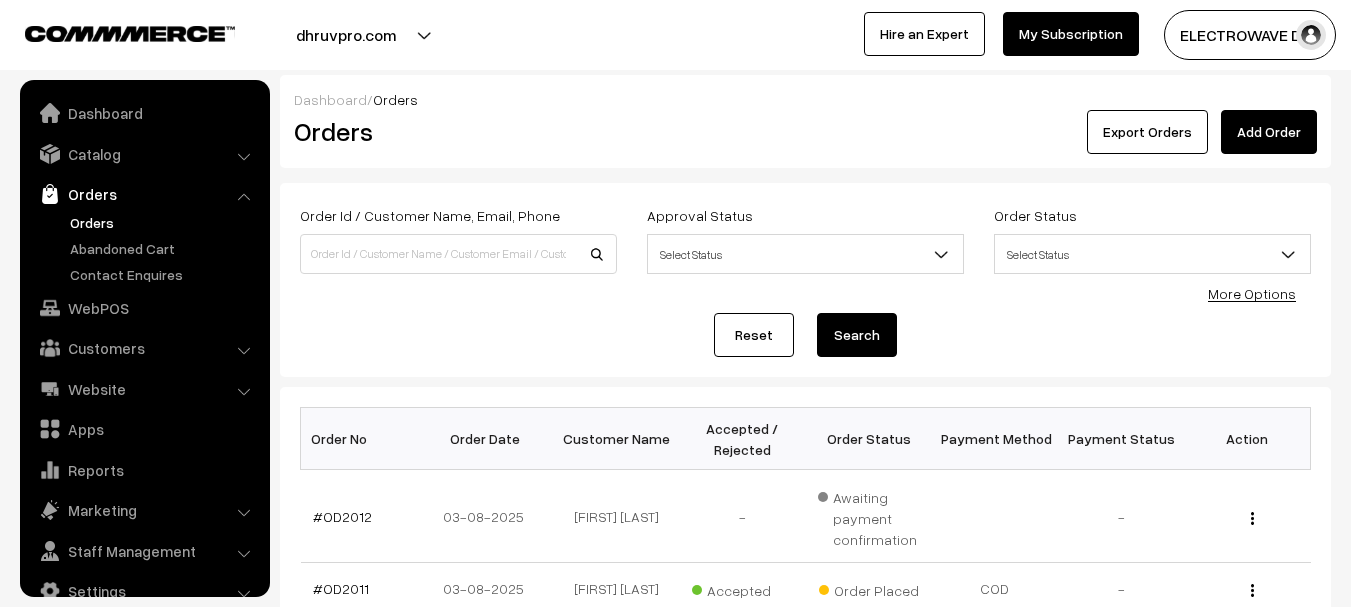 scroll, scrollTop: 0, scrollLeft: 0, axis: both 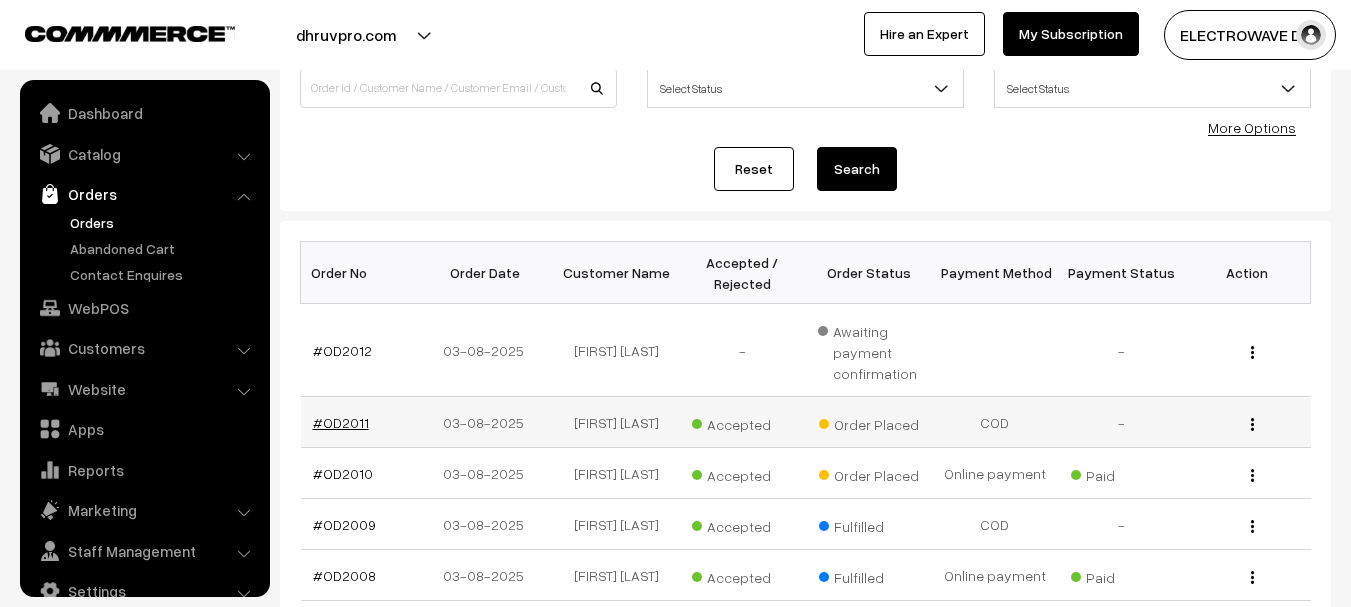 click on "#OD2011" at bounding box center (341, 422) 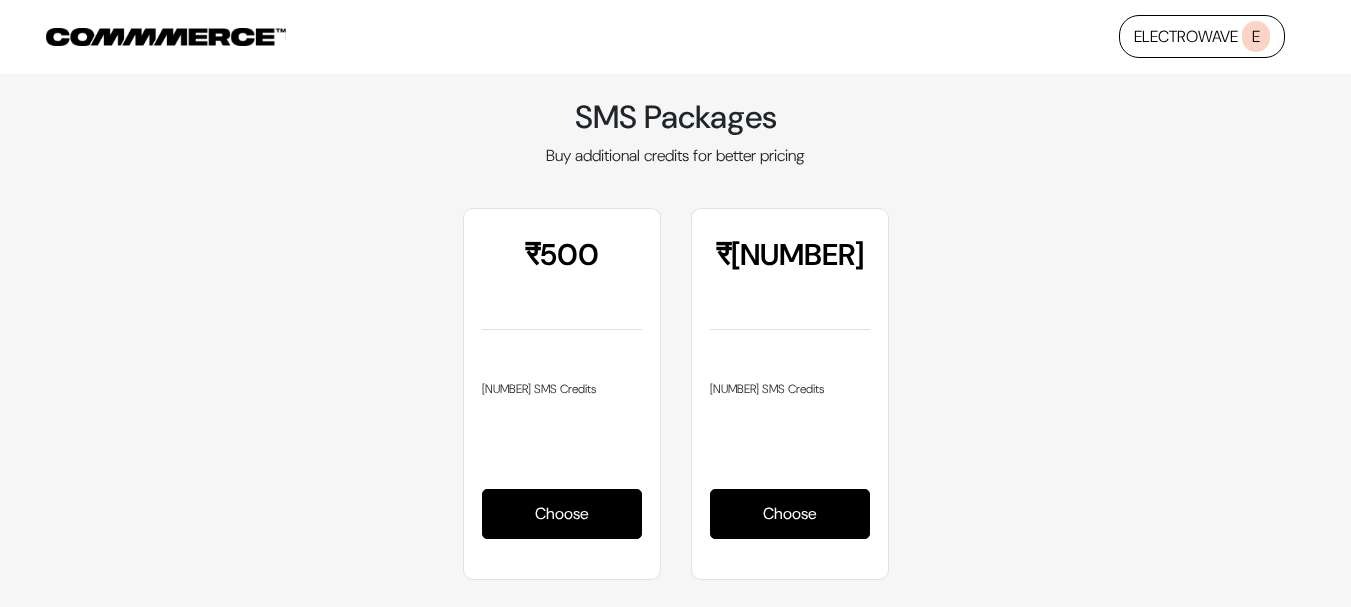 scroll, scrollTop: 0, scrollLeft: 0, axis: both 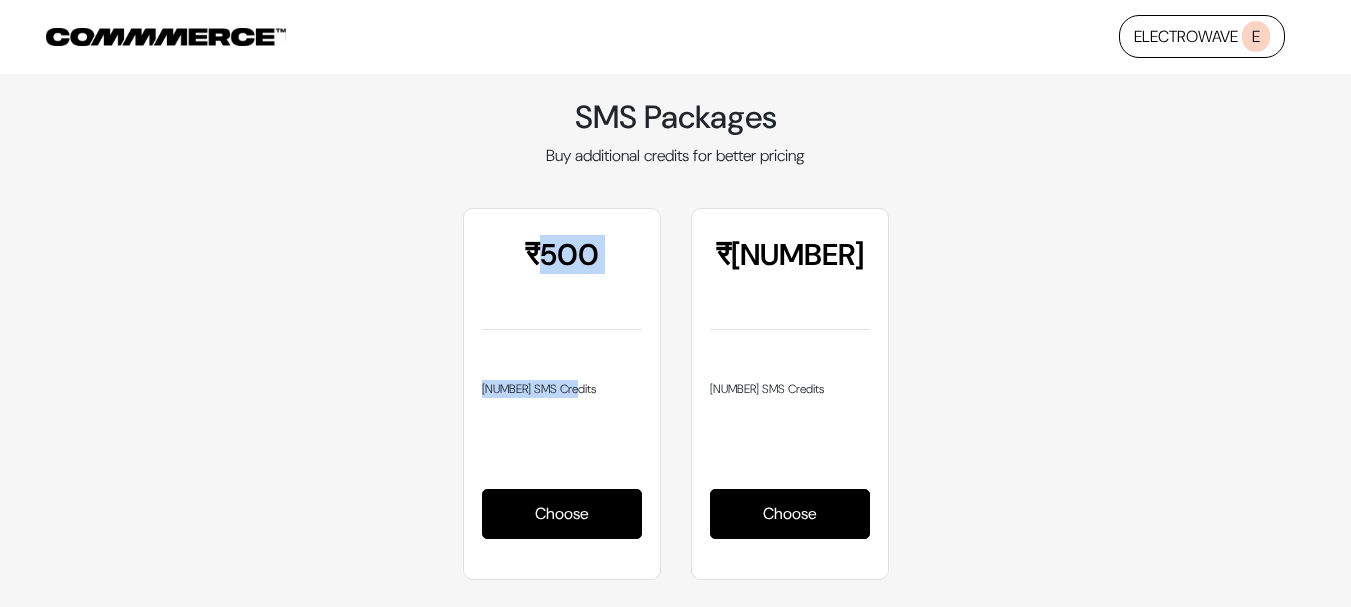 drag, startPoint x: 539, startPoint y: 254, endPoint x: 627, endPoint y: 383, distance: 156.15697 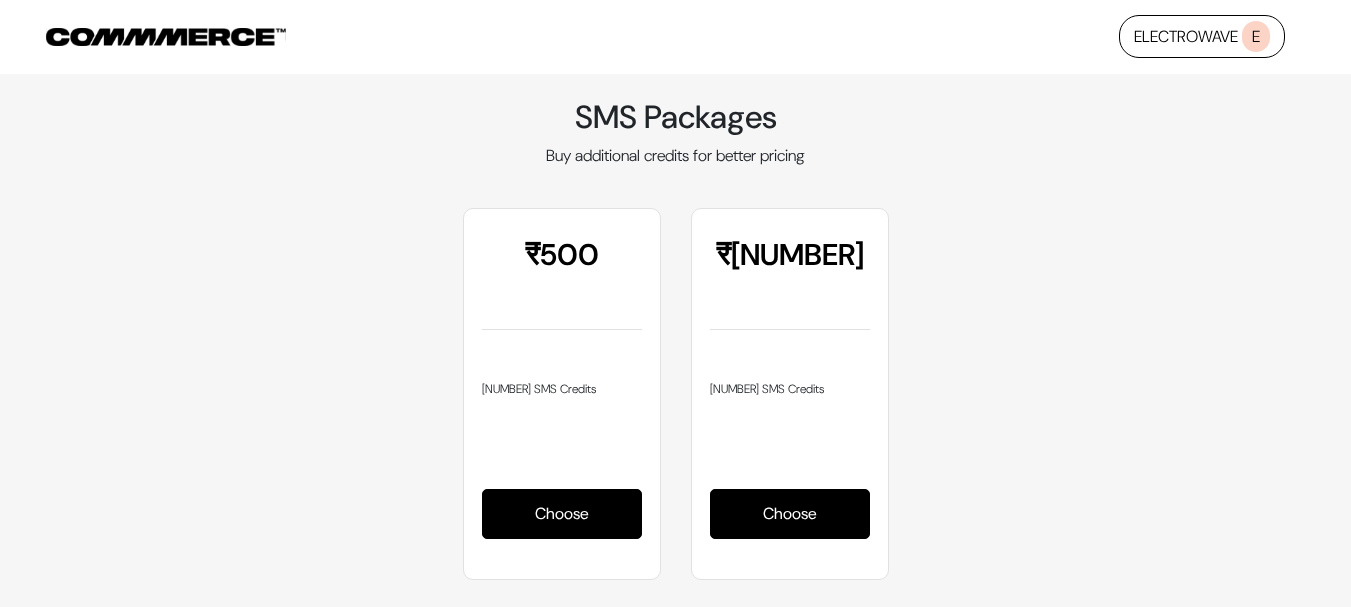 click on "₹  [NUMBER]" at bounding box center [562, 284] 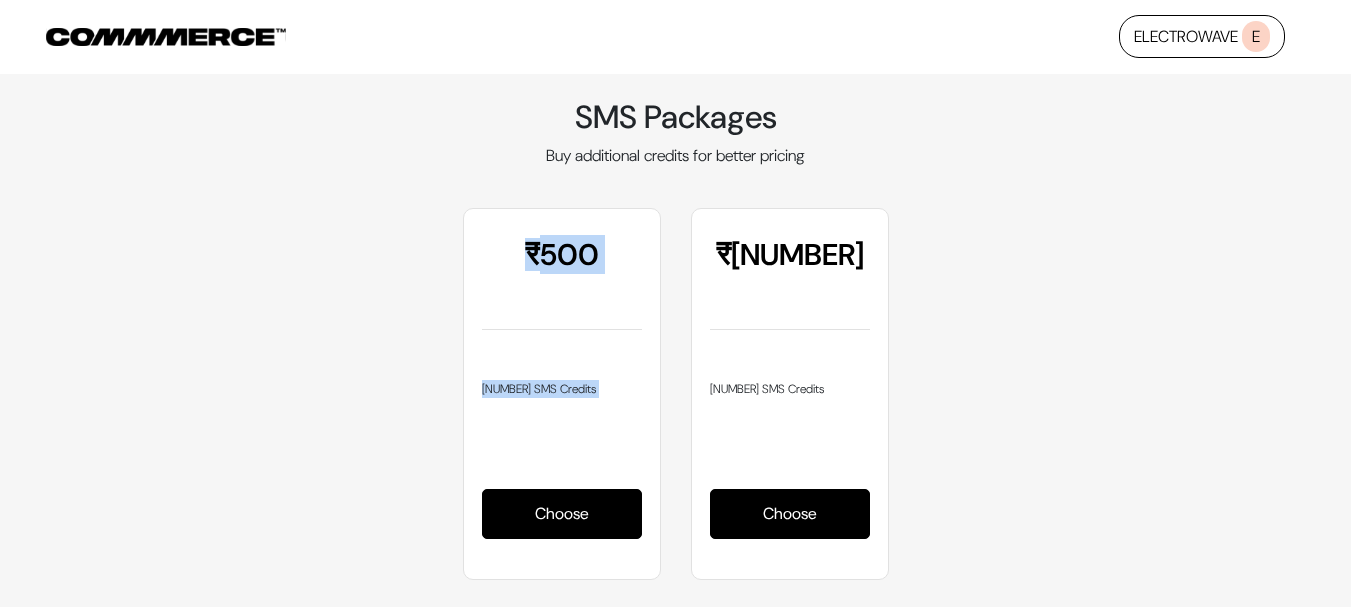 drag, startPoint x: 506, startPoint y: 239, endPoint x: 644, endPoint y: 409, distance: 218.96118 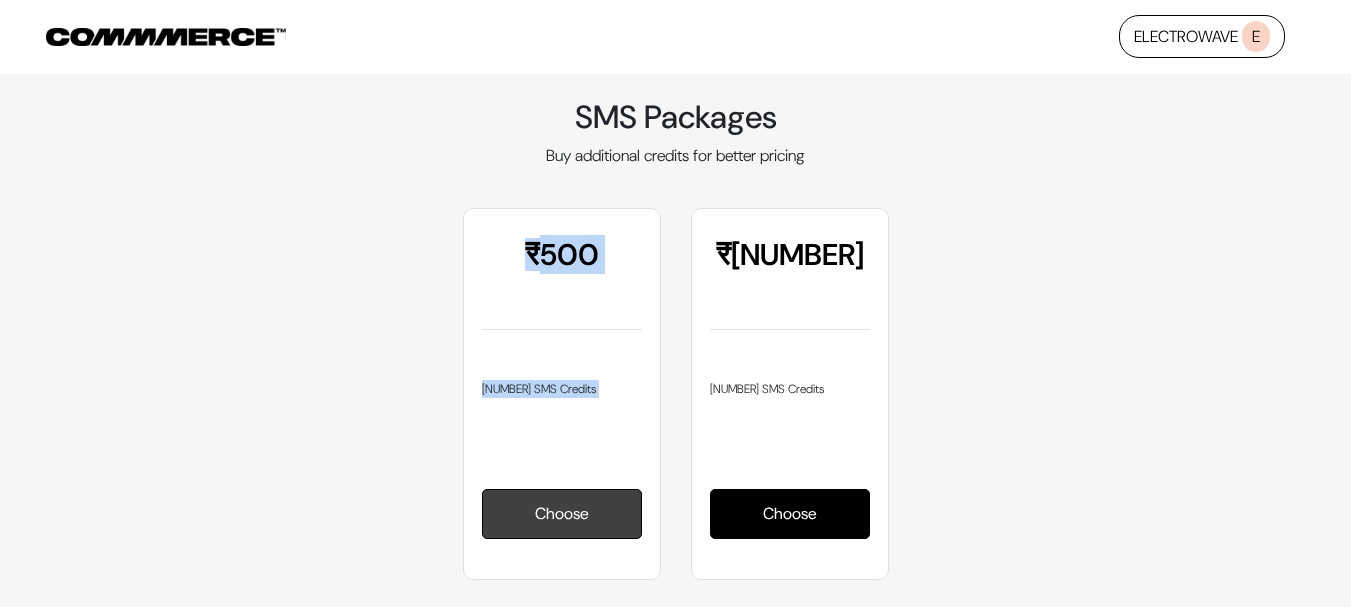 click on "Choose" at bounding box center [562, 514] 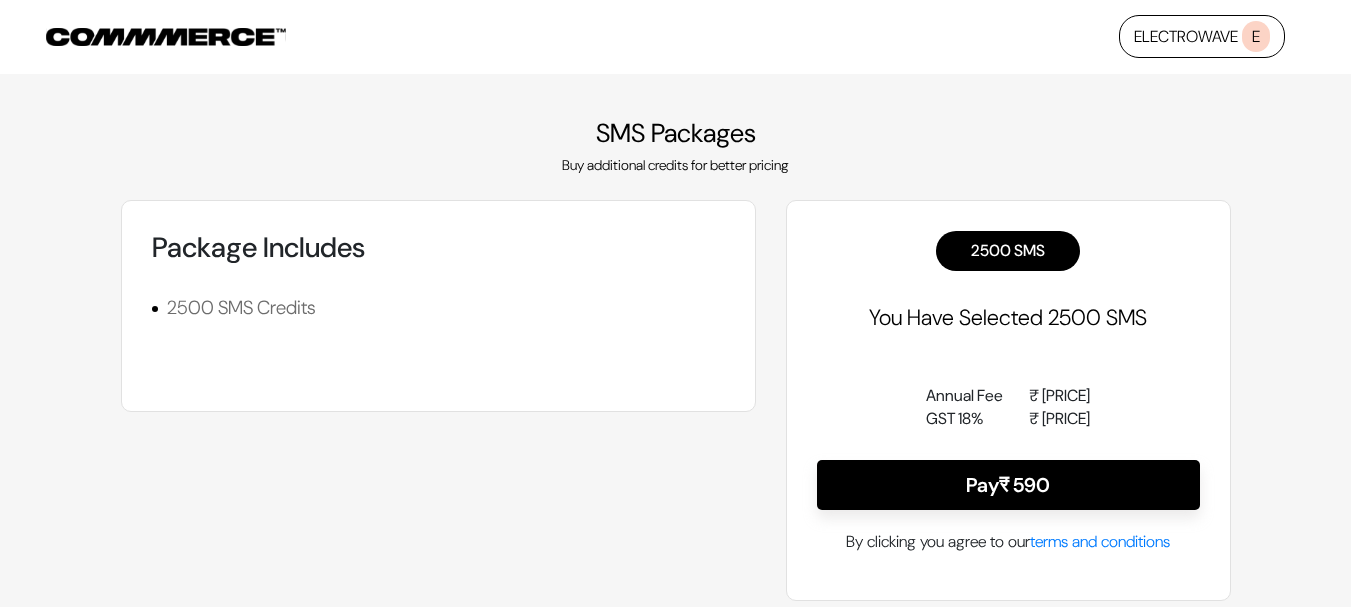 scroll, scrollTop: 0, scrollLeft: 0, axis: both 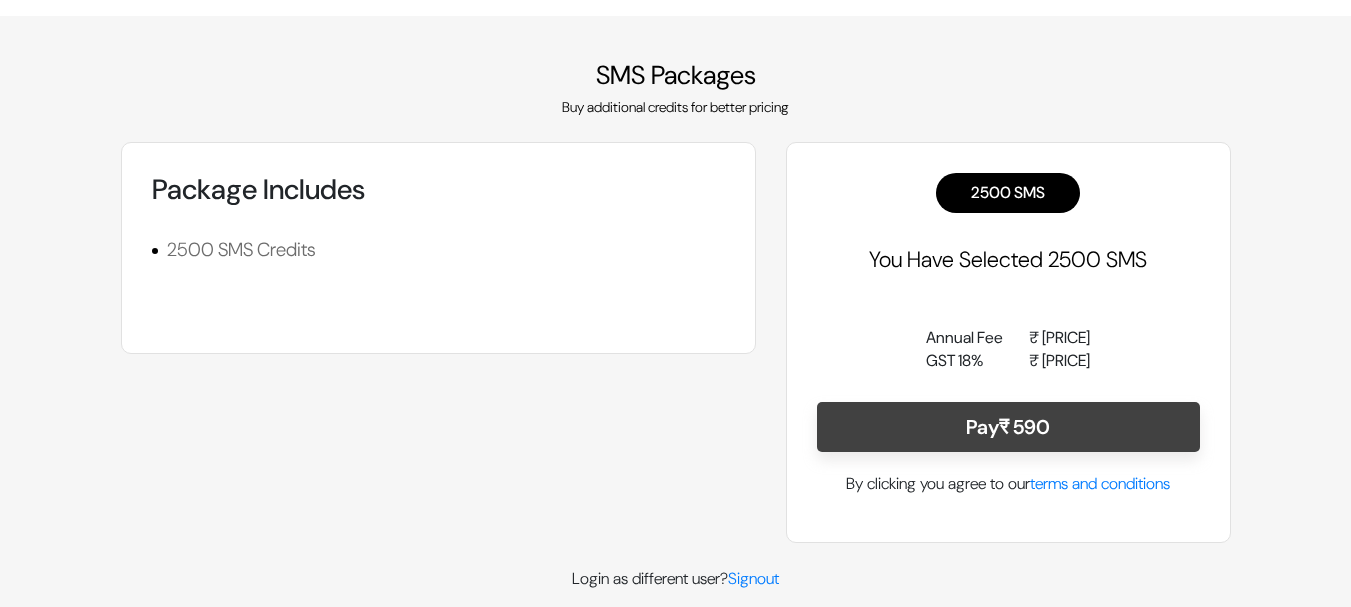 click on "Pay  ₹   590" at bounding box center [1008, 427] 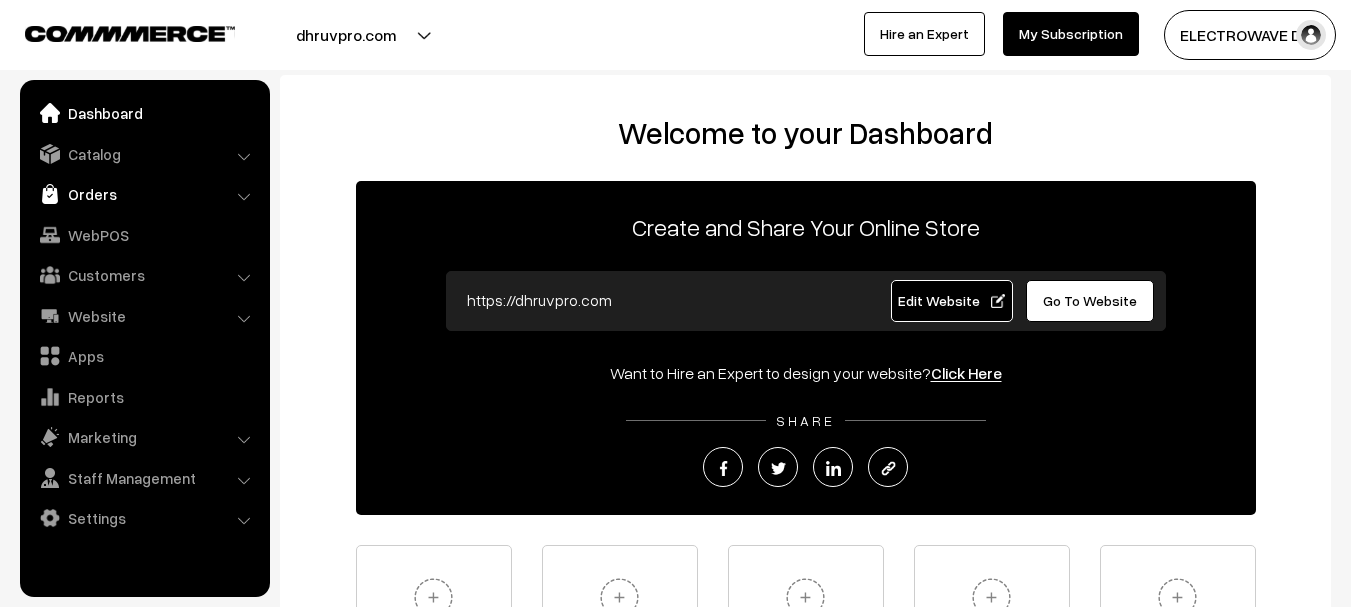 scroll, scrollTop: 0, scrollLeft: 0, axis: both 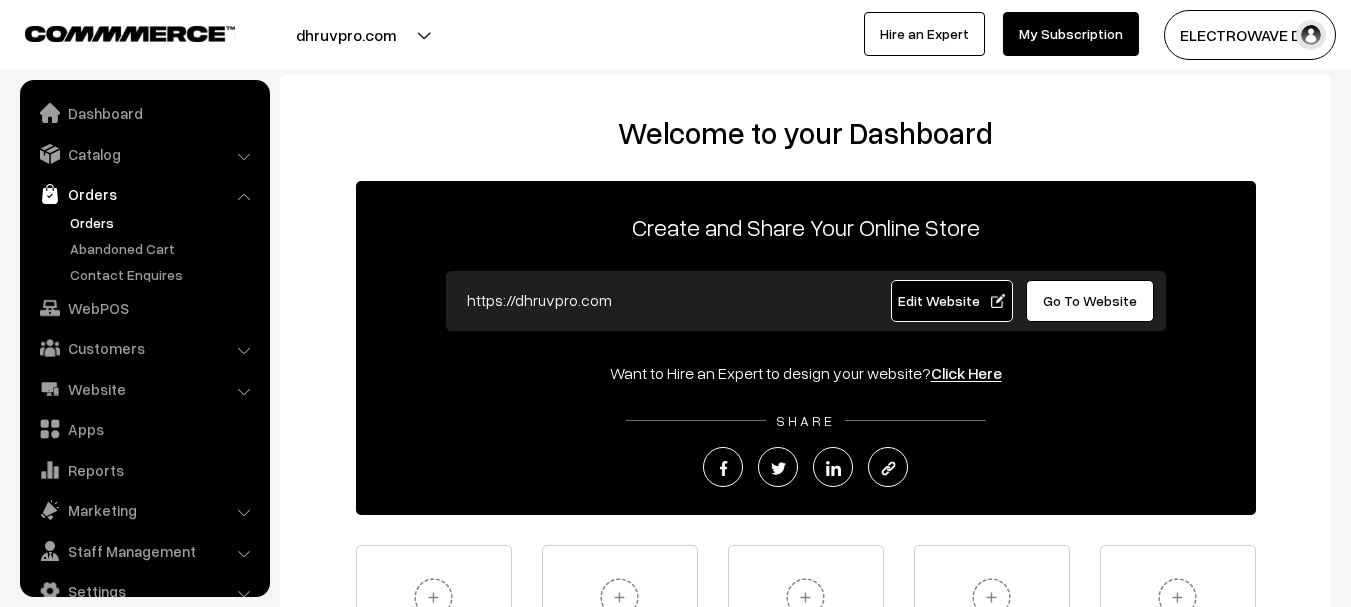 click on "Orders" at bounding box center (164, 222) 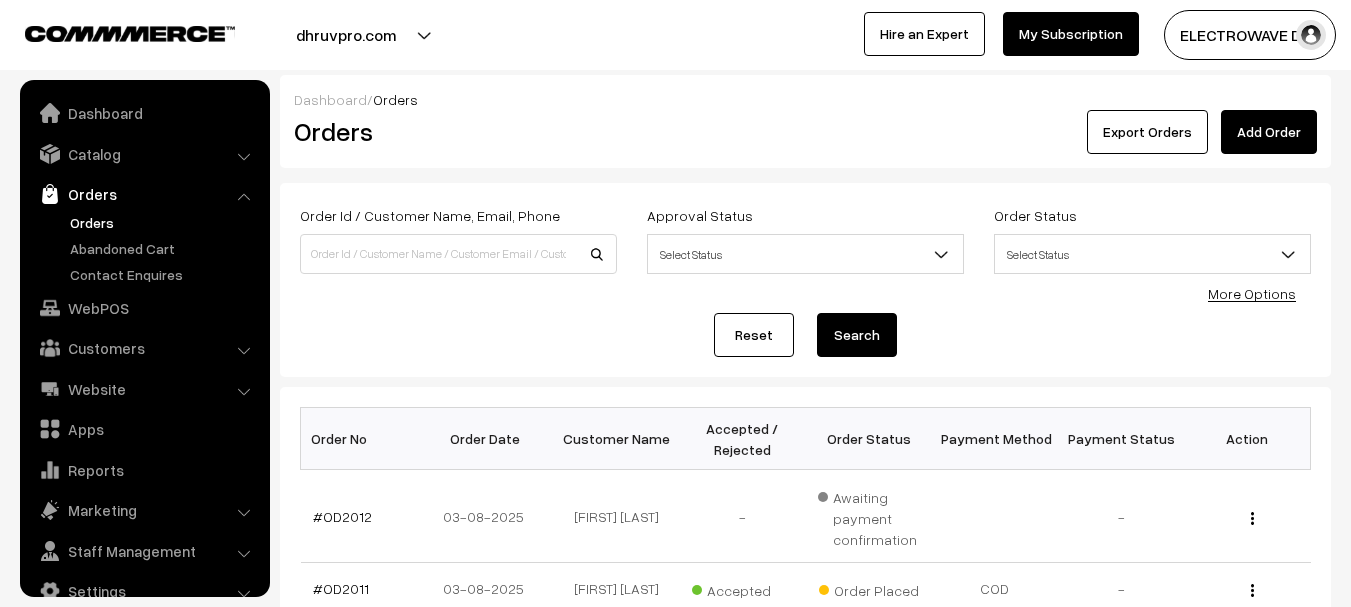 scroll, scrollTop: 600, scrollLeft: 0, axis: vertical 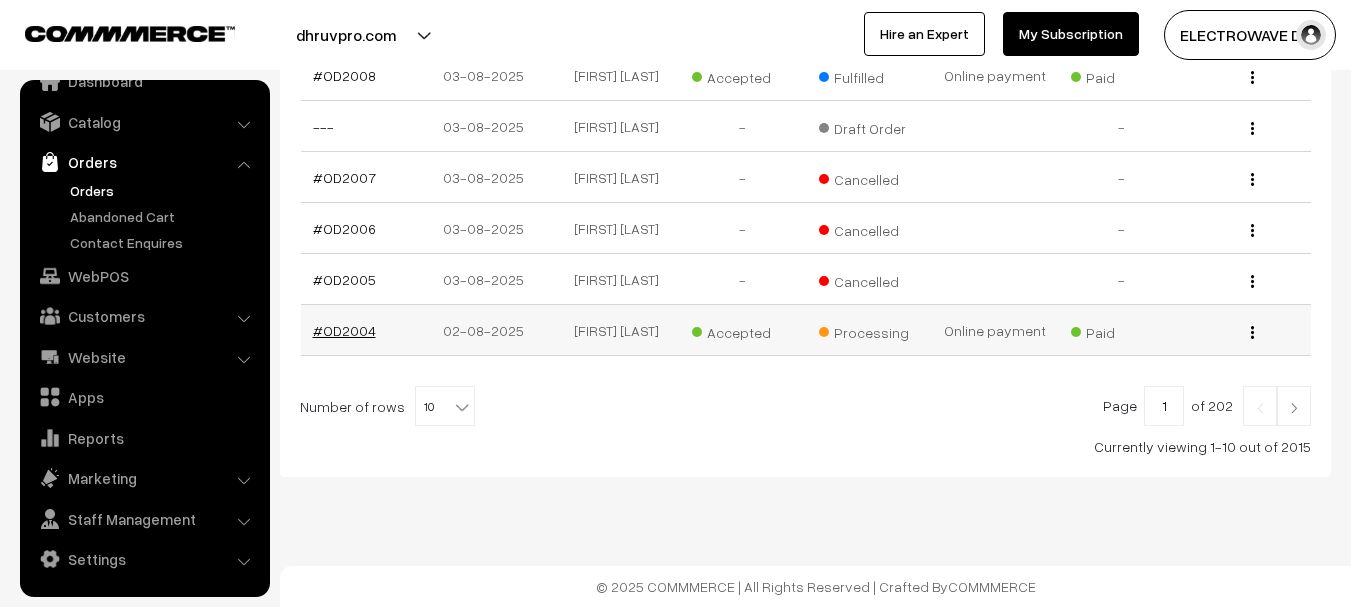 click on "#OD2004" at bounding box center (344, 330) 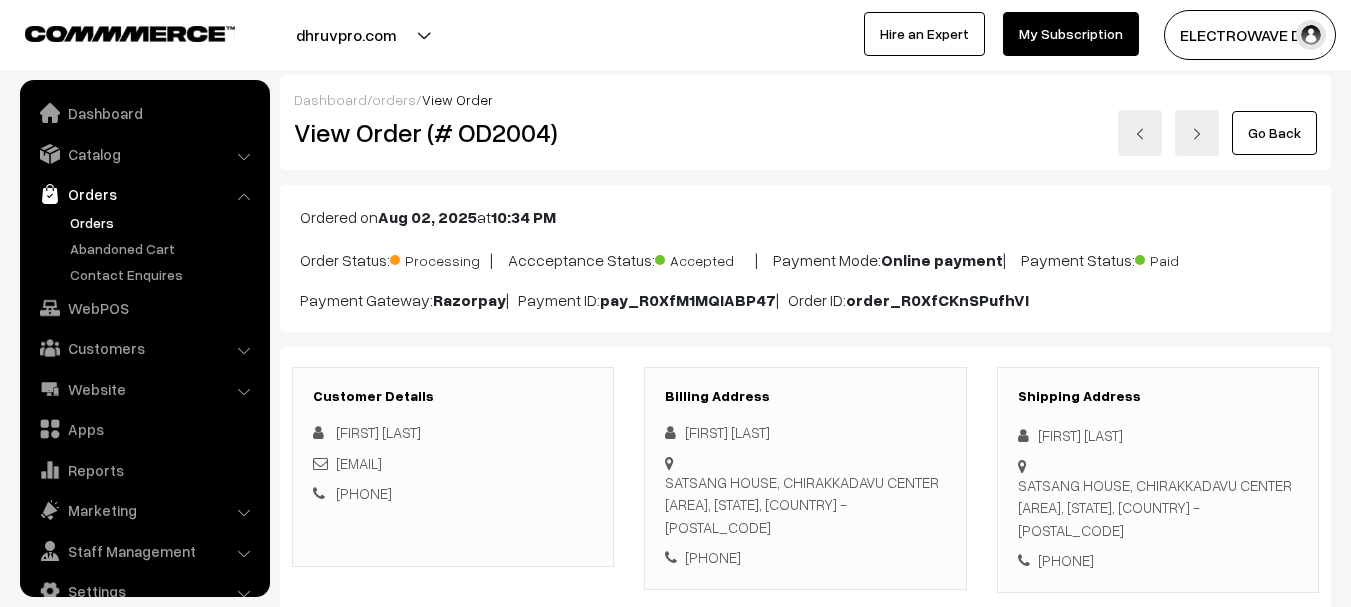 scroll, scrollTop: 400, scrollLeft: 0, axis: vertical 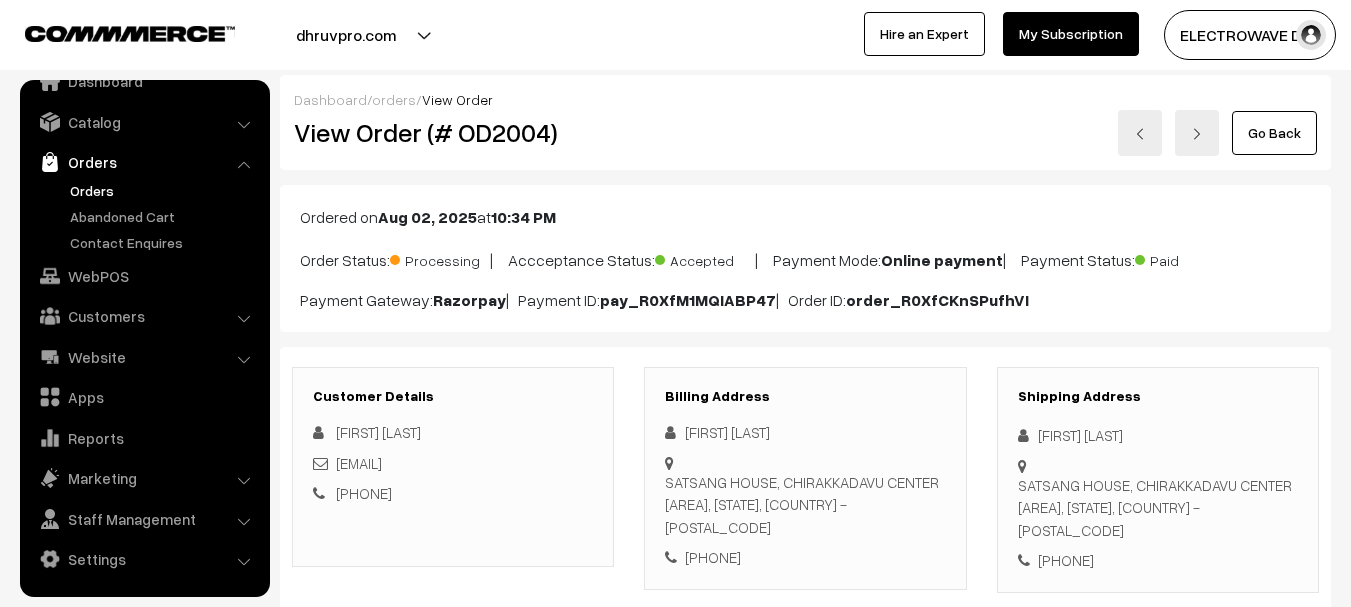 click on "Orders" at bounding box center [164, 190] 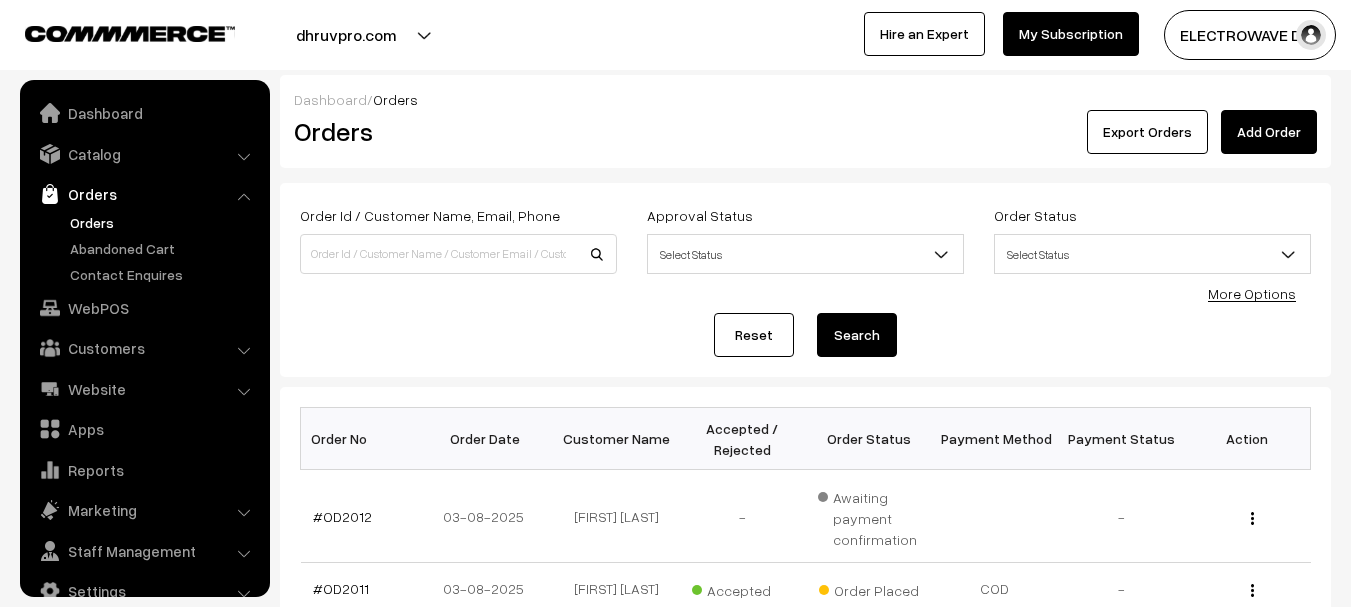 scroll, scrollTop: 0, scrollLeft: 0, axis: both 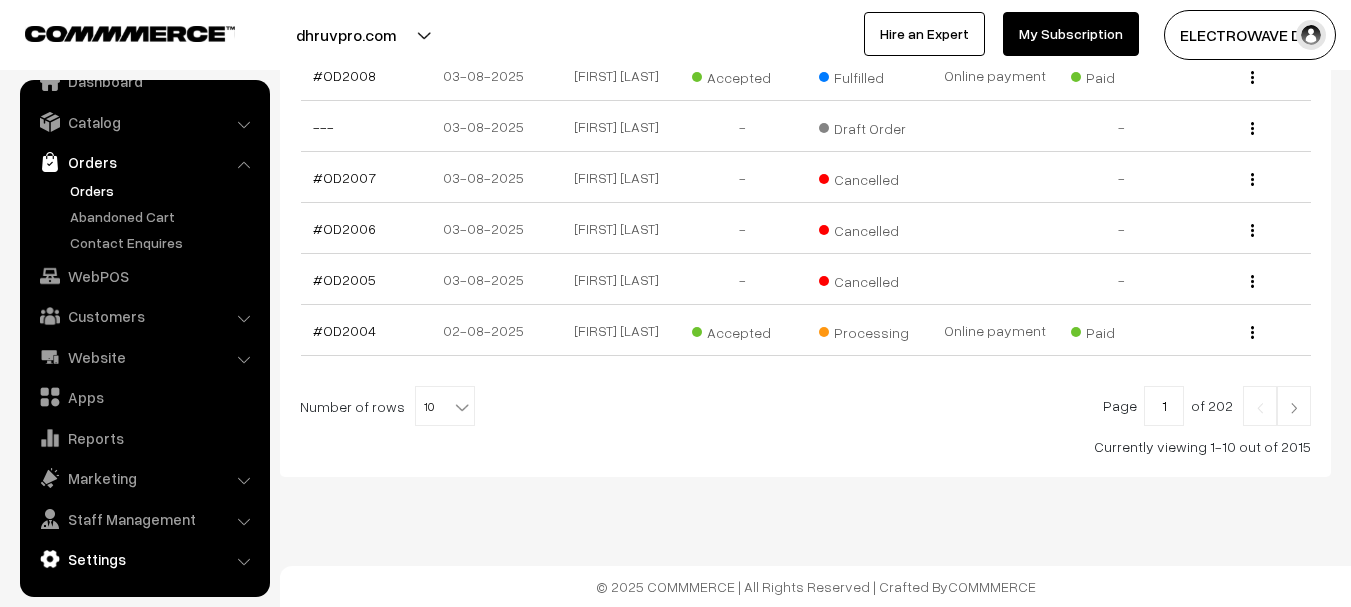 click on "Settings" at bounding box center (144, 559) 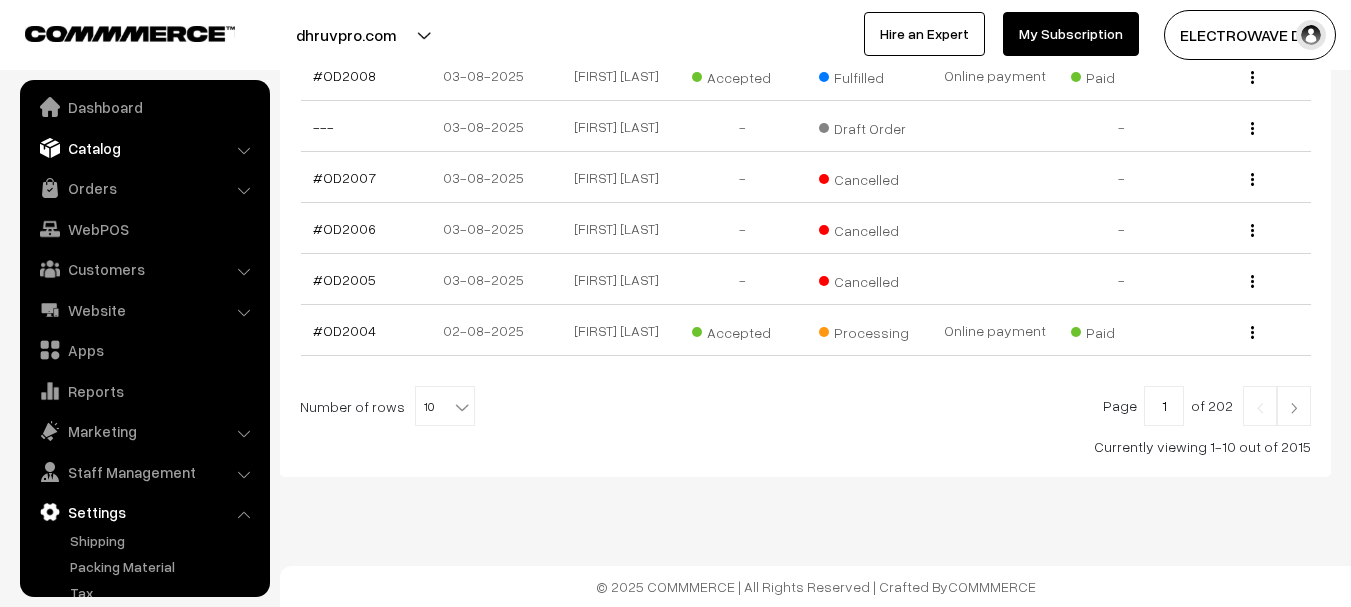 scroll, scrollTop: 0, scrollLeft: 0, axis: both 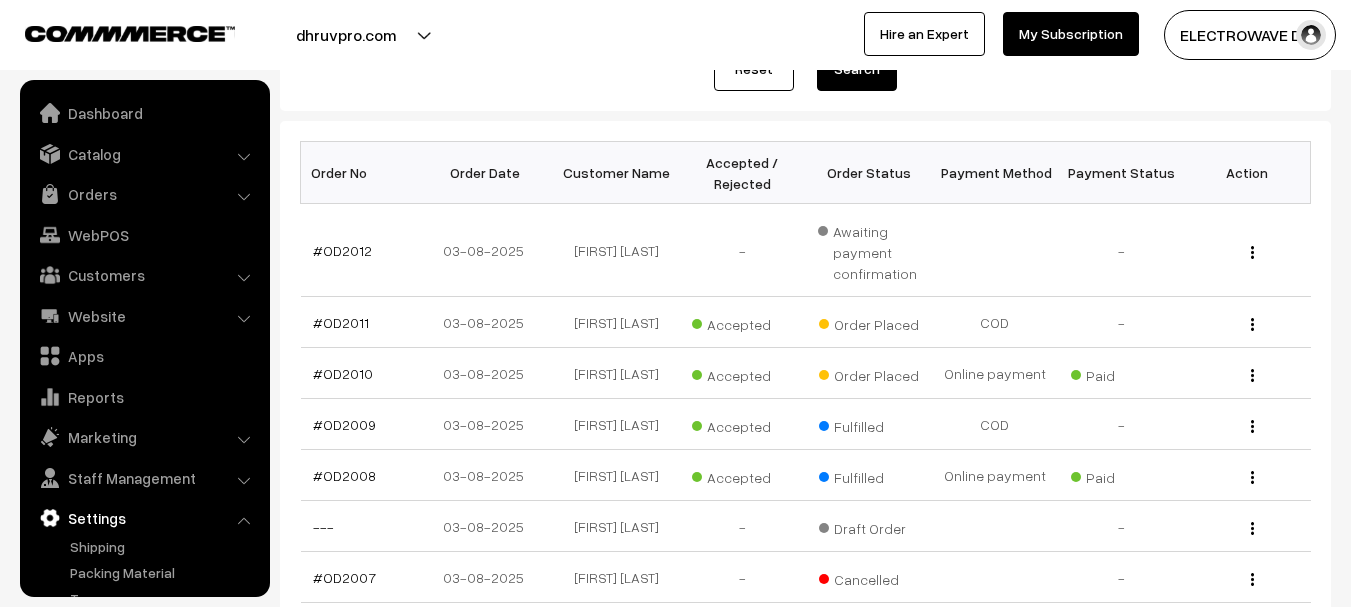 click on "ELECTROWAVE DE…" at bounding box center [1250, 35] 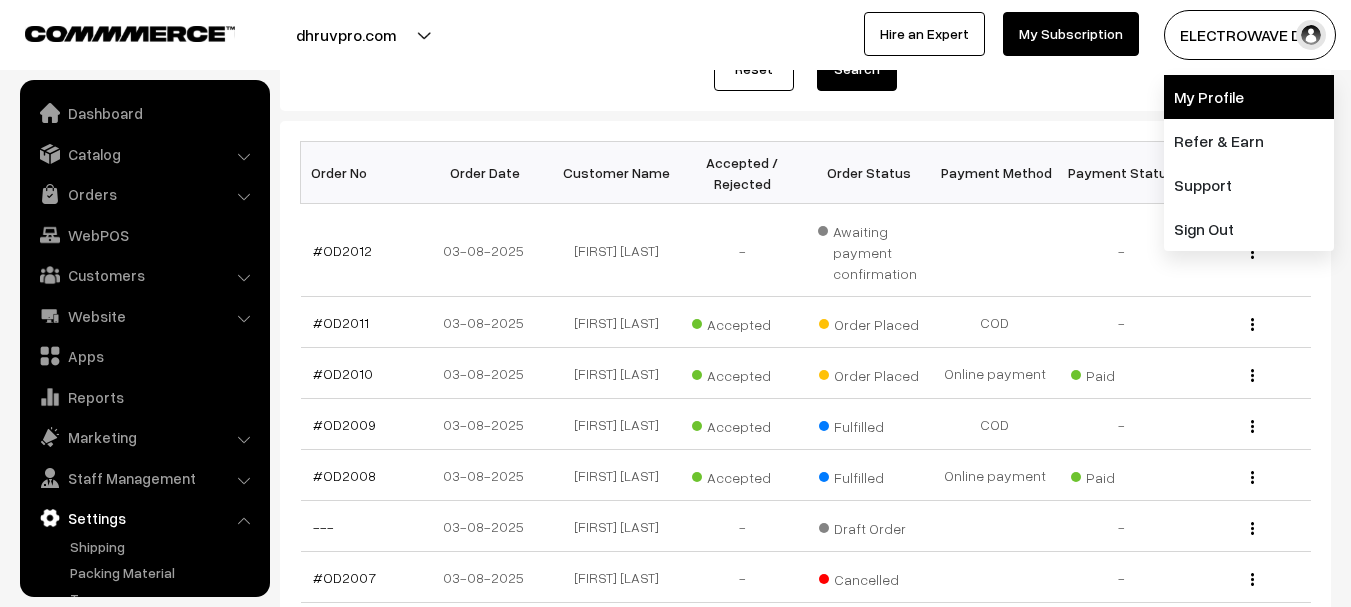 click on "My Profile" at bounding box center (1249, 97) 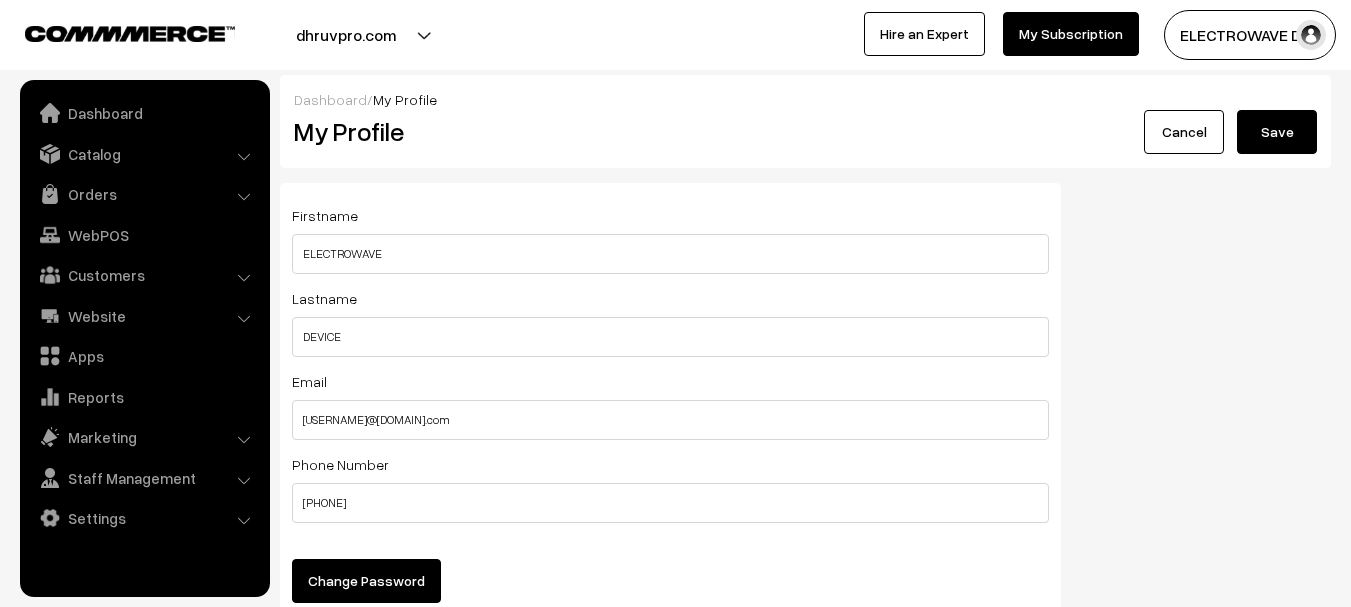 scroll, scrollTop: 0, scrollLeft: 0, axis: both 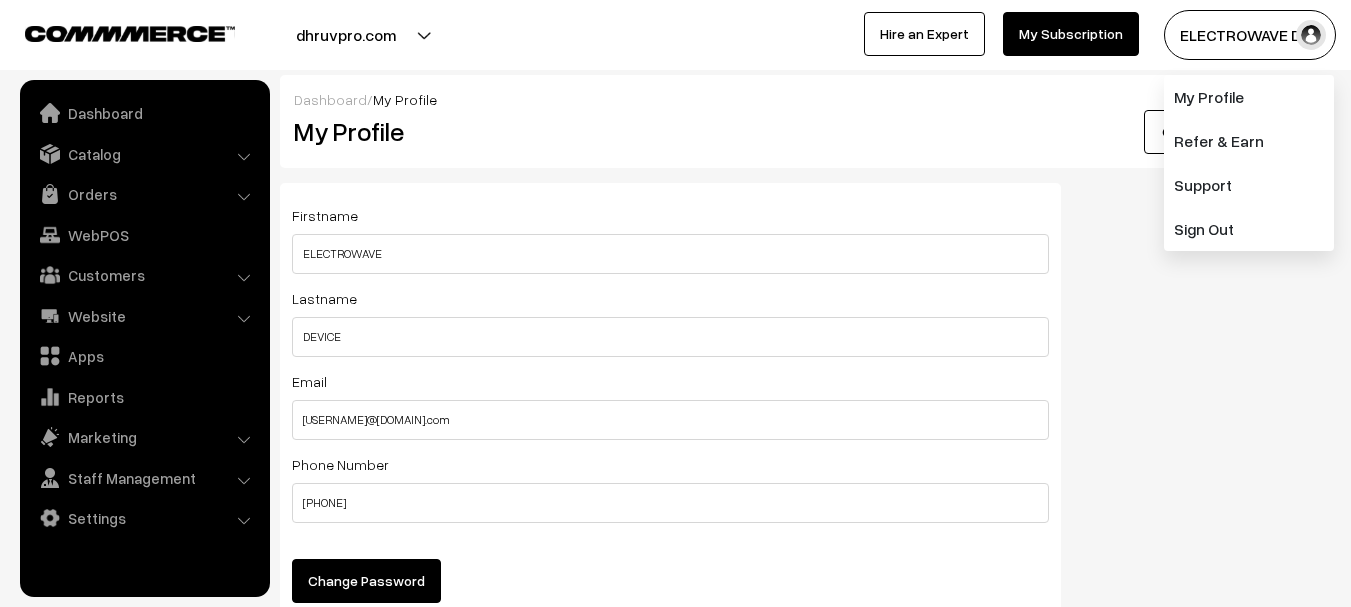 click on "My Subscription" at bounding box center (1071, 34) 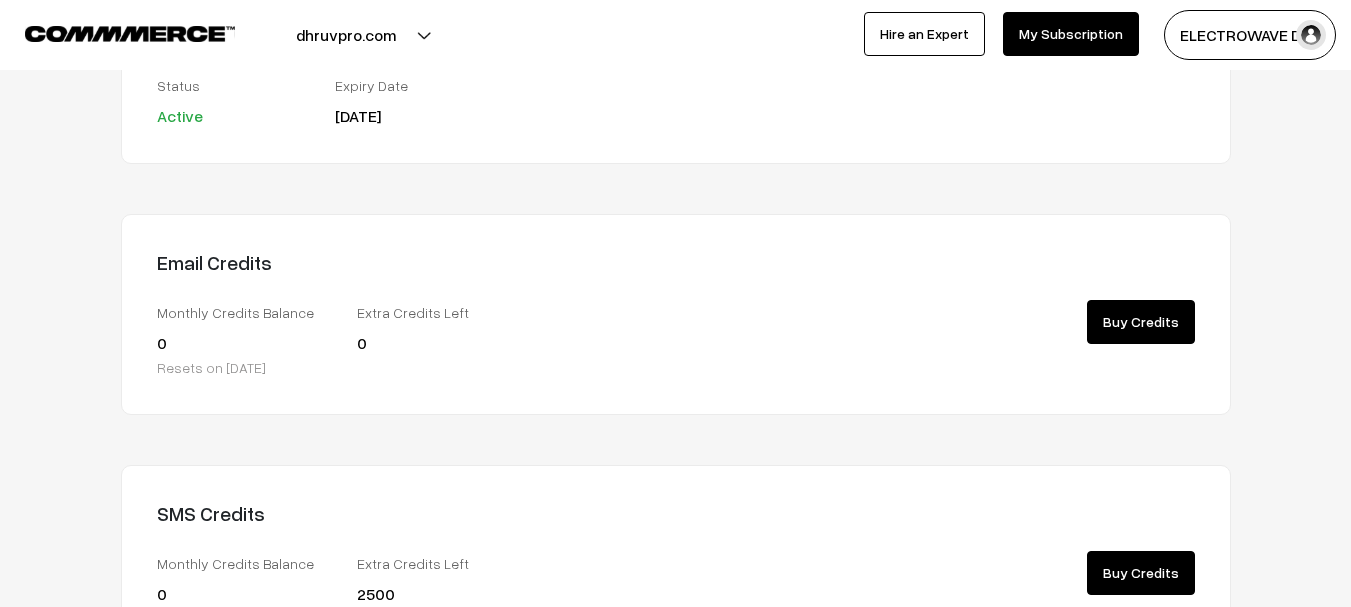 scroll, scrollTop: 505, scrollLeft: 0, axis: vertical 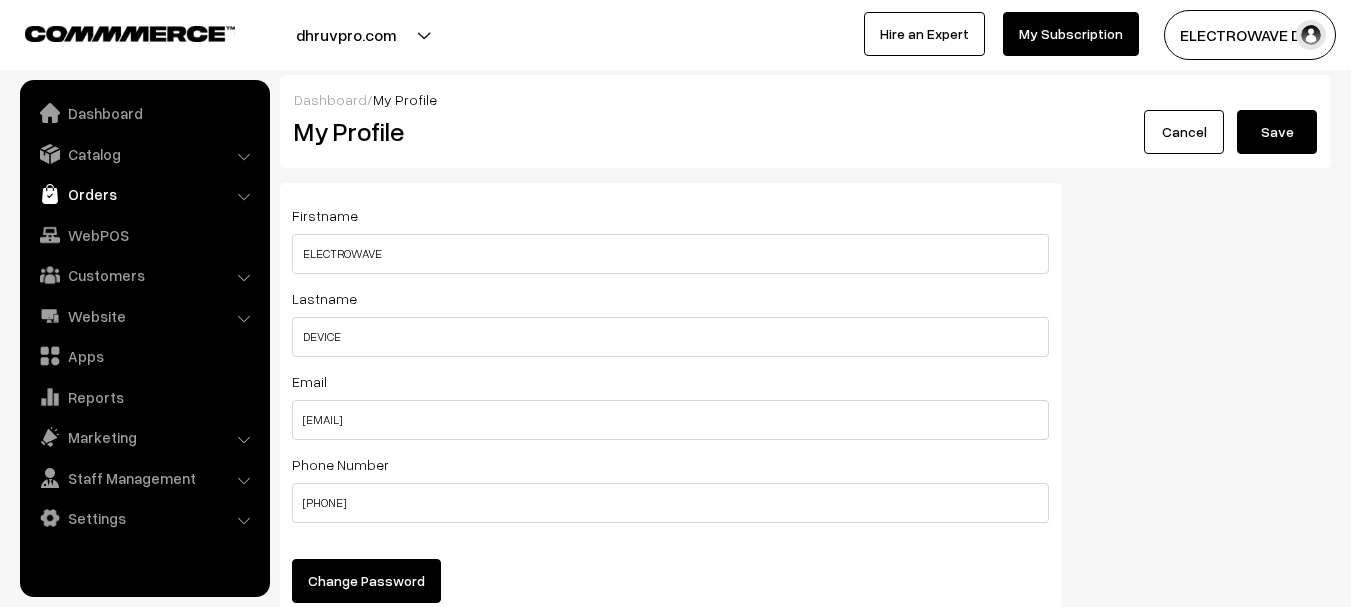 click on "Orders" at bounding box center (144, 194) 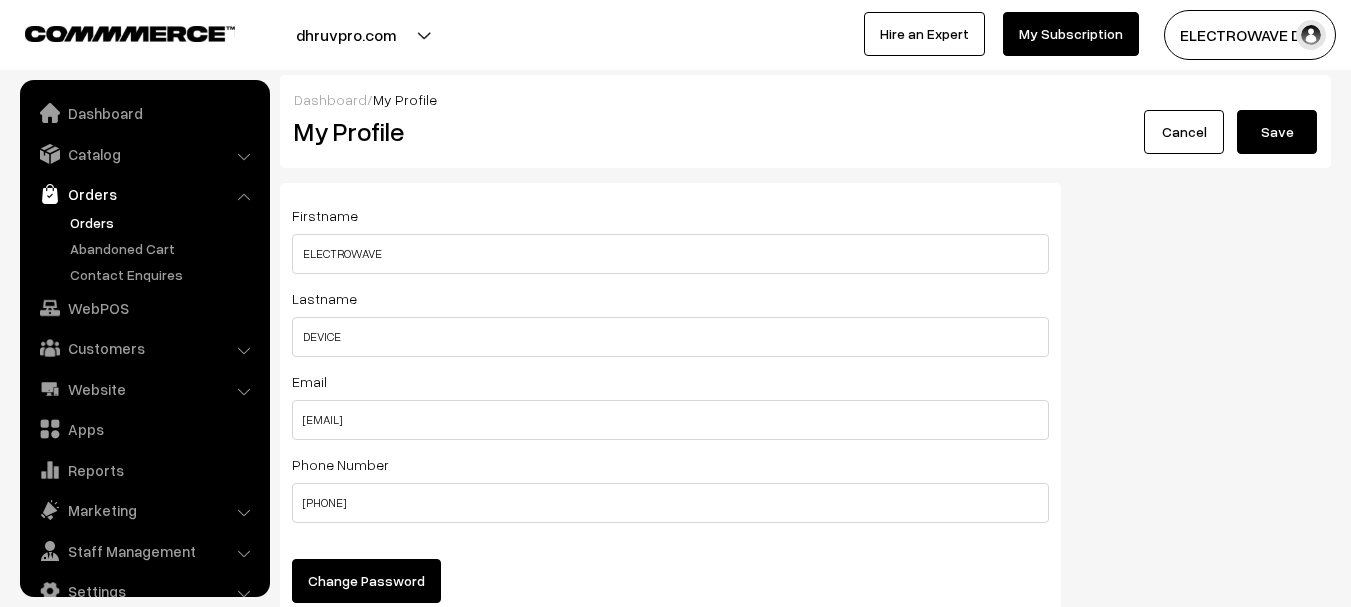 click on "Orders" at bounding box center (164, 222) 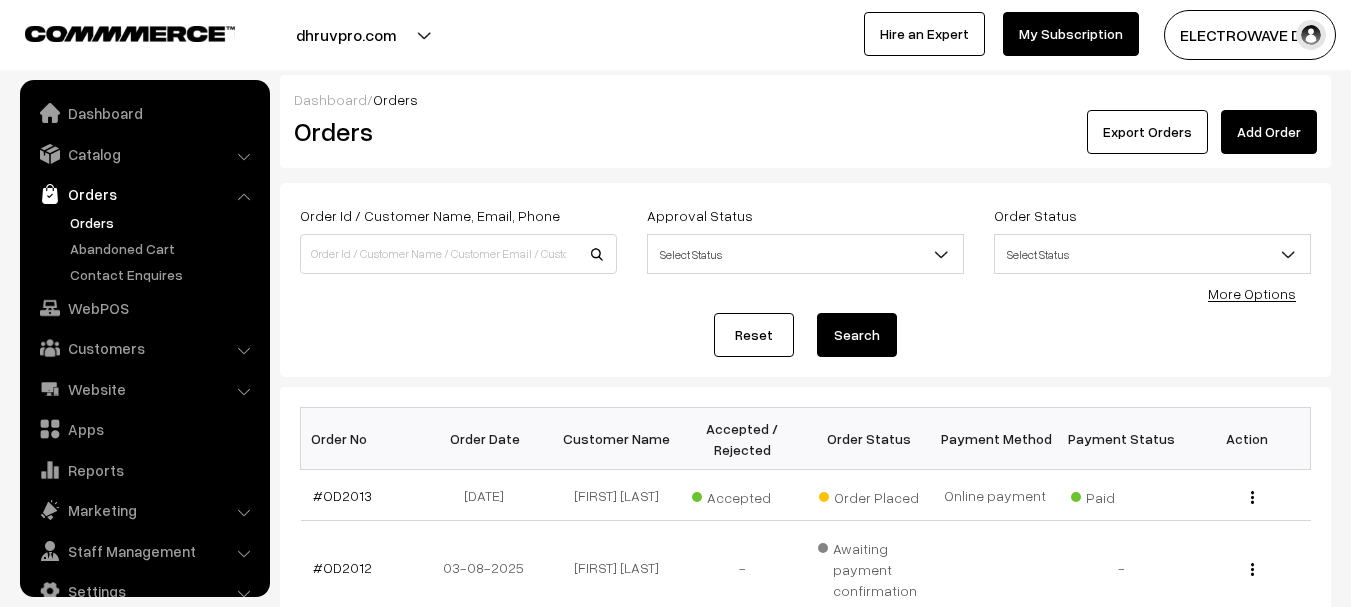 scroll, scrollTop: 300, scrollLeft: 0, axis: vertical 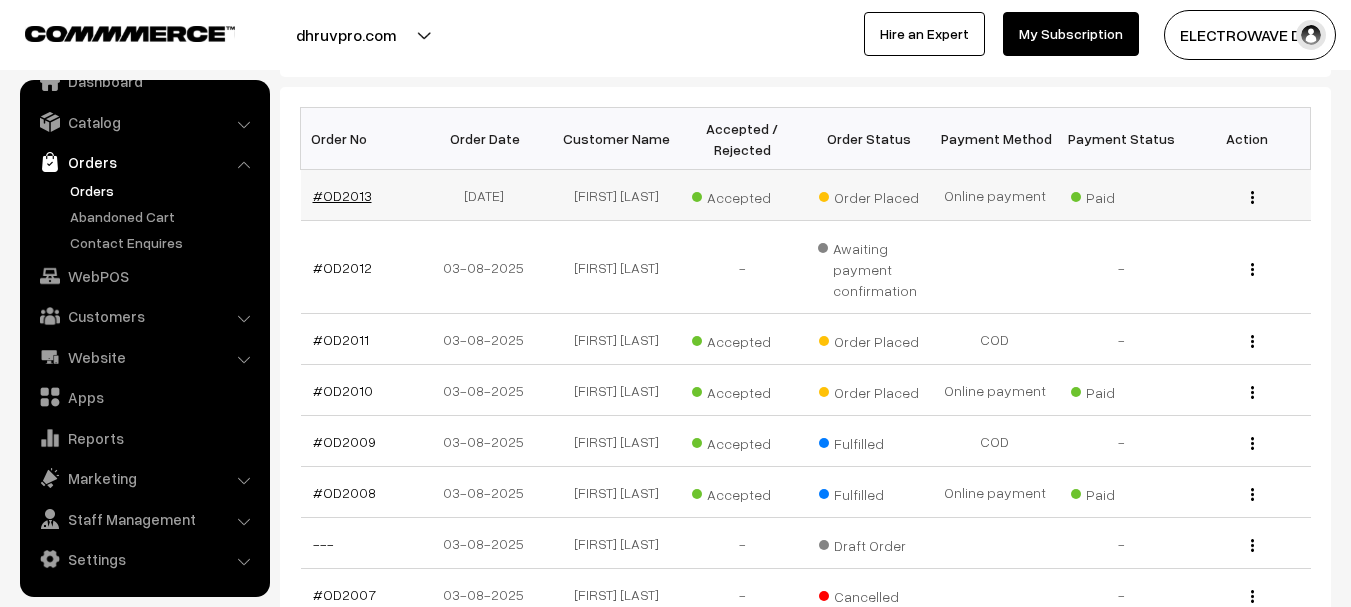 click on "#OD2013" at bounding box center [342, 195] 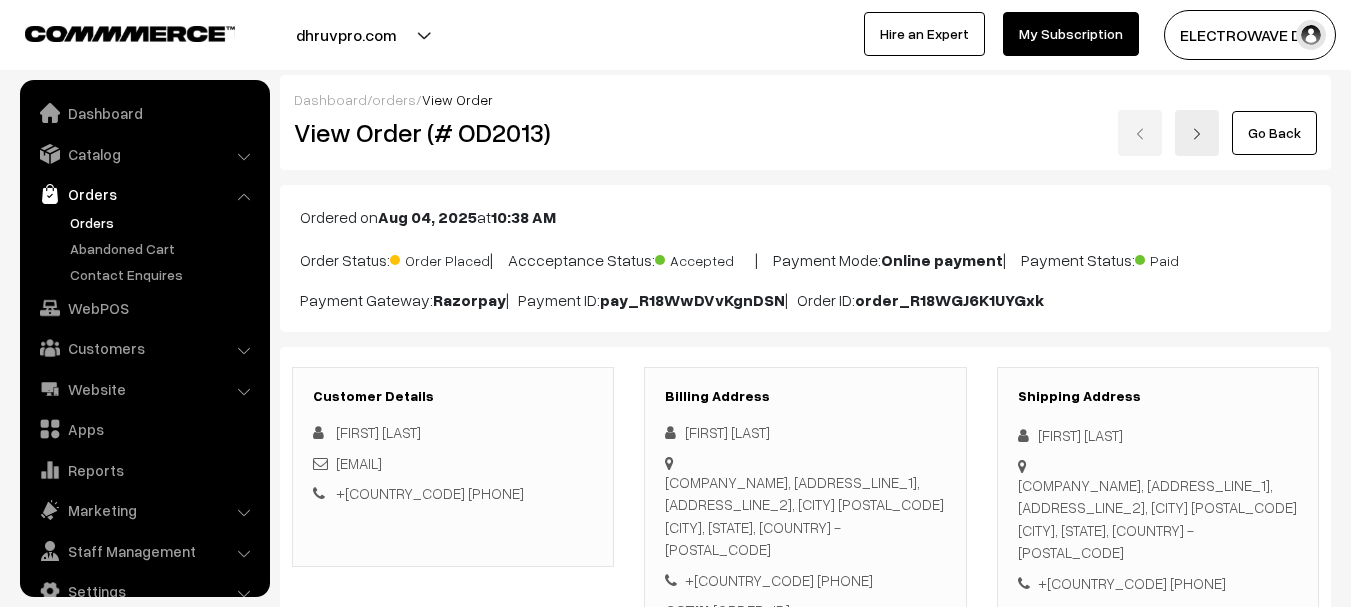 scroll, scrollTop: 400, scrollLeft: 0, axis: vertical 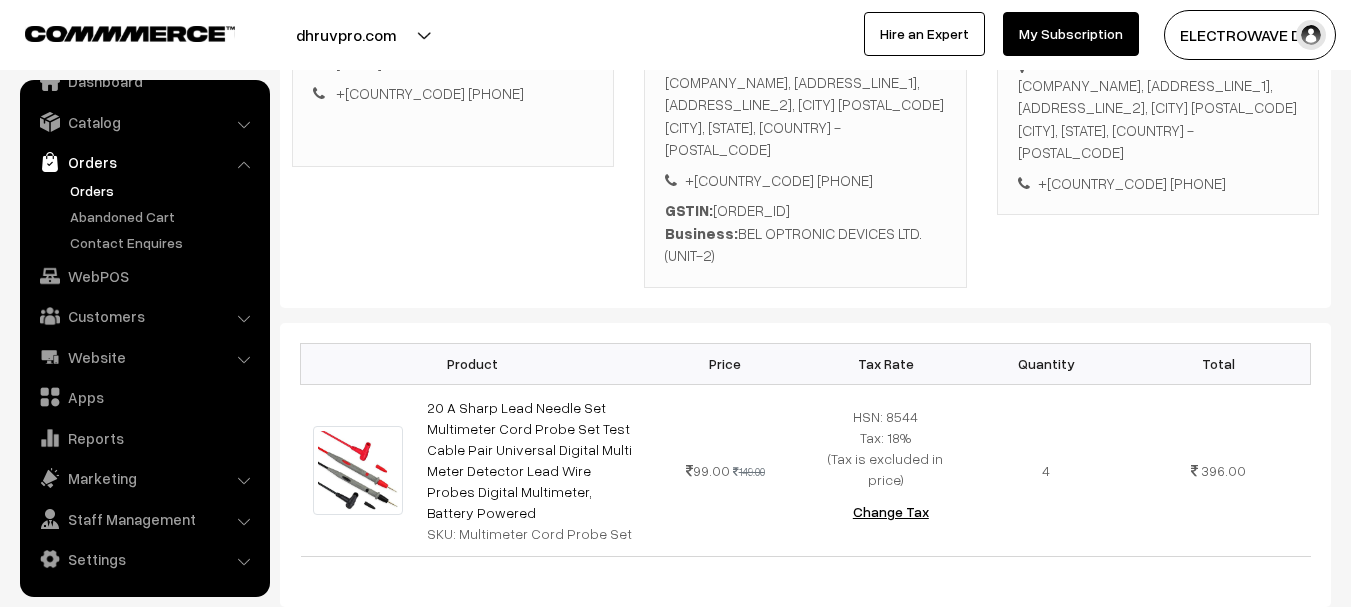 click on "Orders" at bounding box center (164, 190) 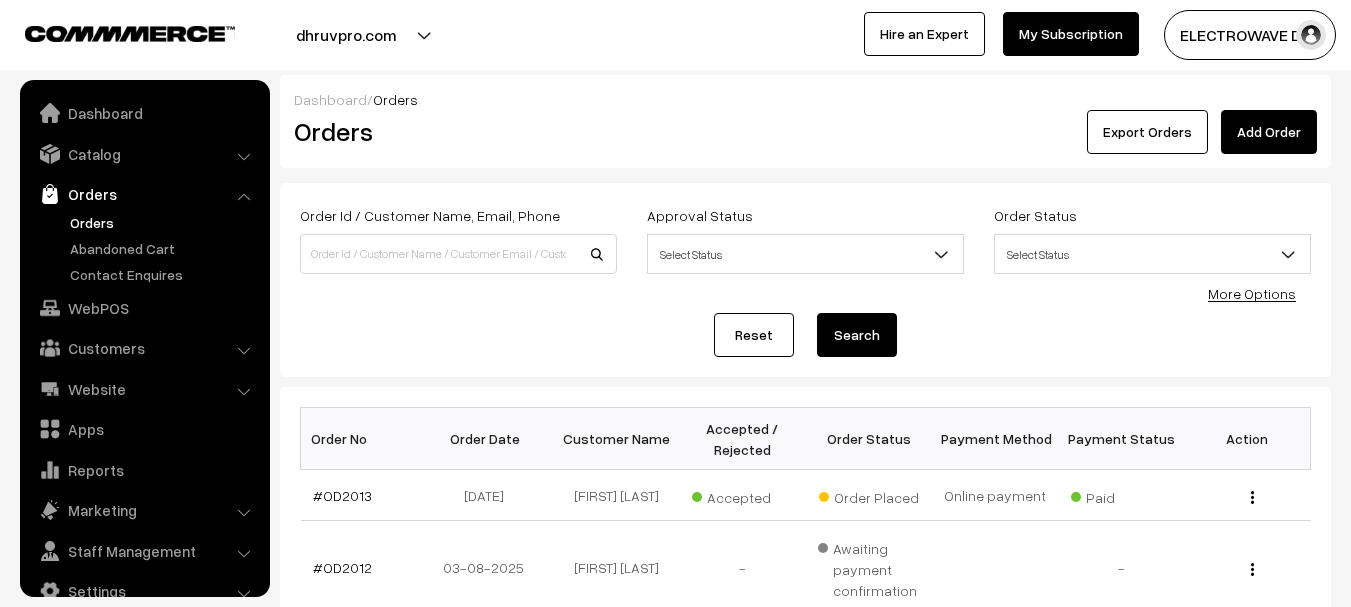 scroll, scrollTop: 0, scrollLeft: 0, axis: both 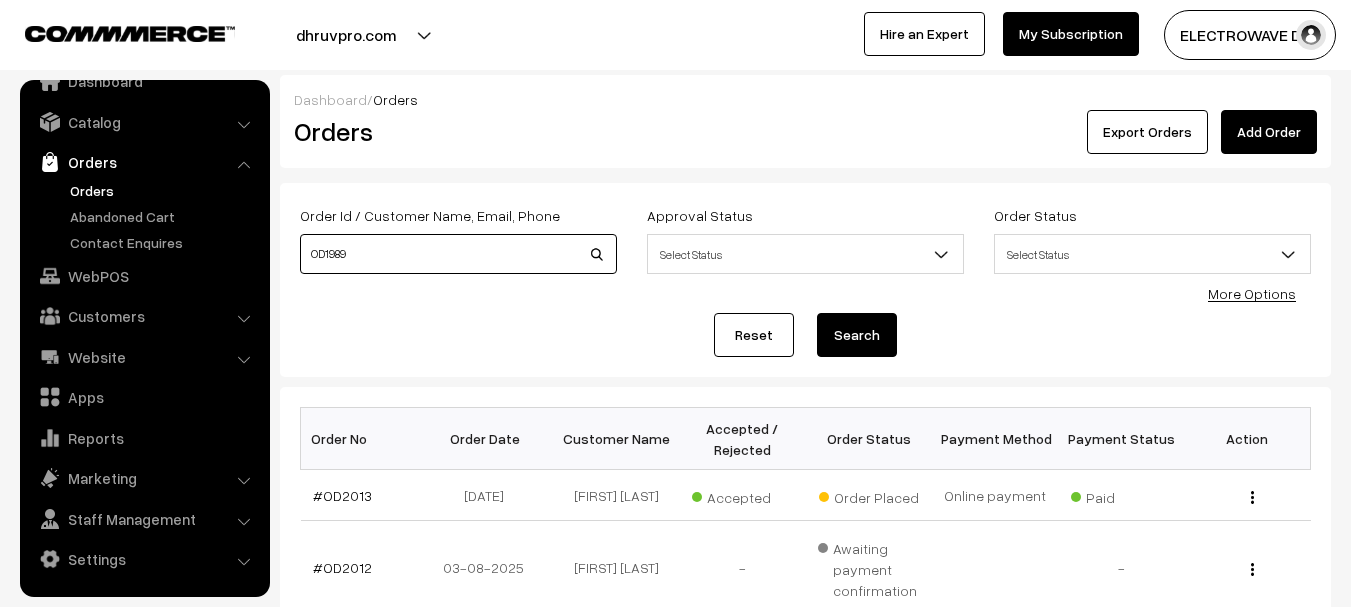 type on "OD1989" 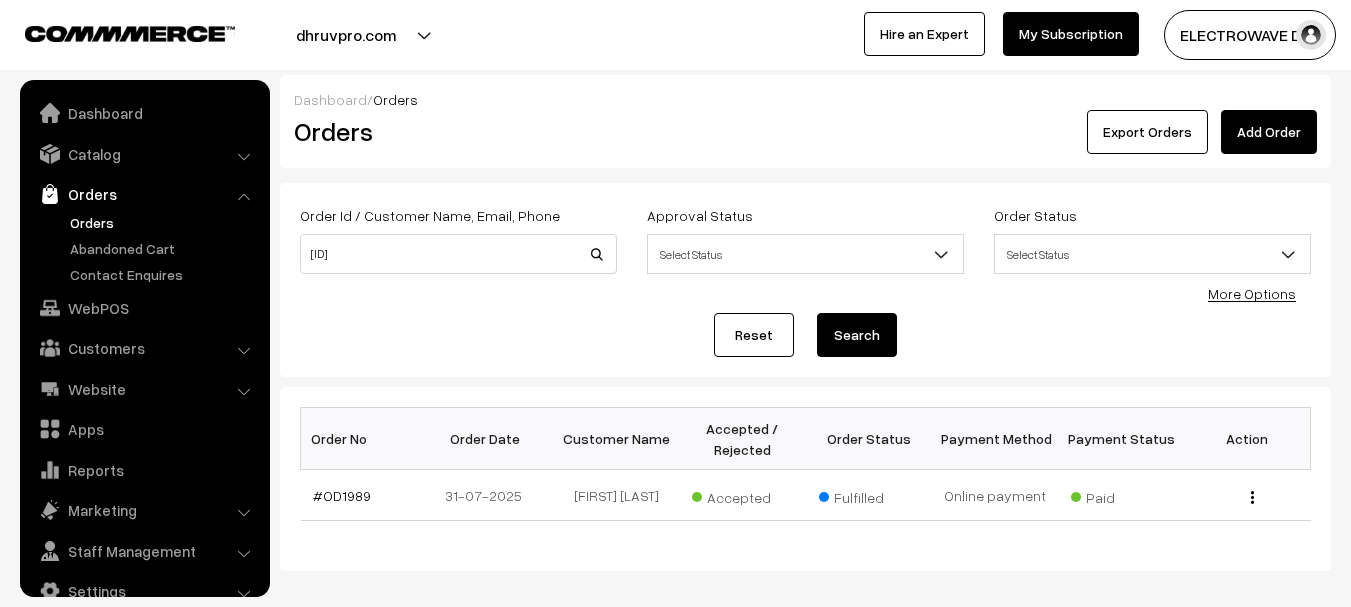 scroll, scrollTop: 0, scrollLeft: 0, axis: both 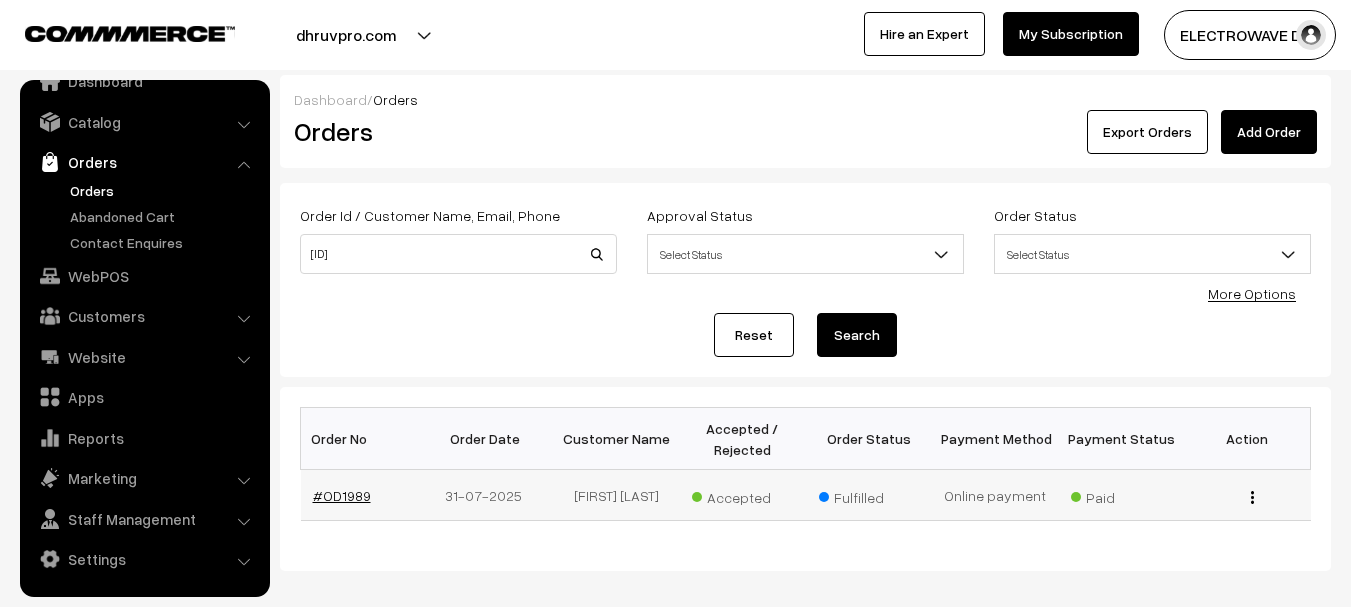 click on "#OD1989" at bounding box center [342, 495] 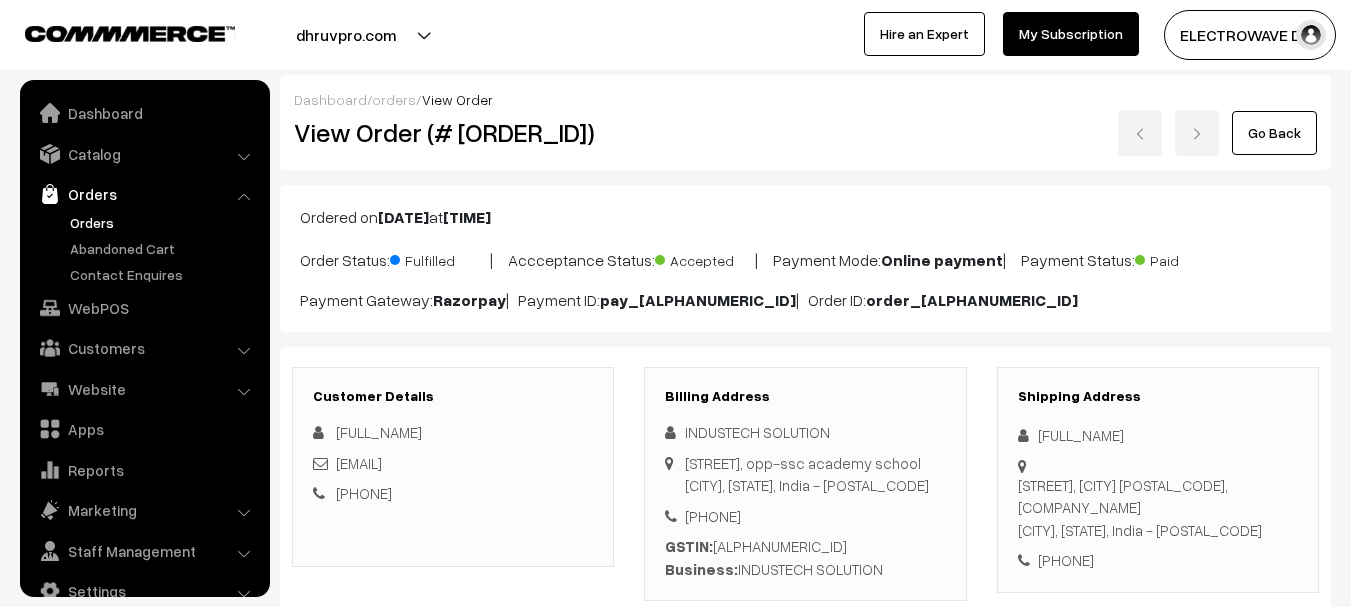 scroll, scrollTop: 806, scrollLeft: 0, axis: vertical 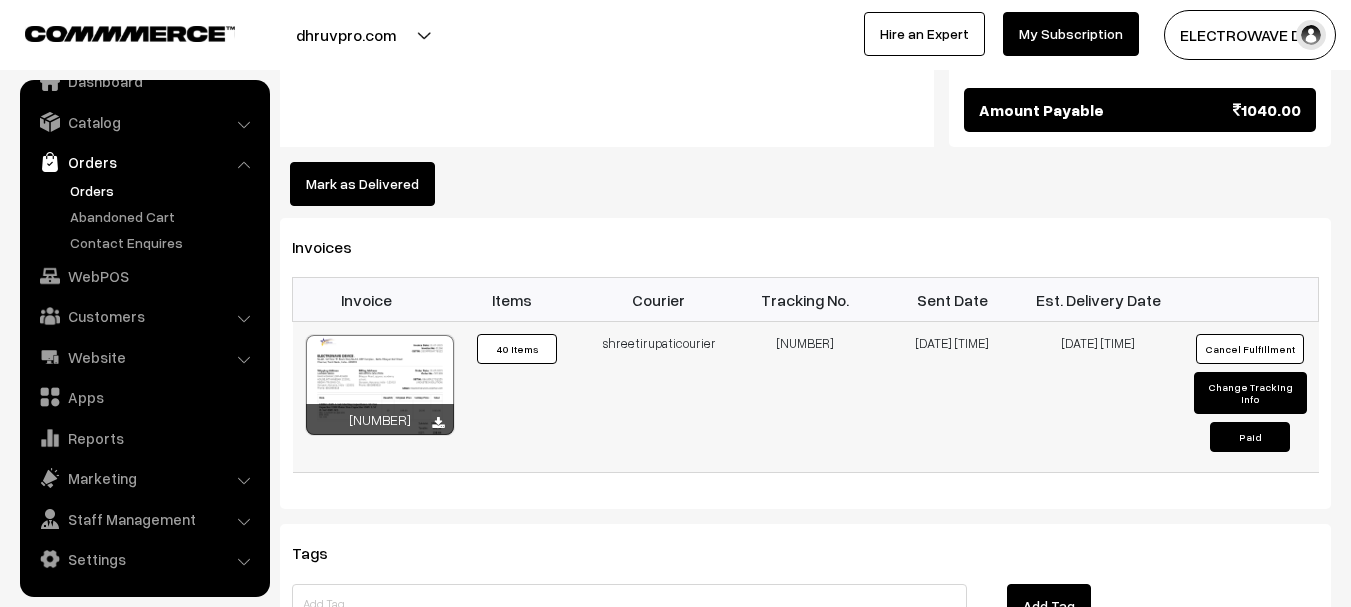 click on "374800040466" at bounding box center [805, 397] 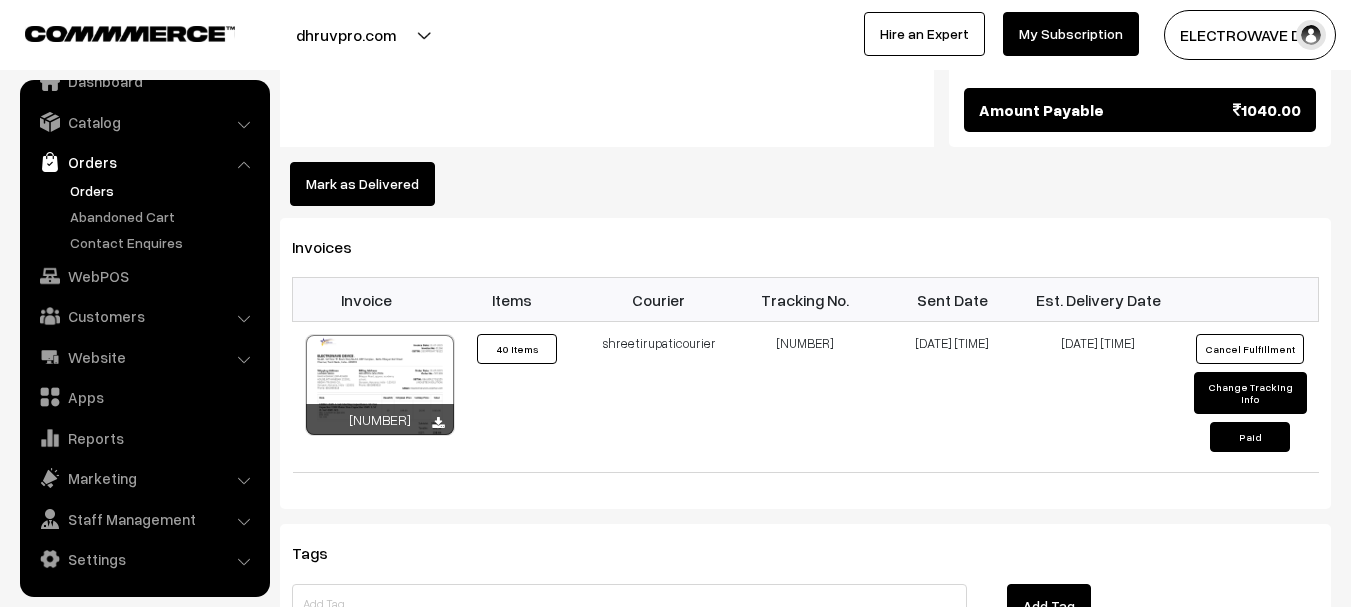 copy on "374800040466" 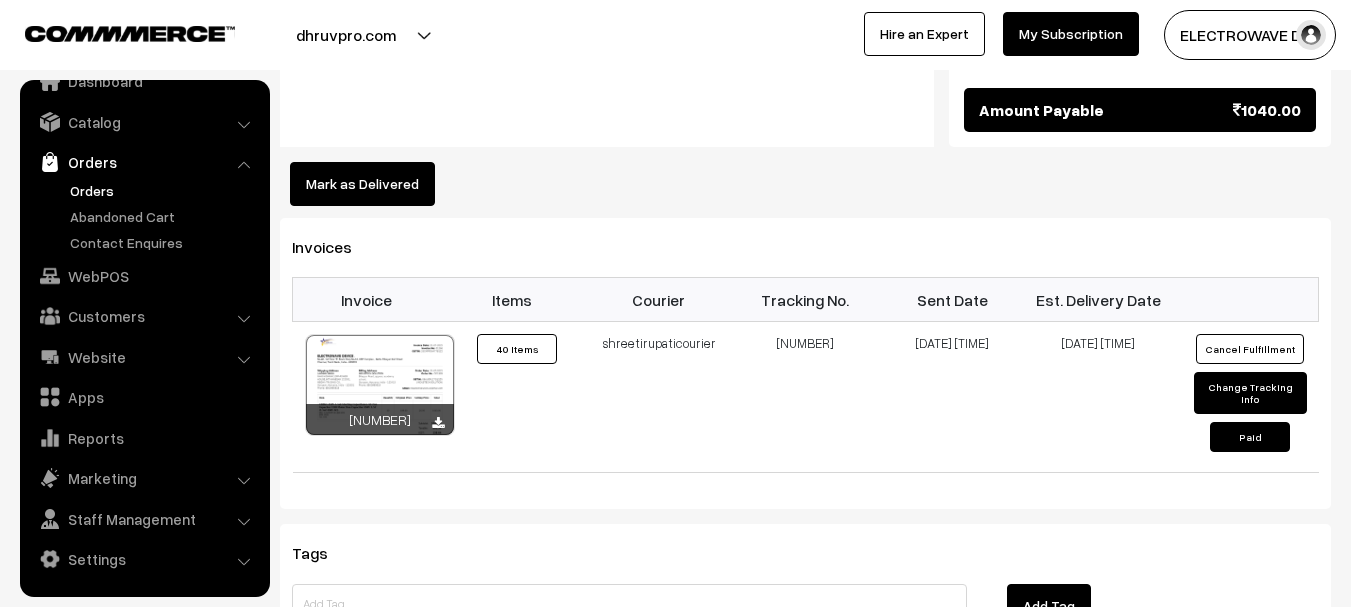 click on "Orders" at bounding box center [164, 190] 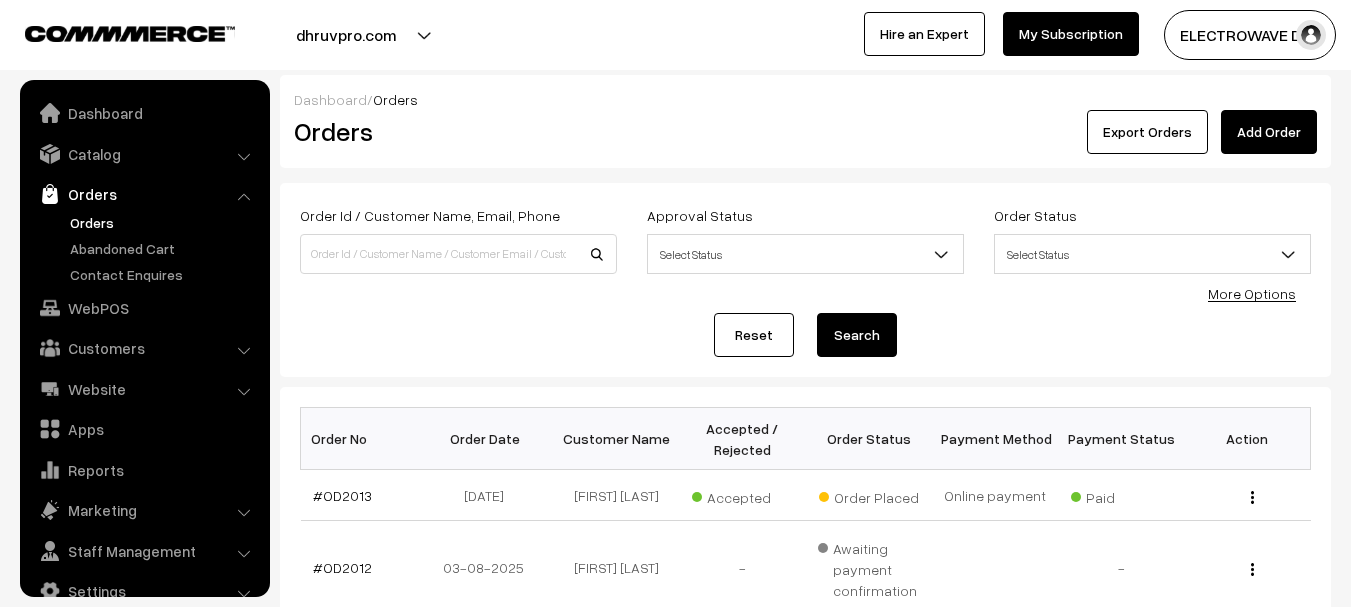 scroll, scrollTop: 400, scrollLeft: 0, axis: vertical 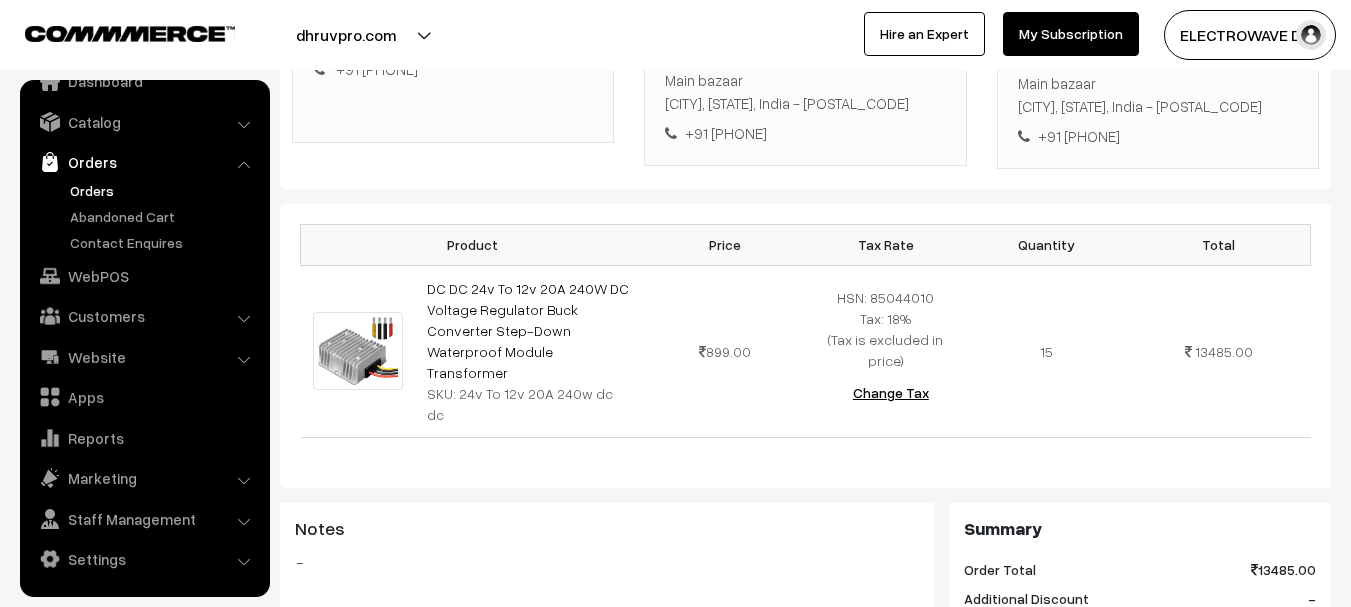 click on "dhruvpro.com" at bounding box center (346, 35) 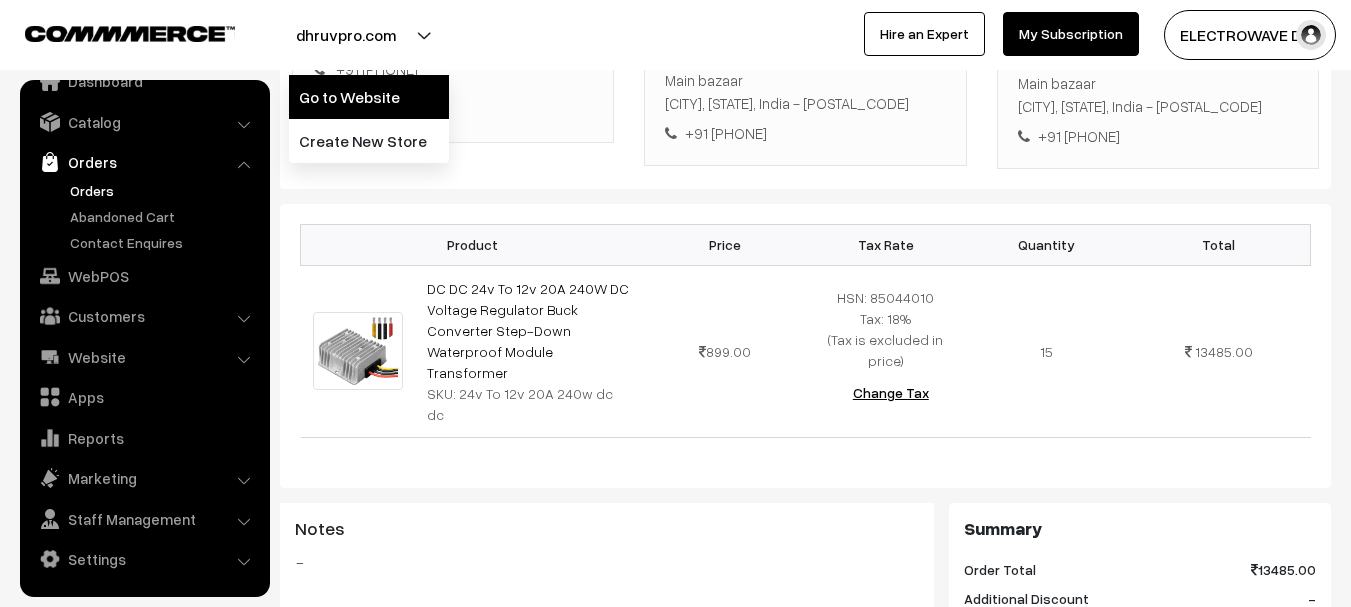 click on "Go to Website" at bounding box center [369, 97] 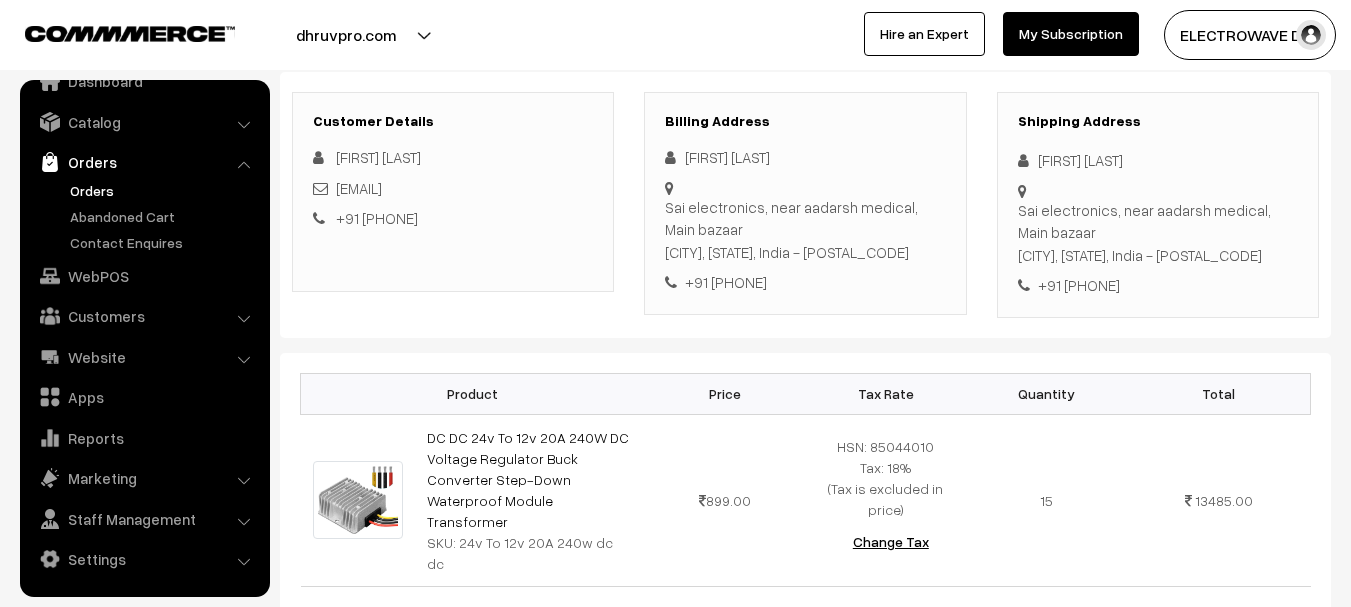 scroll, scrollTop: 100, scrollLeft: 0, axis: vertical 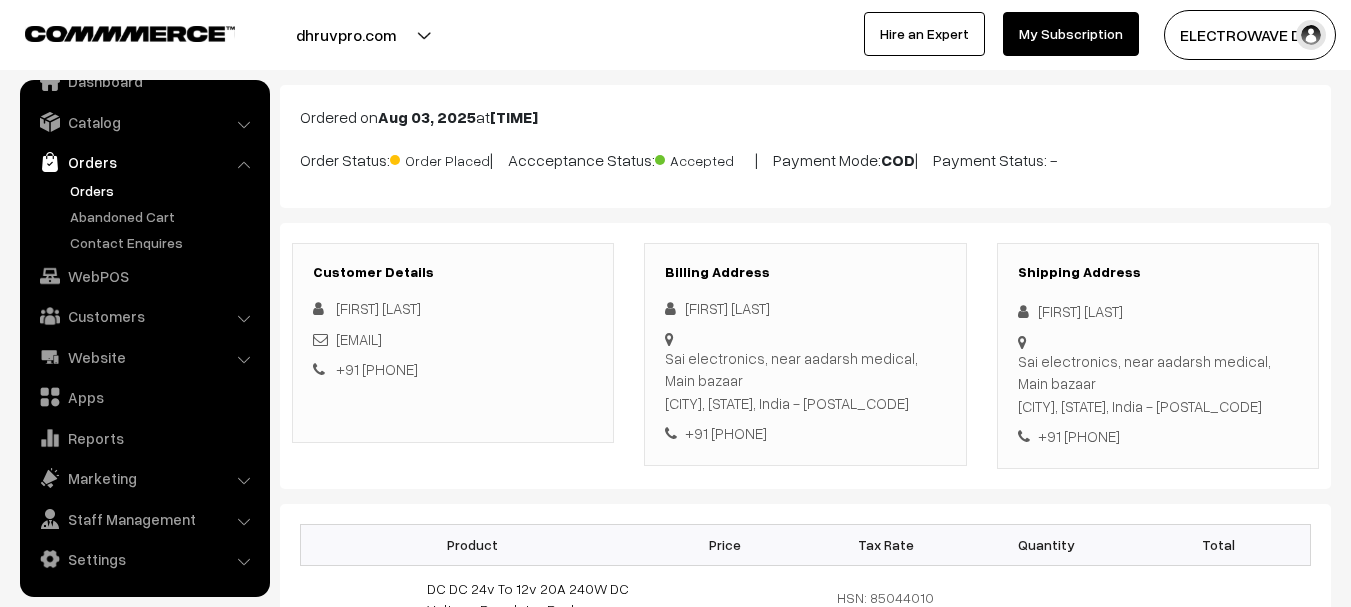click on "[FIRST] [LAST]" at bounding box center [1158, 311] 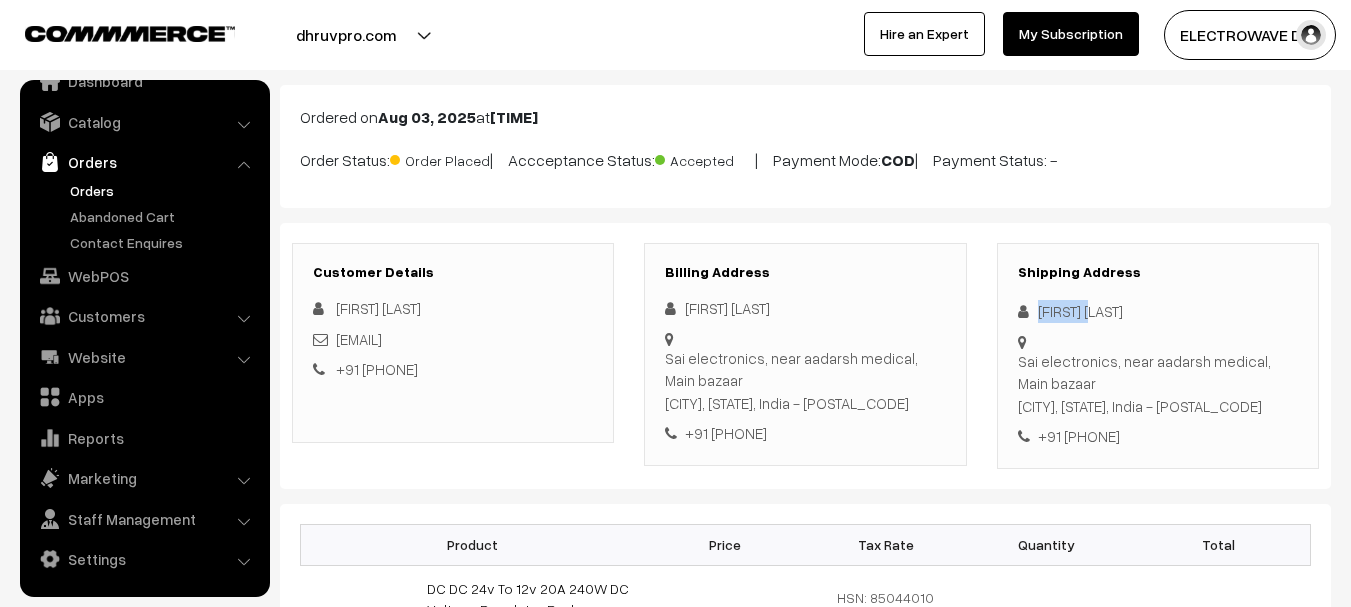 click on "[FIRST] [LAST]" at bounding box center [1158, 311] 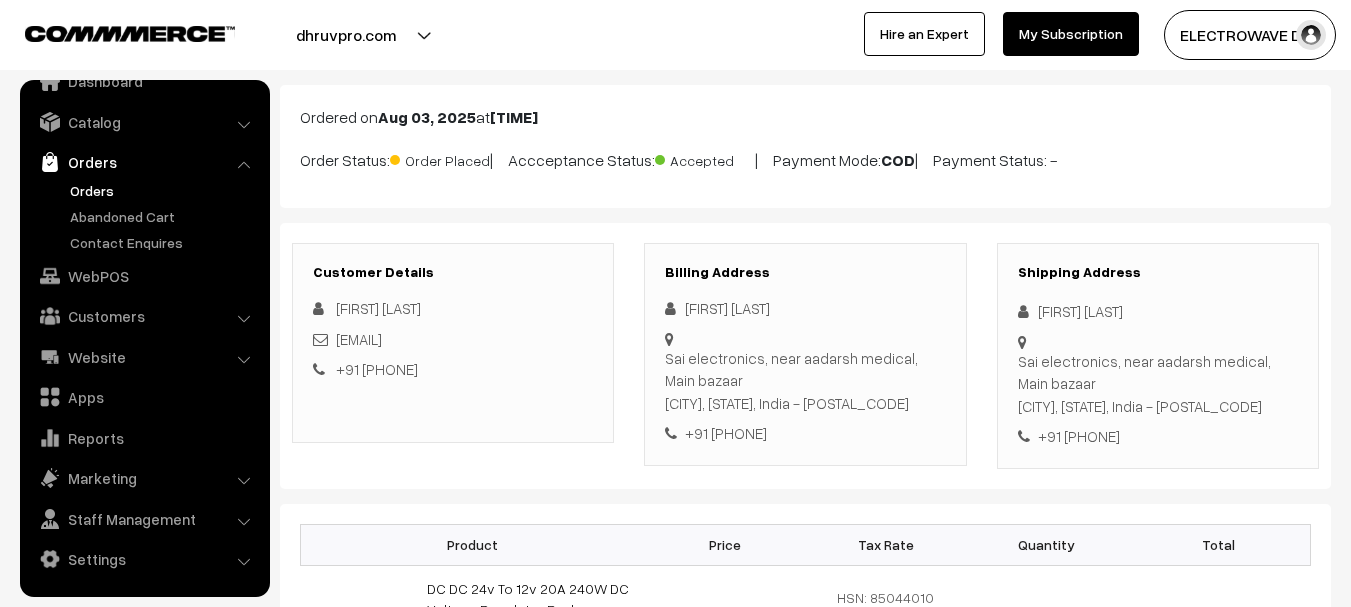 click on "[FIRST] [LAST]" at bounding box center (1158, 311) 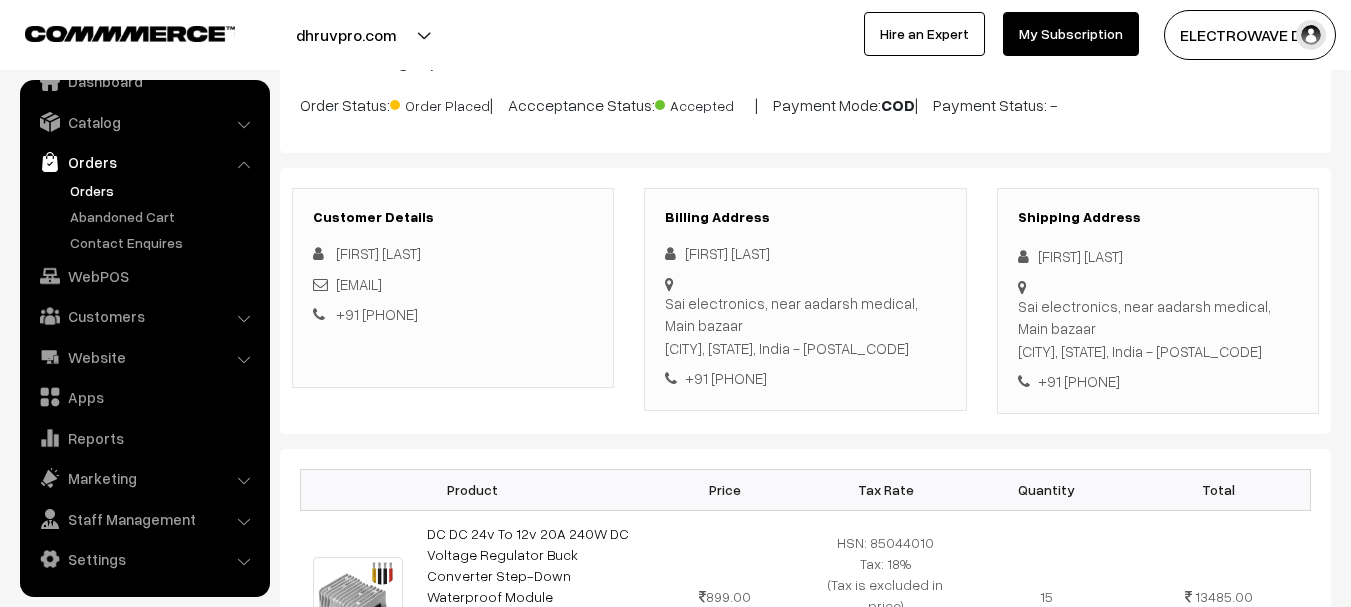 scroll, scrollTop: 200, scrollLeft: 0, axis: vertical 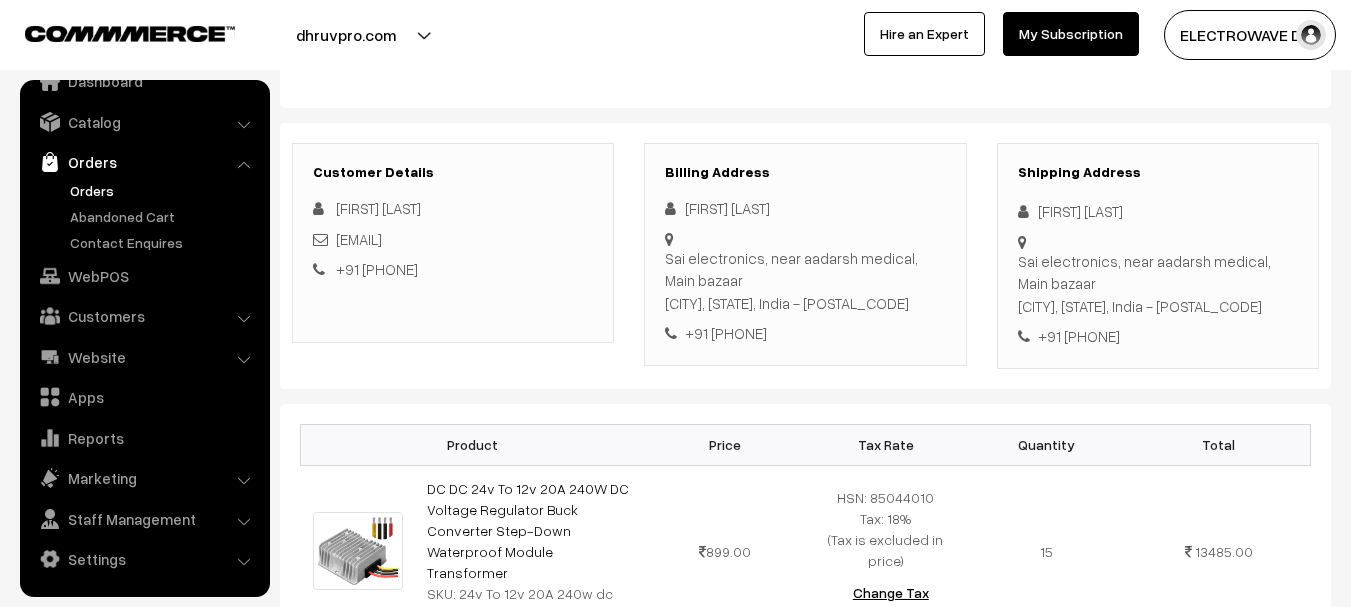 copy on "Dhruvish Dudani
Sai electronics, near aadarsh medical, Main bazaar" 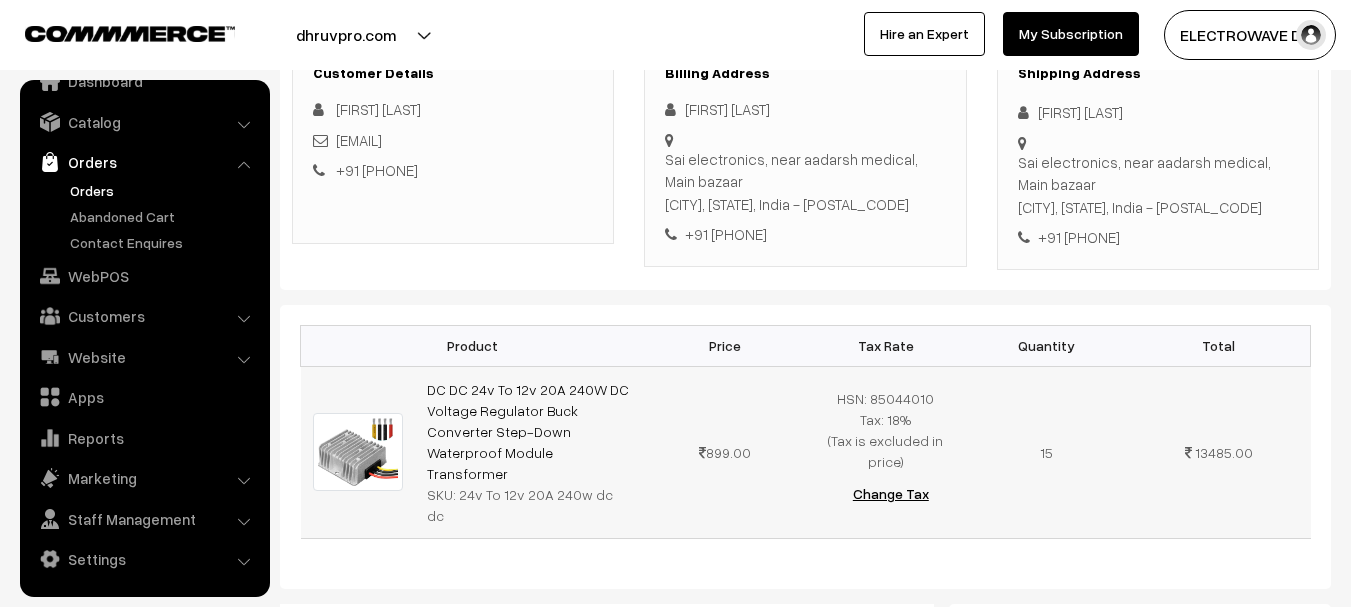 scroll, scrollTop: 300, scrollLeft: 0, axis: vertical 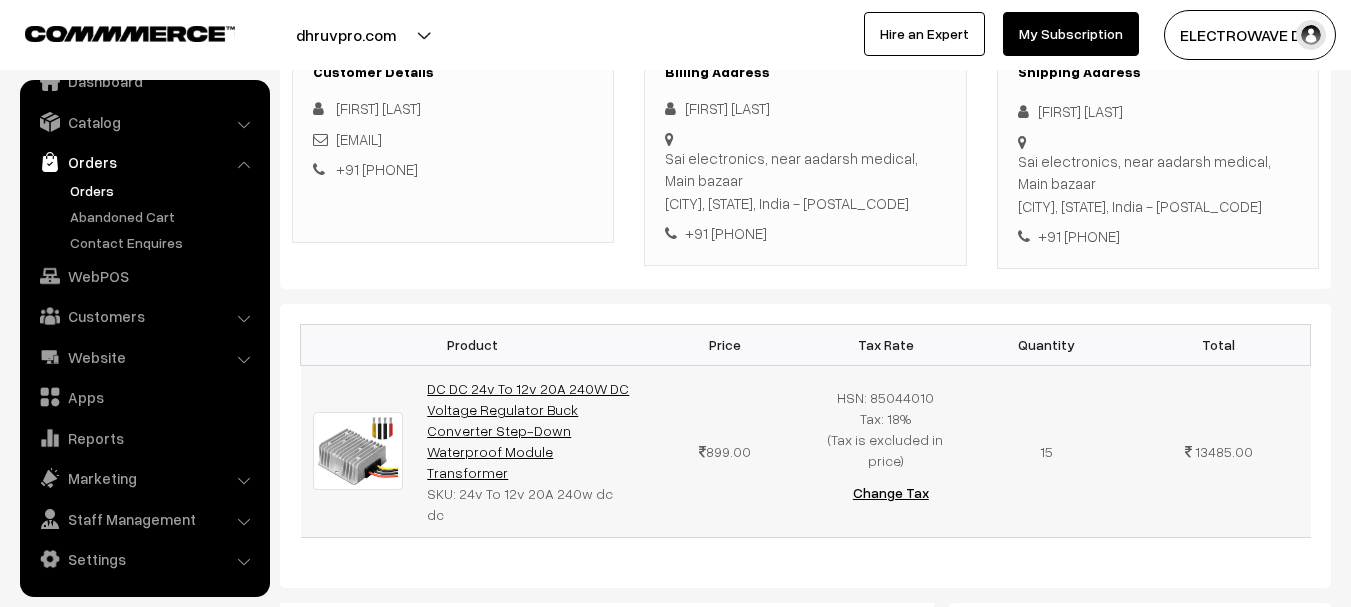 copy on "DC DC  24v To 12v 20A 240W DC Voltage Regulator Buck Converter Step-Down Waterproof Module Transformer" 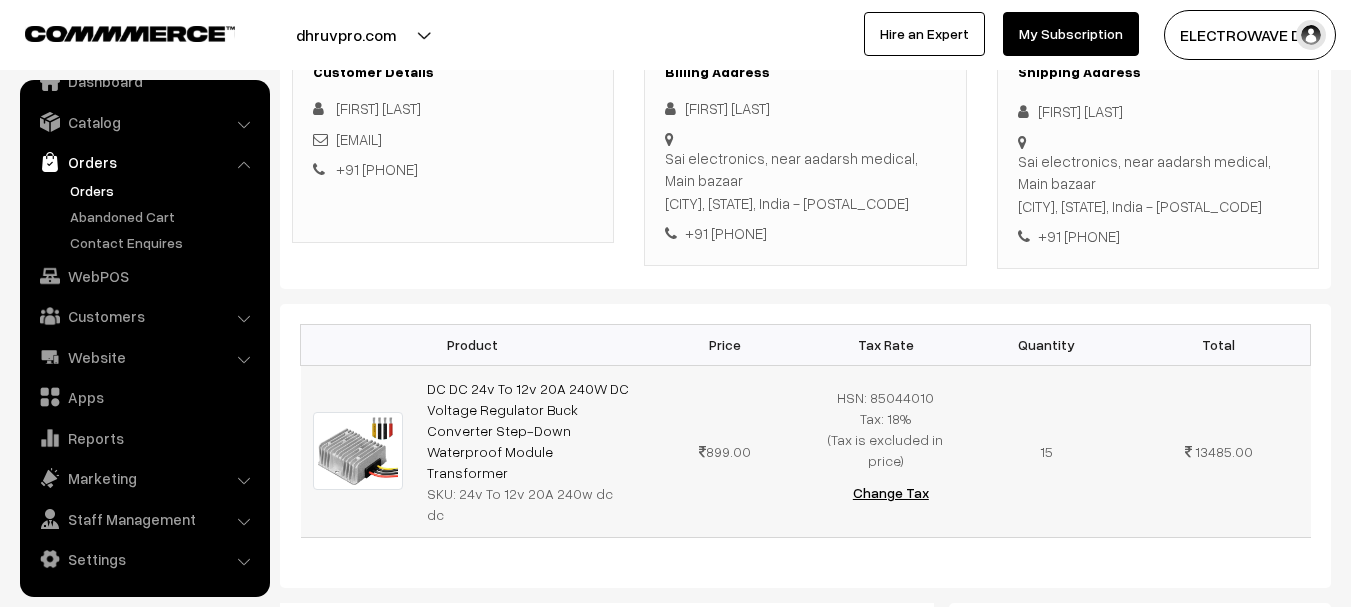 copy on "24v To 12v 20A 240w dc dc" 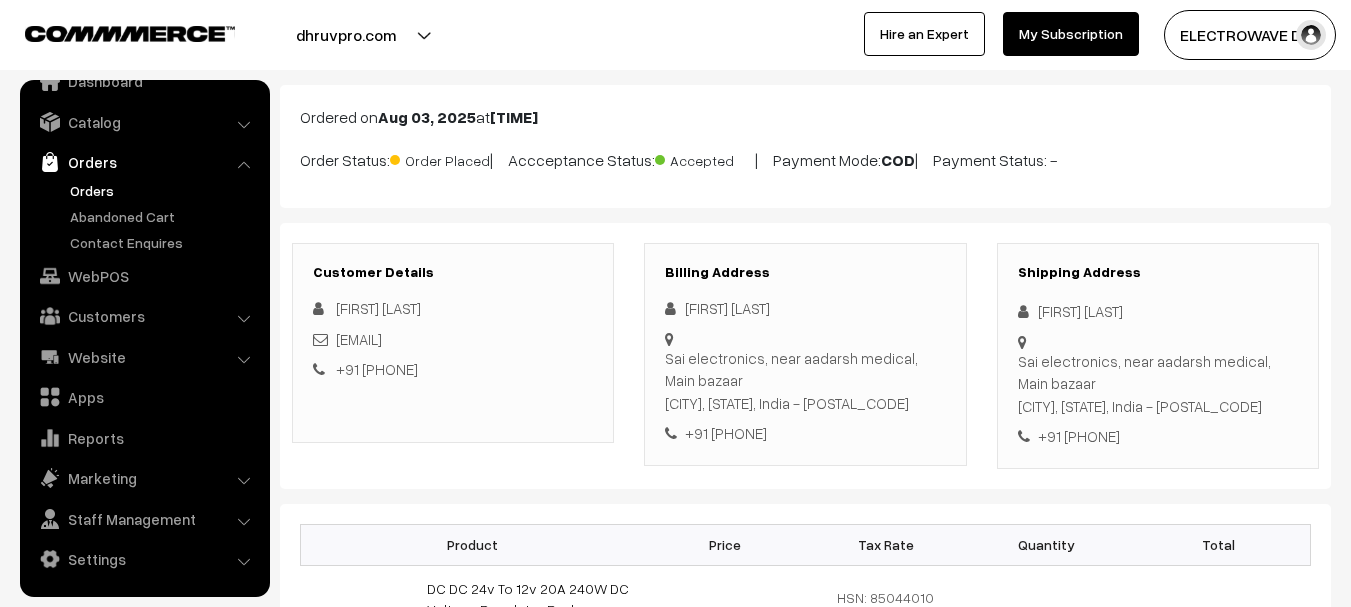scroll, scrollTop: 0, scrollLeft: 0, axis: both 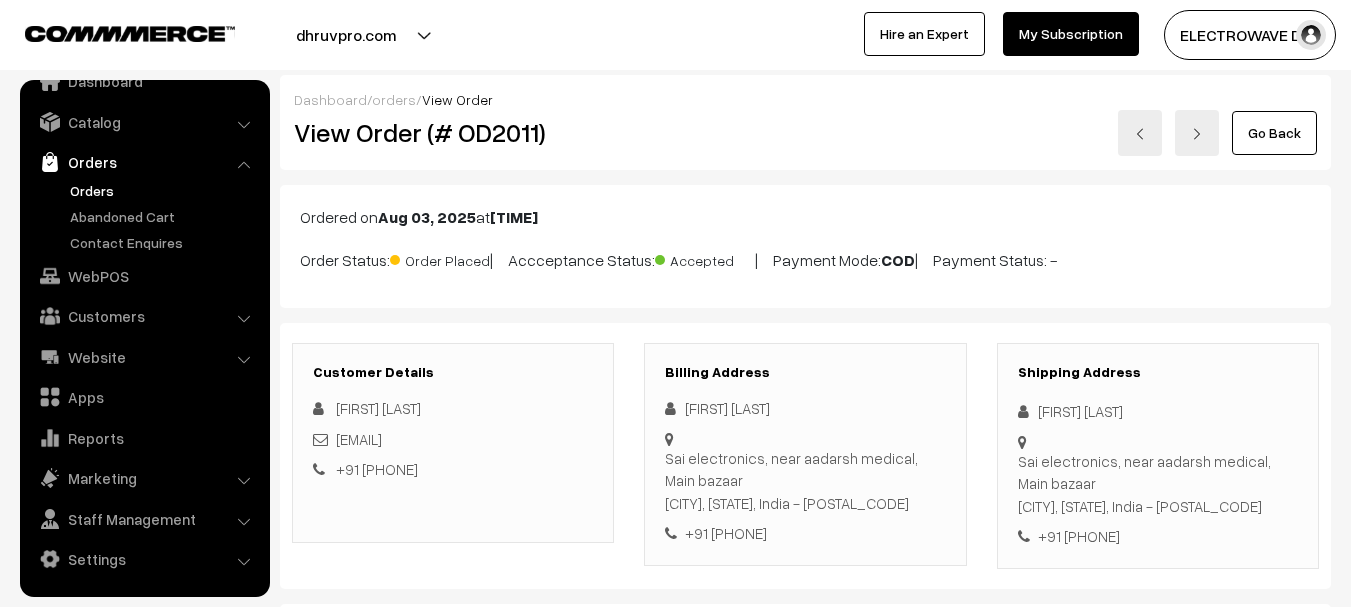 click on "View Order (# OD2011)" at bounding box center [454, 132] 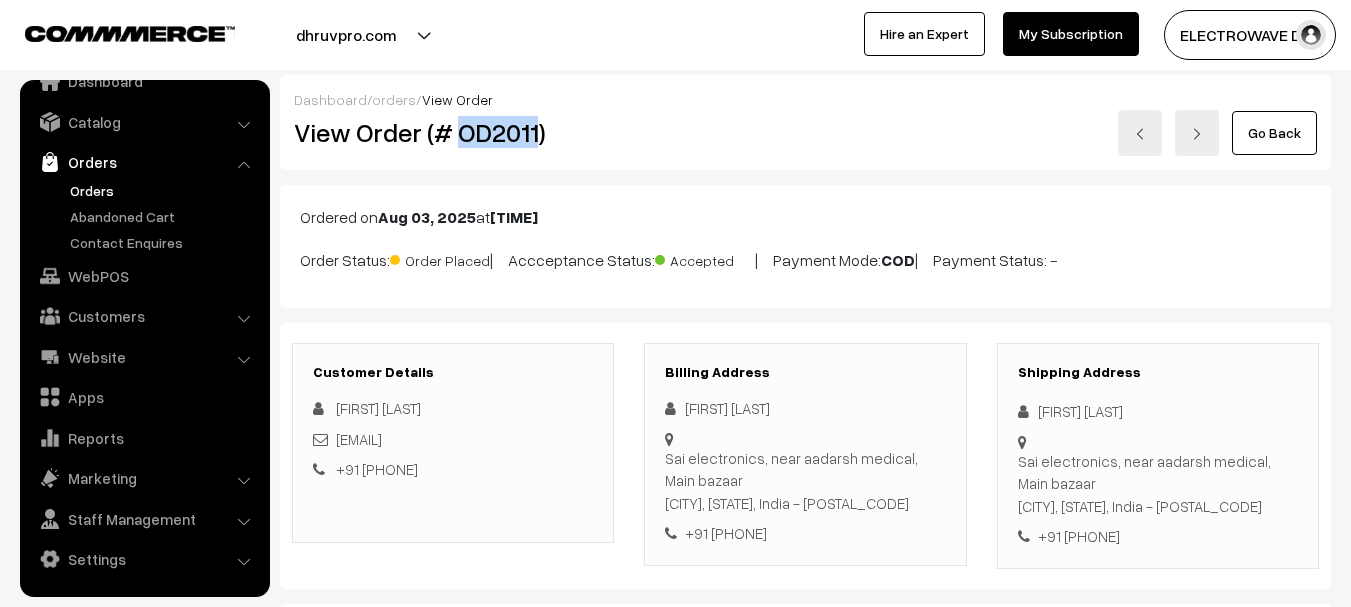 click on "View Order (# OD2011)" at bounding box center (454, 132) 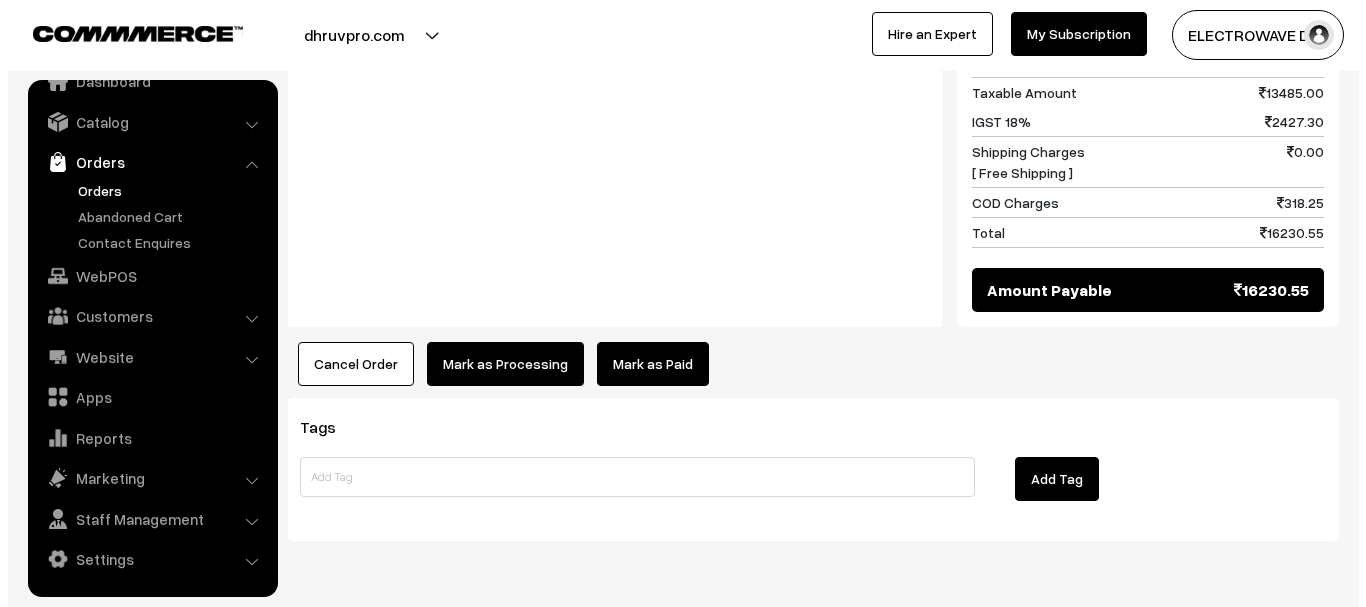 scroll, scrollTop: 1000, scrollLeft: 0, axis: vertical 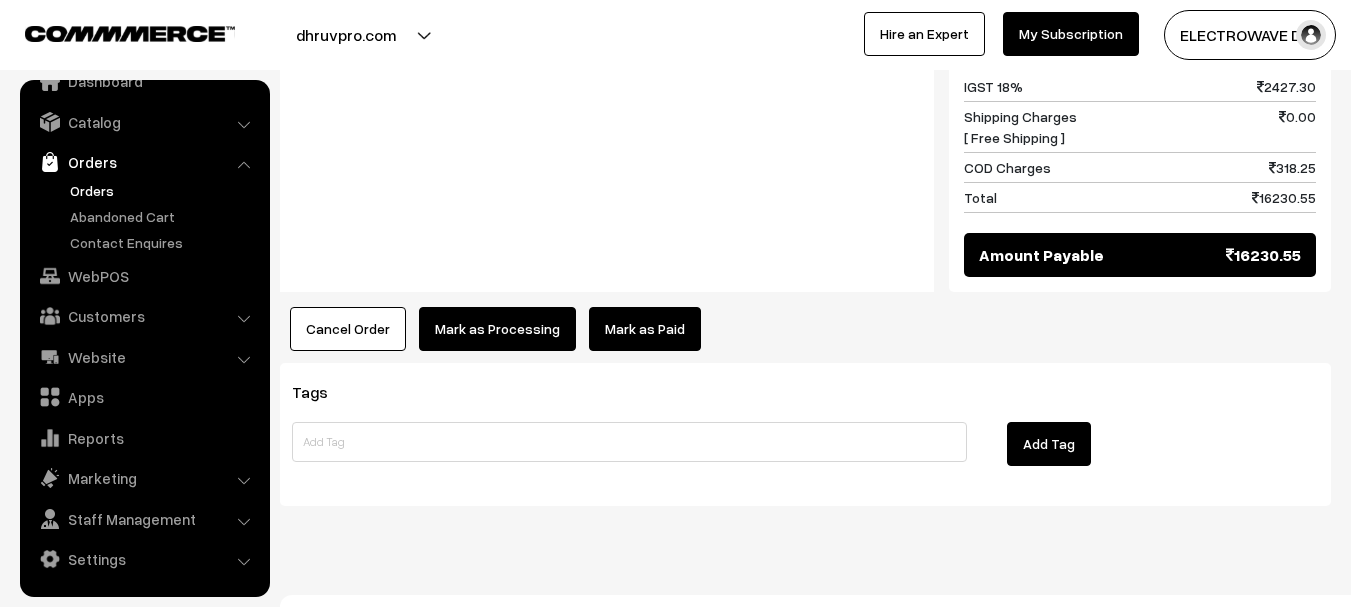click on "Mark as Processing" at bounding box center [497, 329] 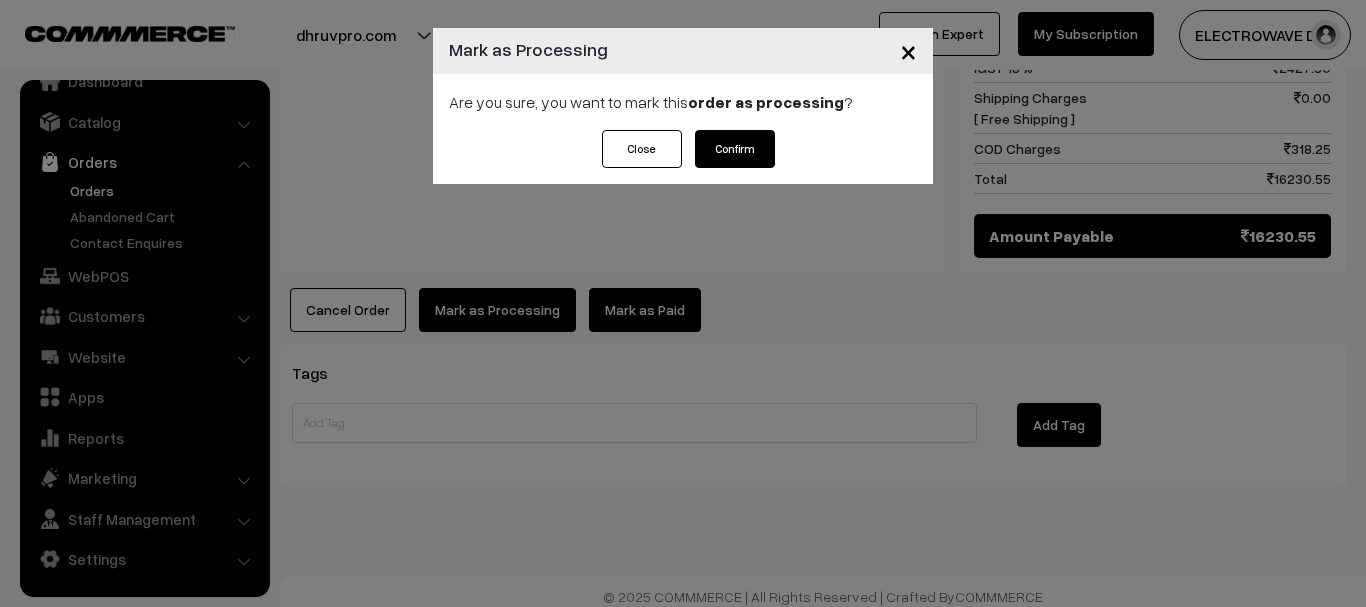 click on "Confirm" at bounding box center [735, 149] 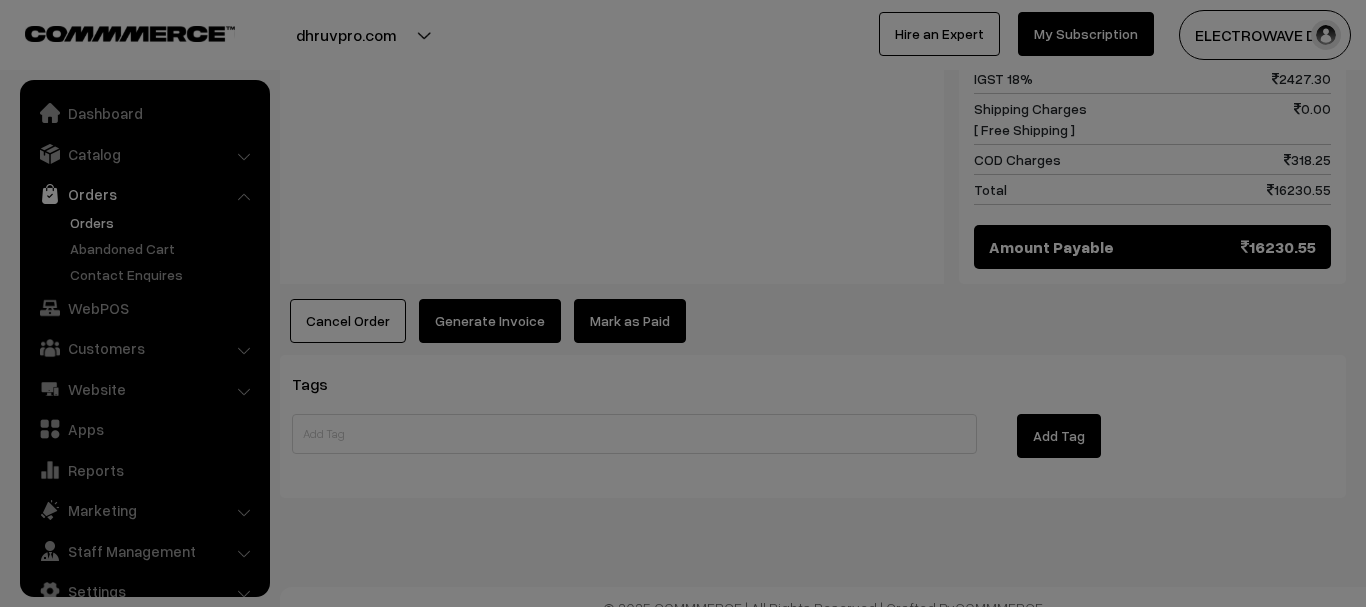 scroll, scrollTop: 987, scrollLeft: 0, axis: vertical 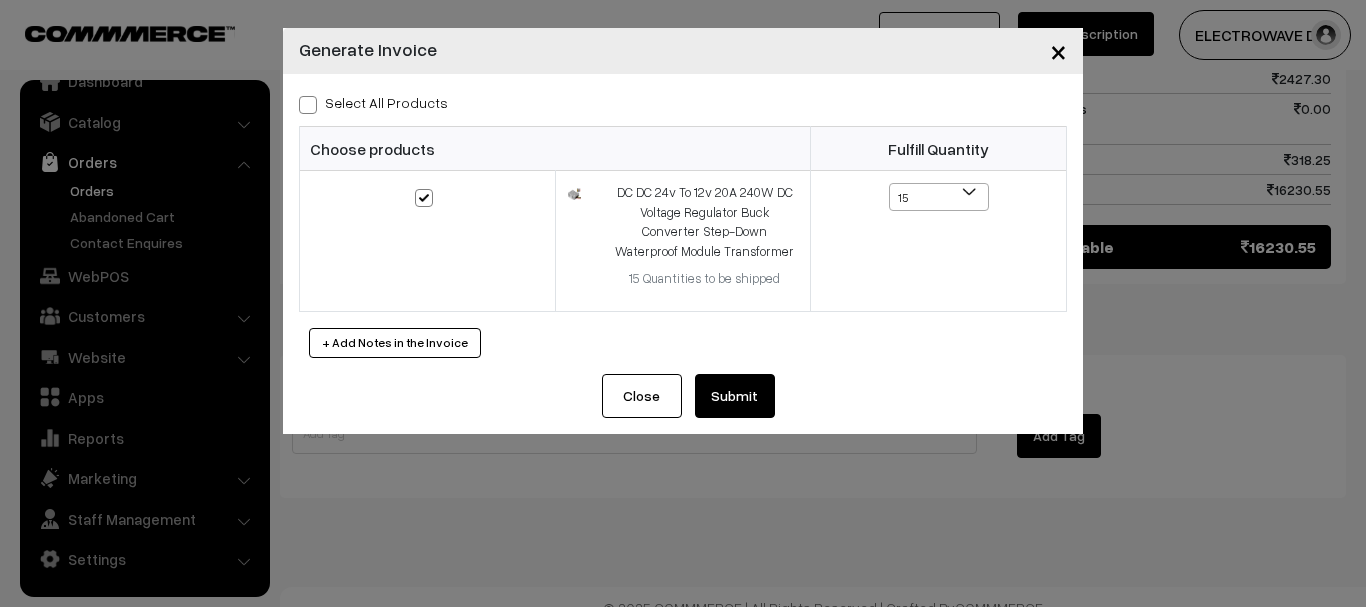 click on "Submit" at bounding box center (735, 396) 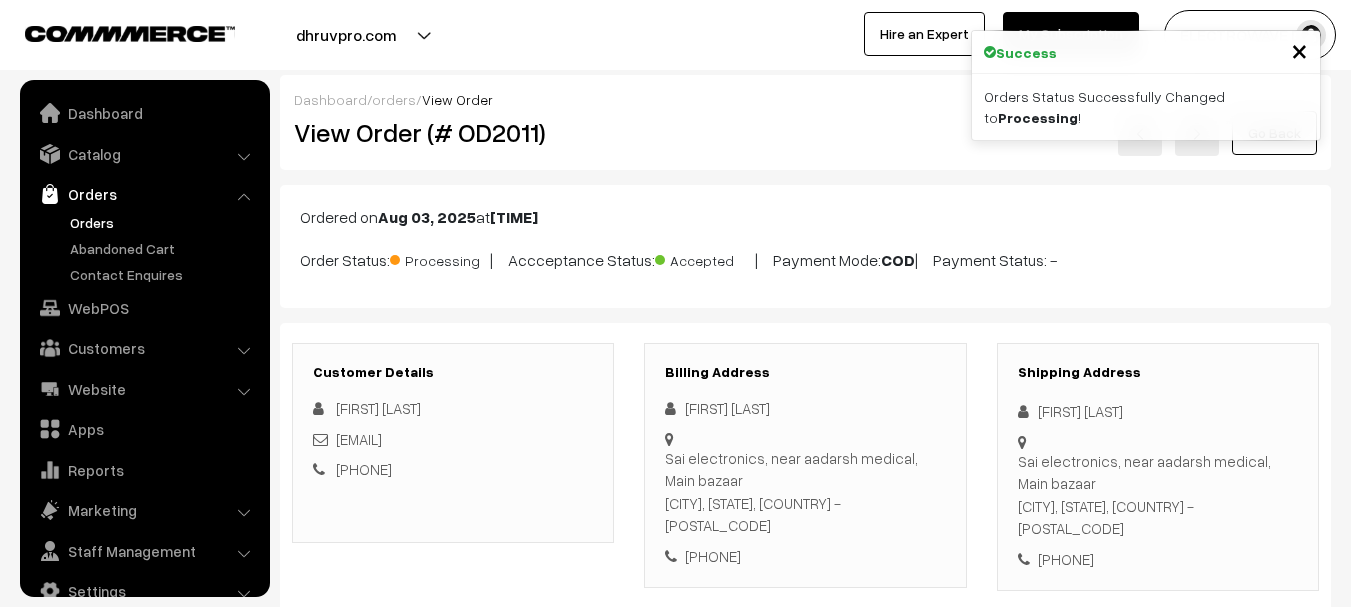 scroll, scrollTop: 1387, scrollLeft: 0, axis: vertical 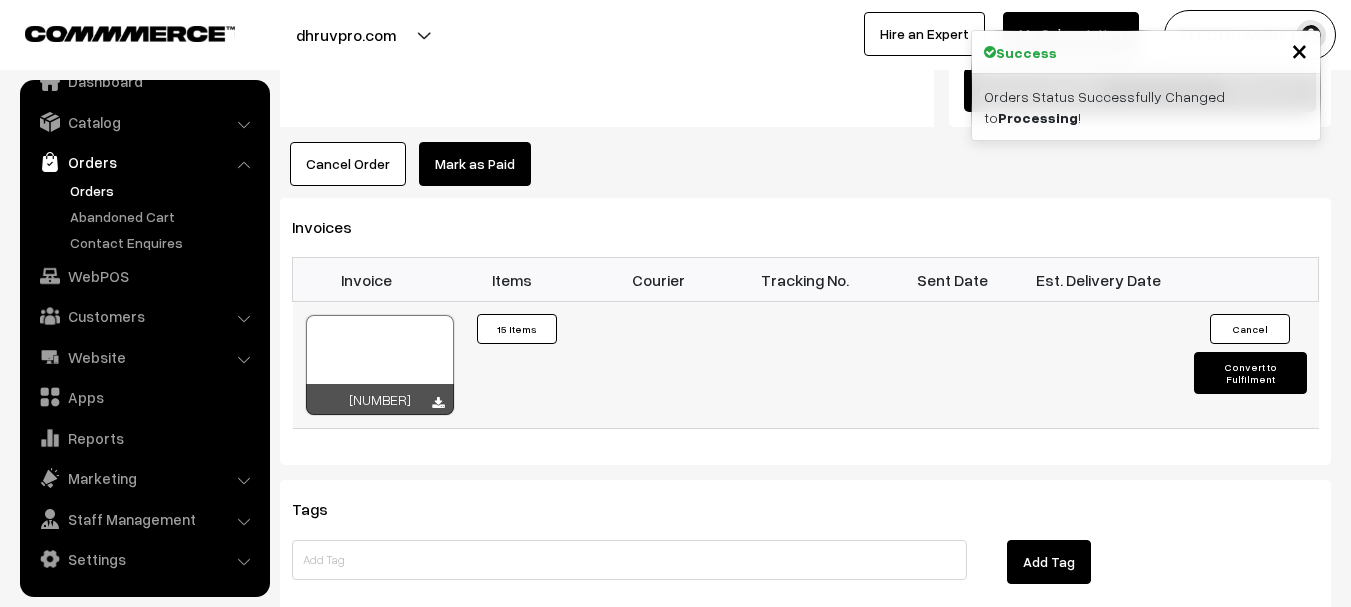 click at bounding box center (380, 365) 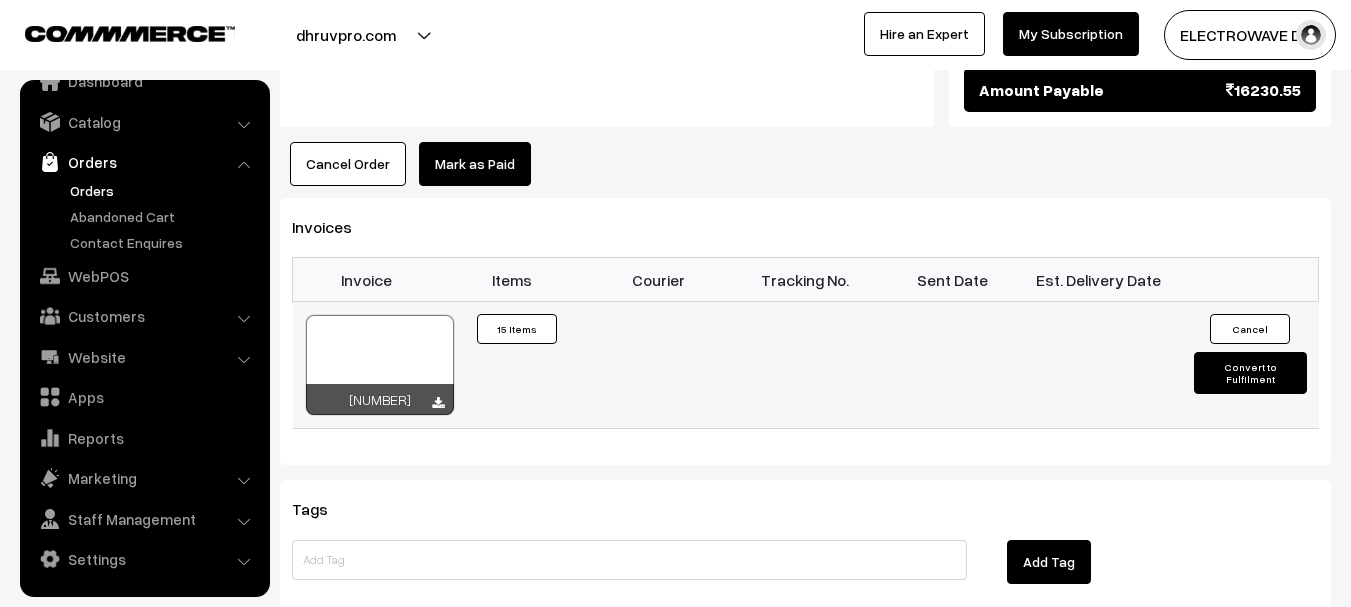 click on "Convert to Fulfilment" at bounding box center [1250, 373] 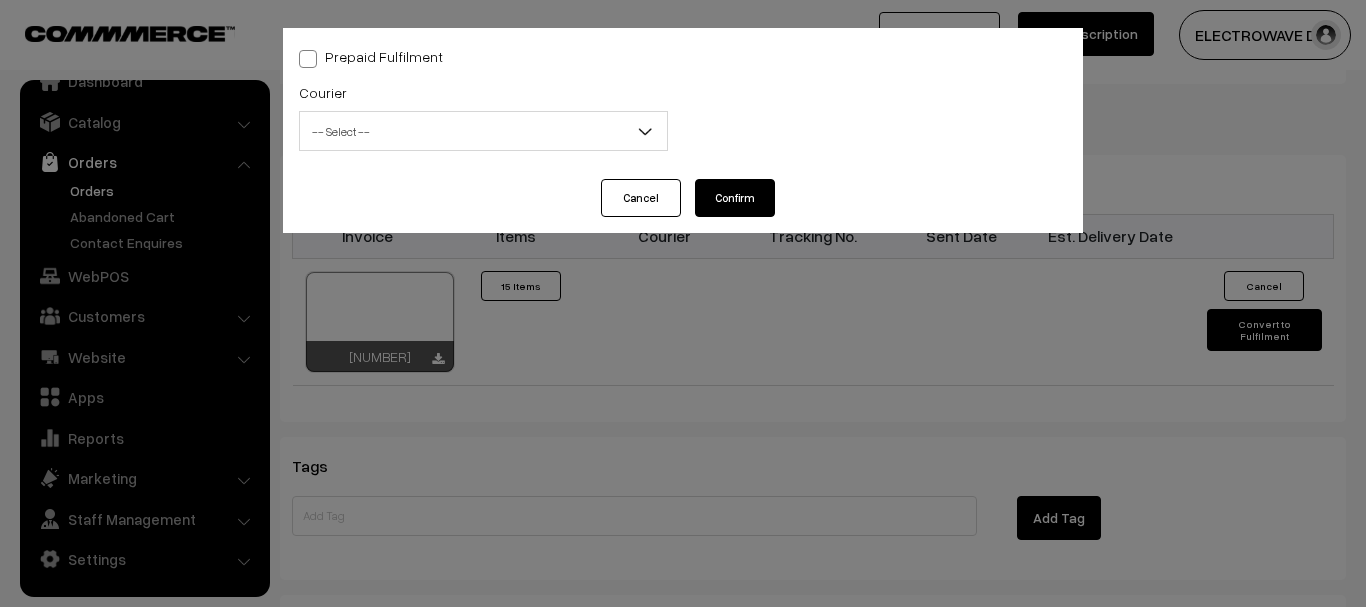click on "-- Select --" at bounding box center (483, 131) 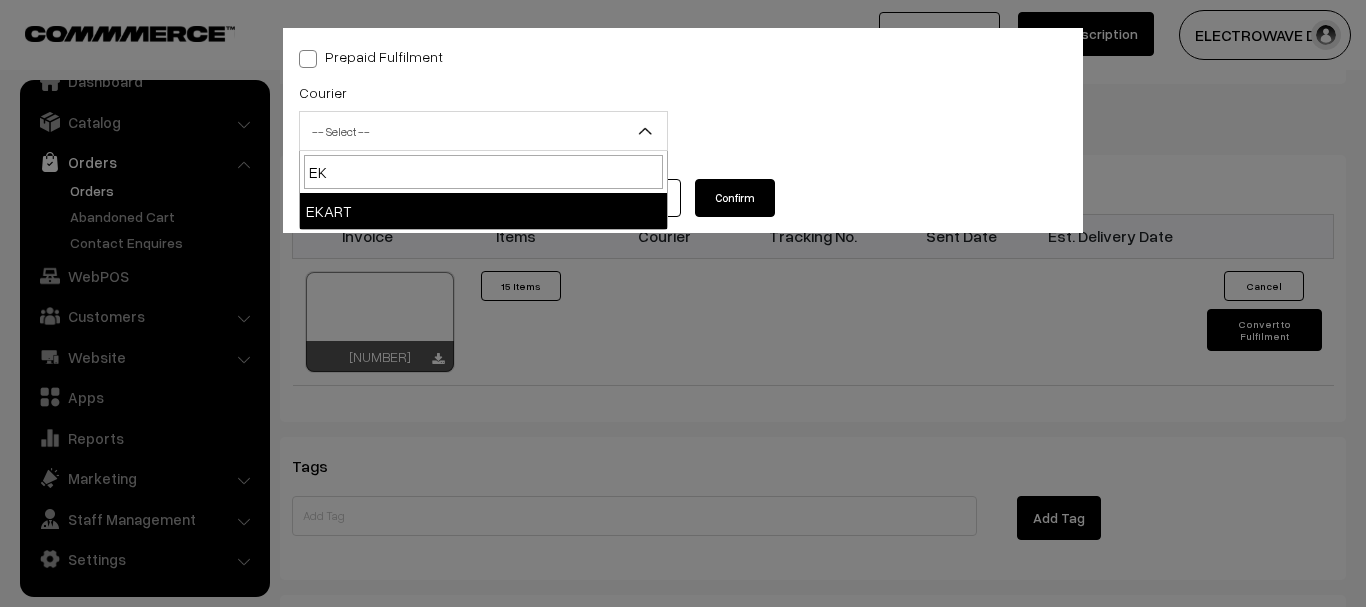 type on "EK" 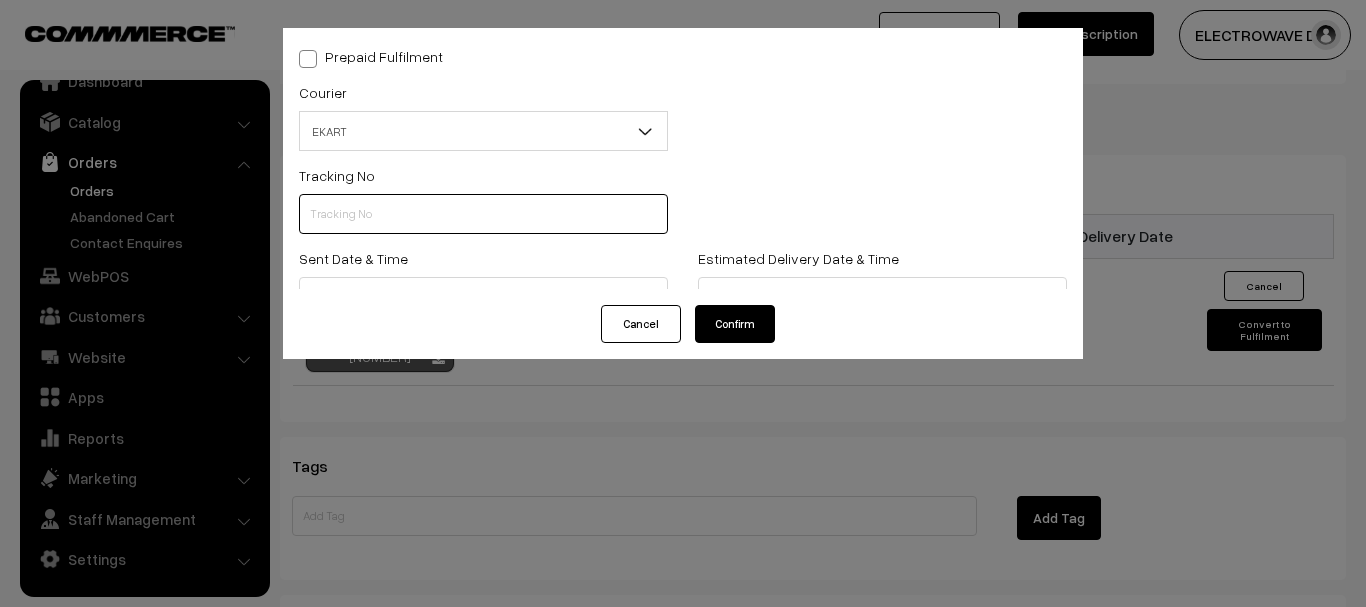 click at bounding box center [483, 214] 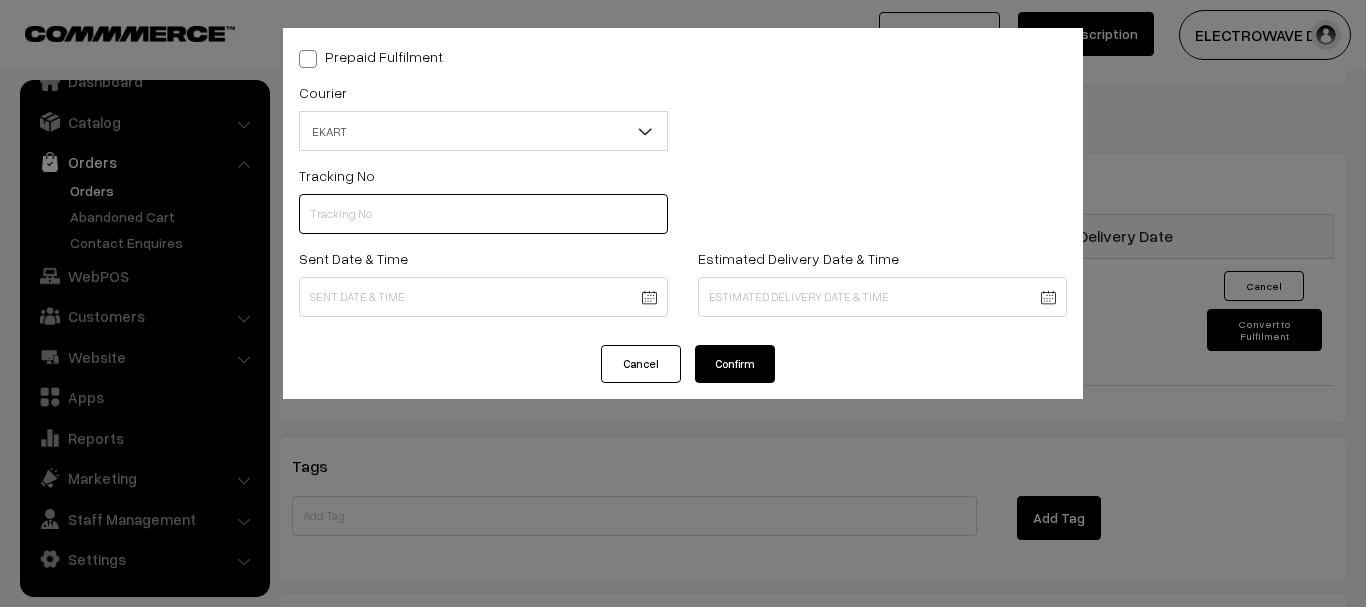 paste on "[DOCUMENT_ID]" 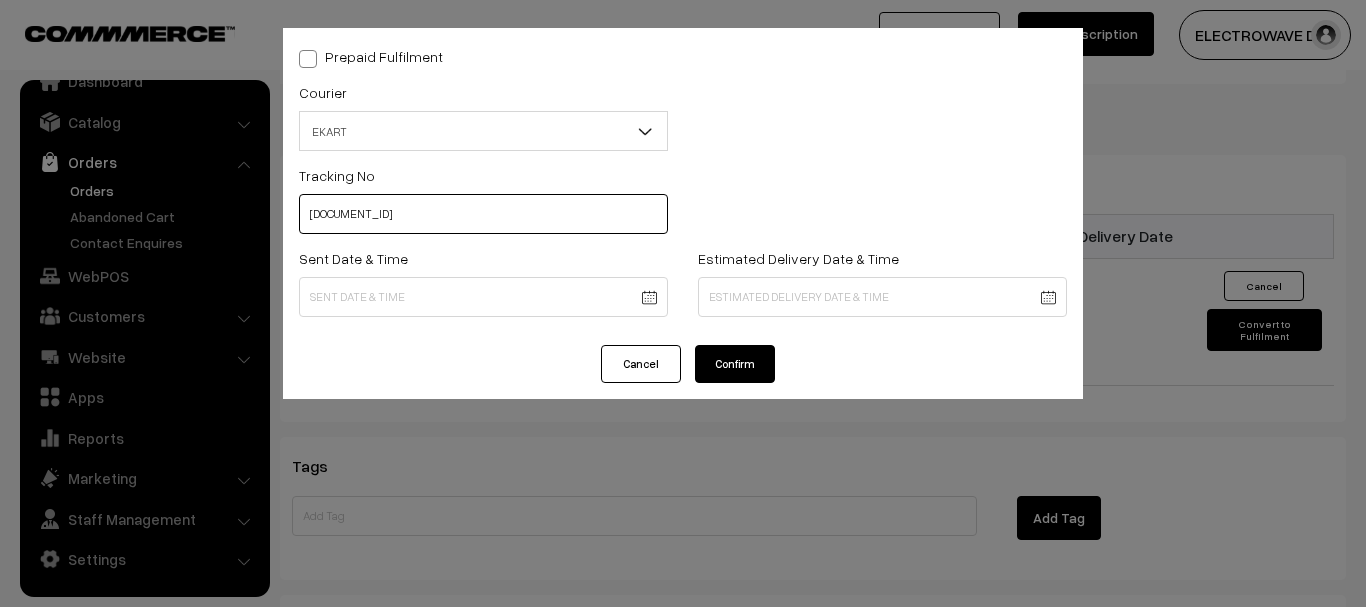 type on "[DOCUMENT_ID]" 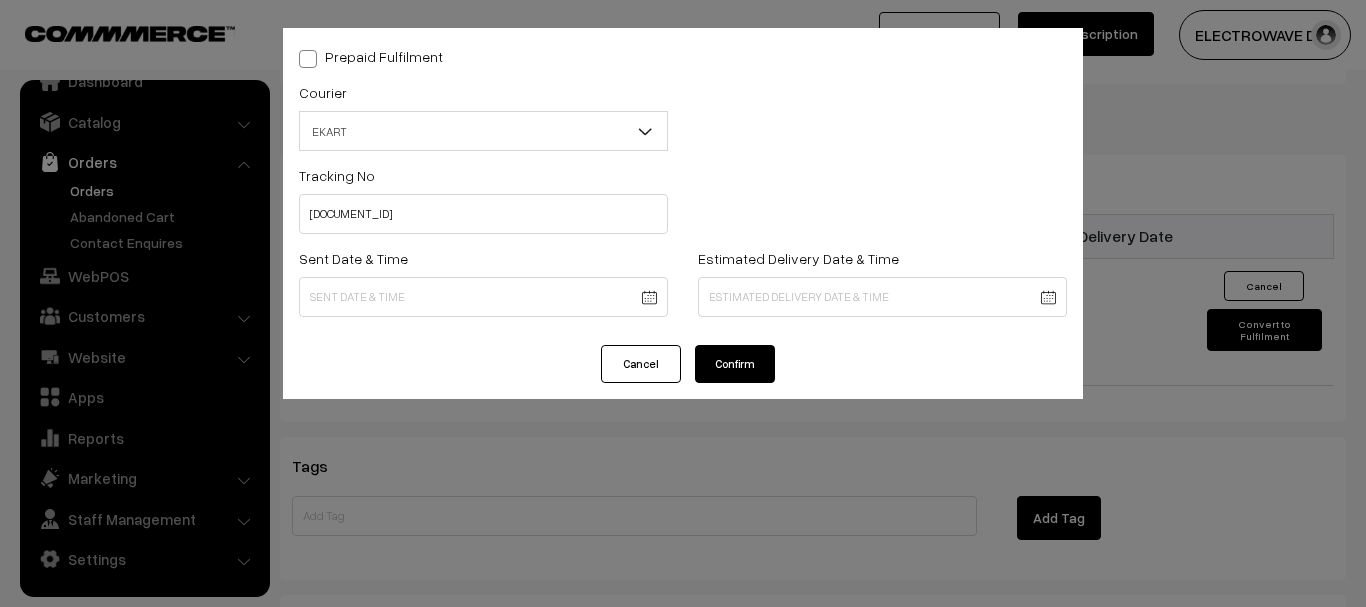 click on "Sent Date & Time" at bounding box center [483, 287] 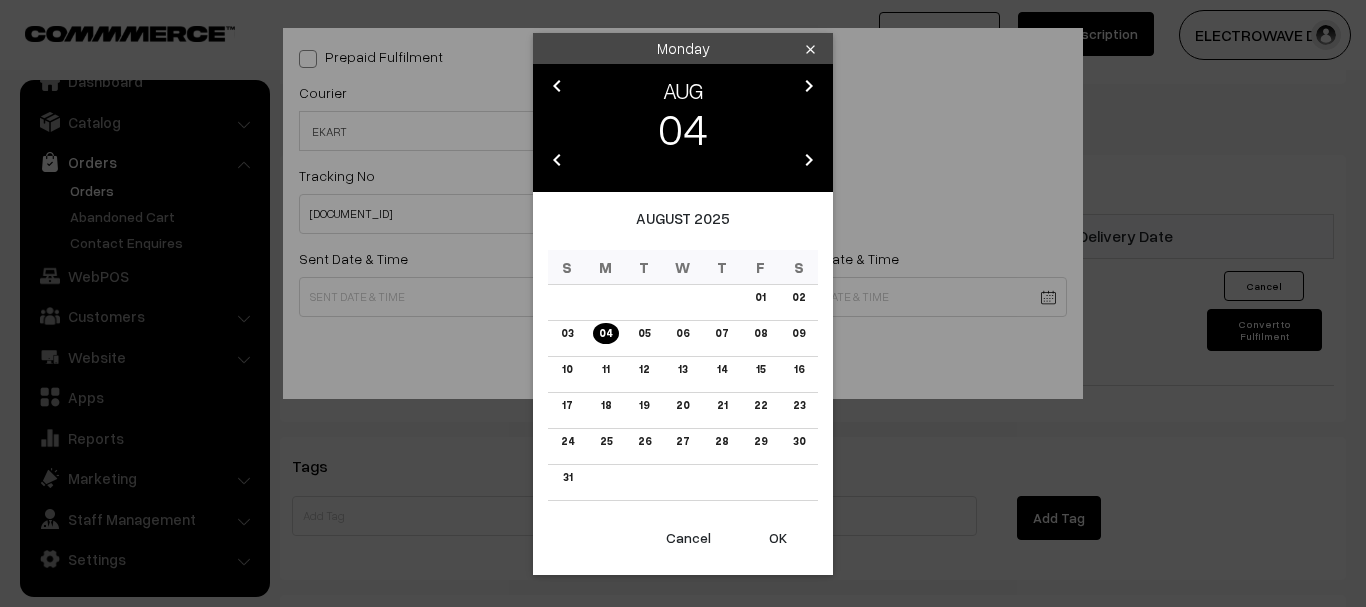 click on "OK" at bounding box center (778, 538) 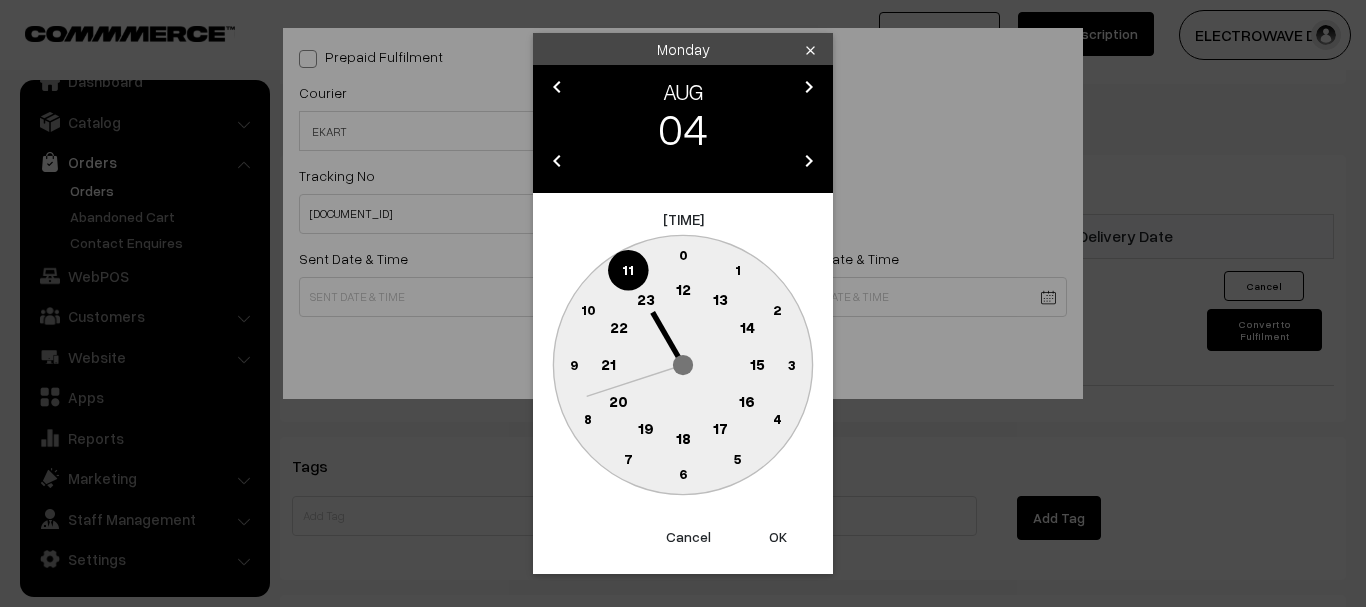 click on "OK" at bounding box center [778, 537] 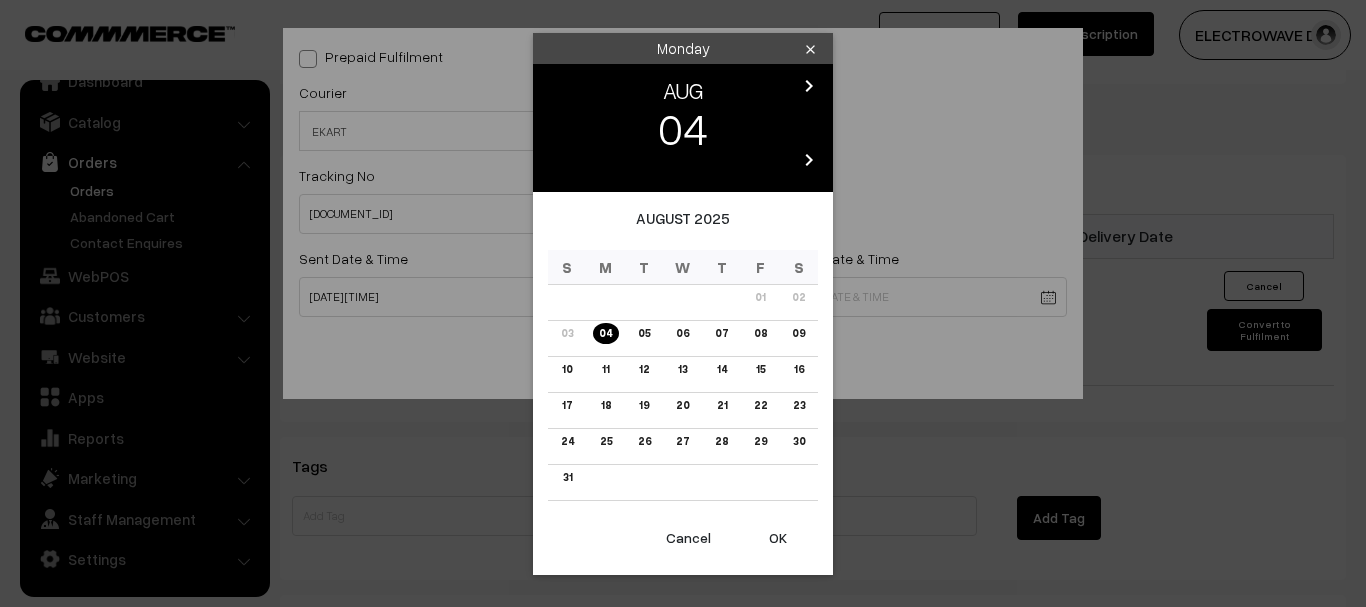 click on "Thank you for showing interest. Our team will call you shortly.
Close
dhruvpro.com
Go to Website
Create New Store" at bounding box center (683, -129) 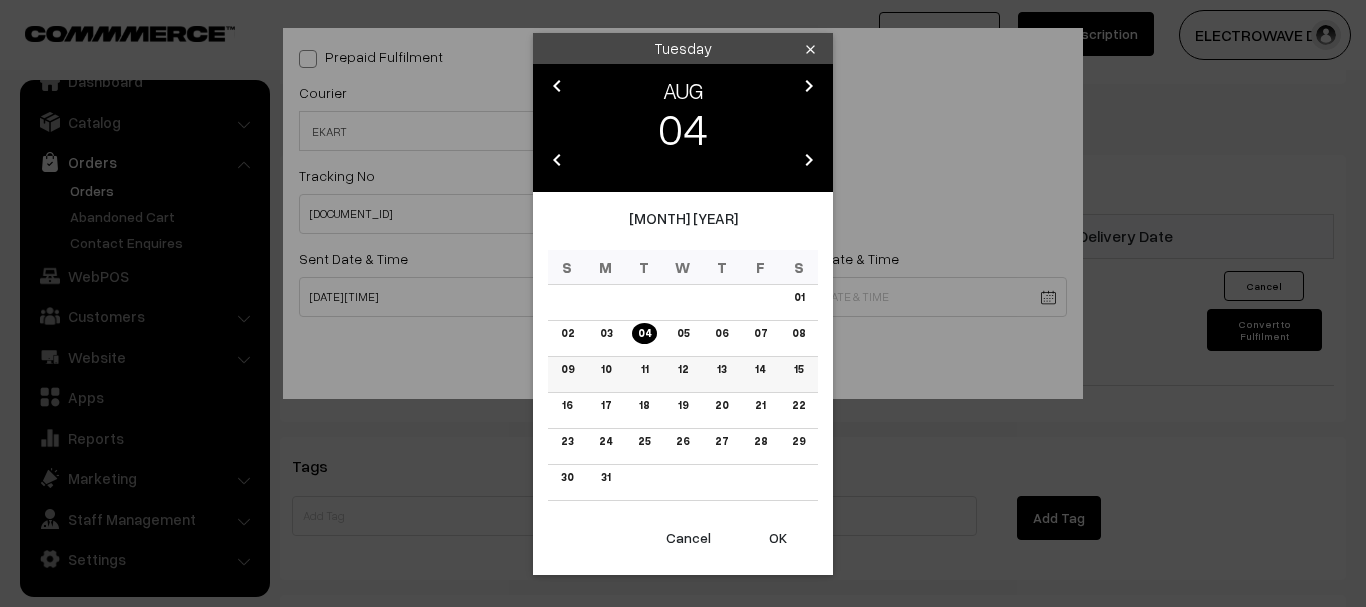 drag, startPoint x: 597, startPoint y: 364, endPoint x: 637, endPoint y: 387, distance: 46.141087 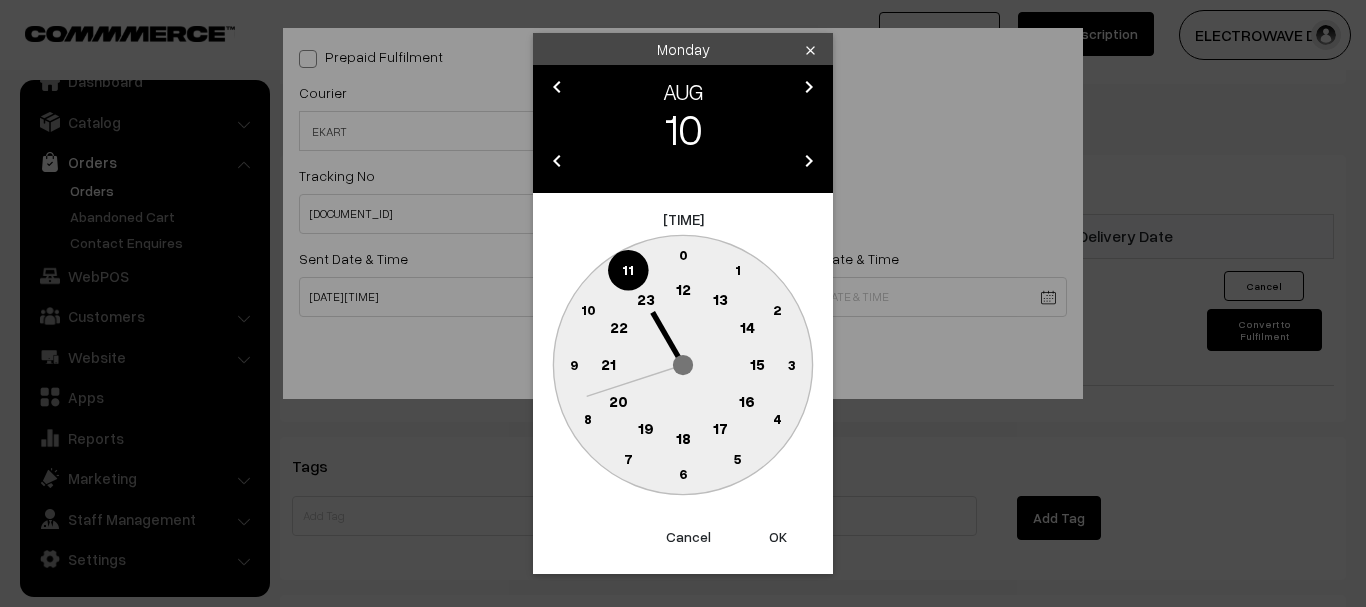 click on "OK" at bounding box center (778, 537) 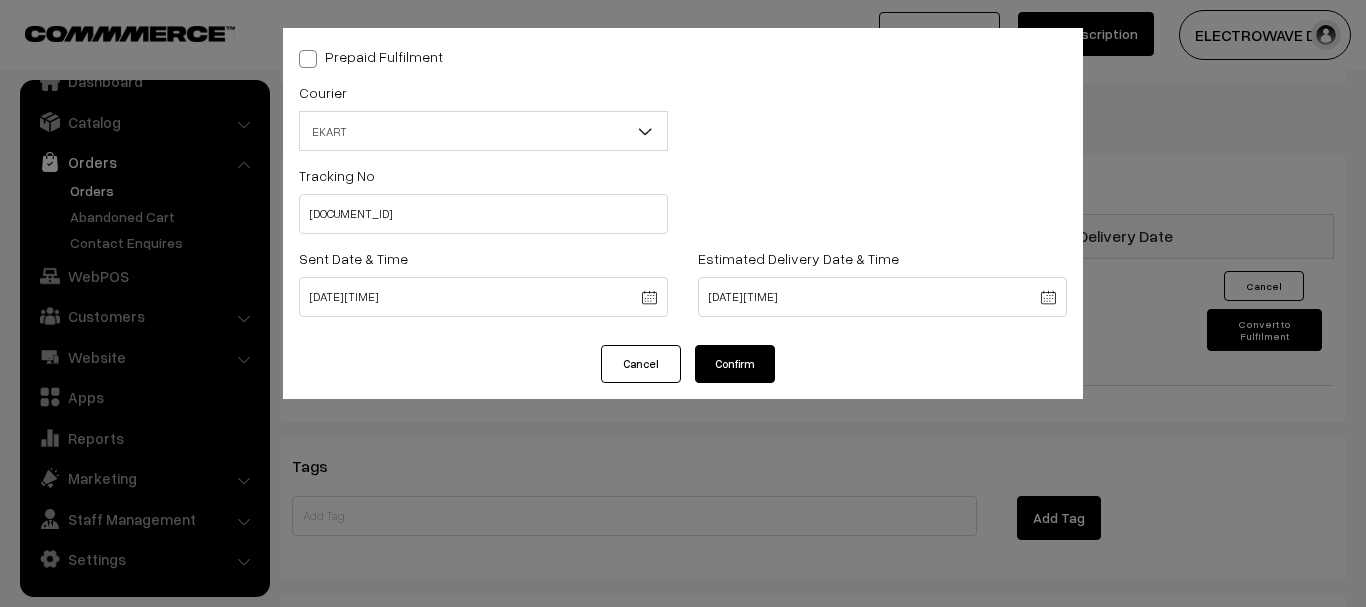click on "Confirm" at bounding box center [735, 364] 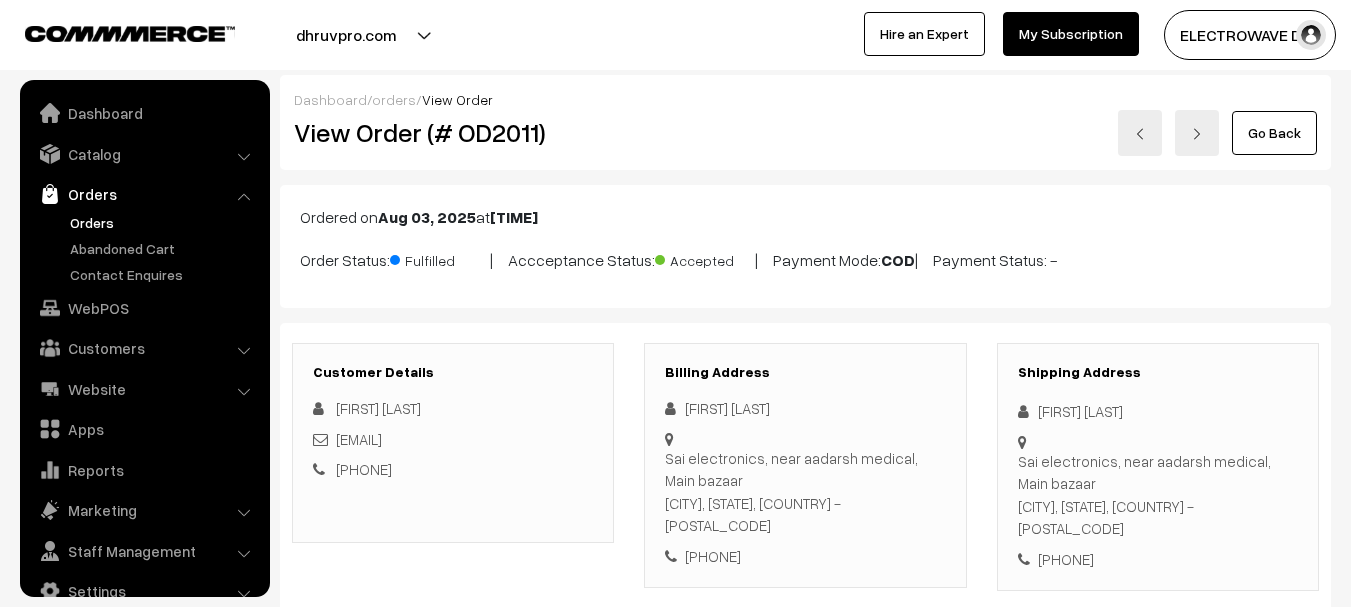 scroll, scrollTop: 1187, scrollLeft: 0, axis: vertical 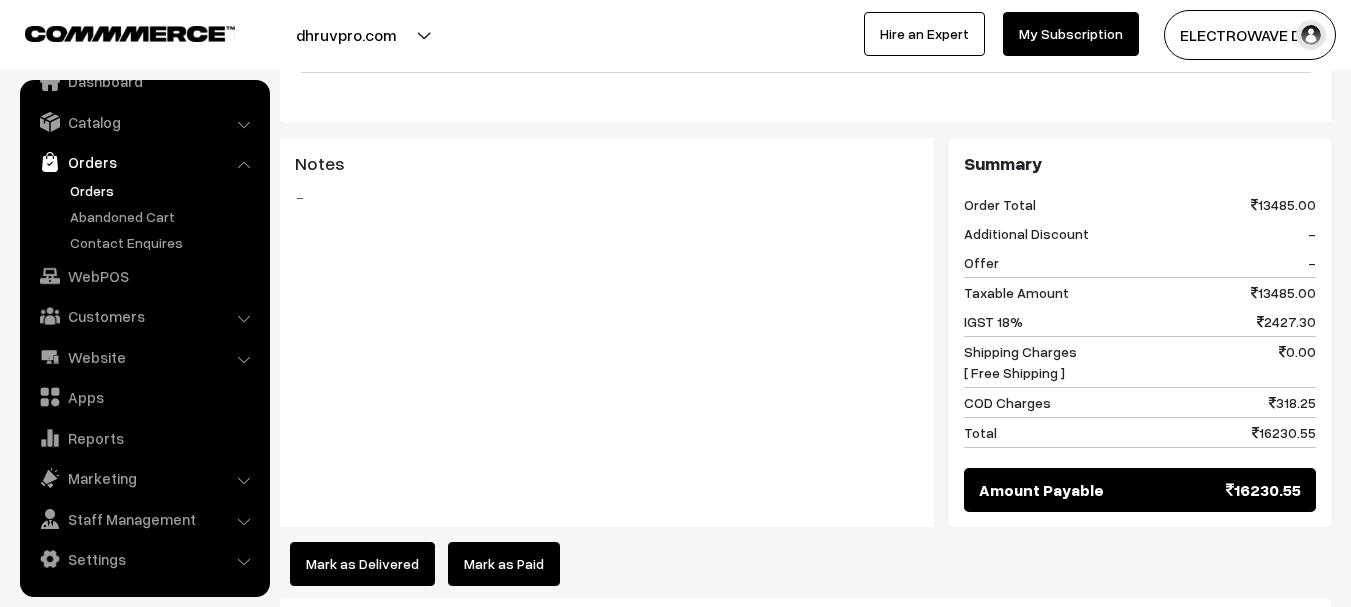 click on "Orders" at bounding box center (164, 190) 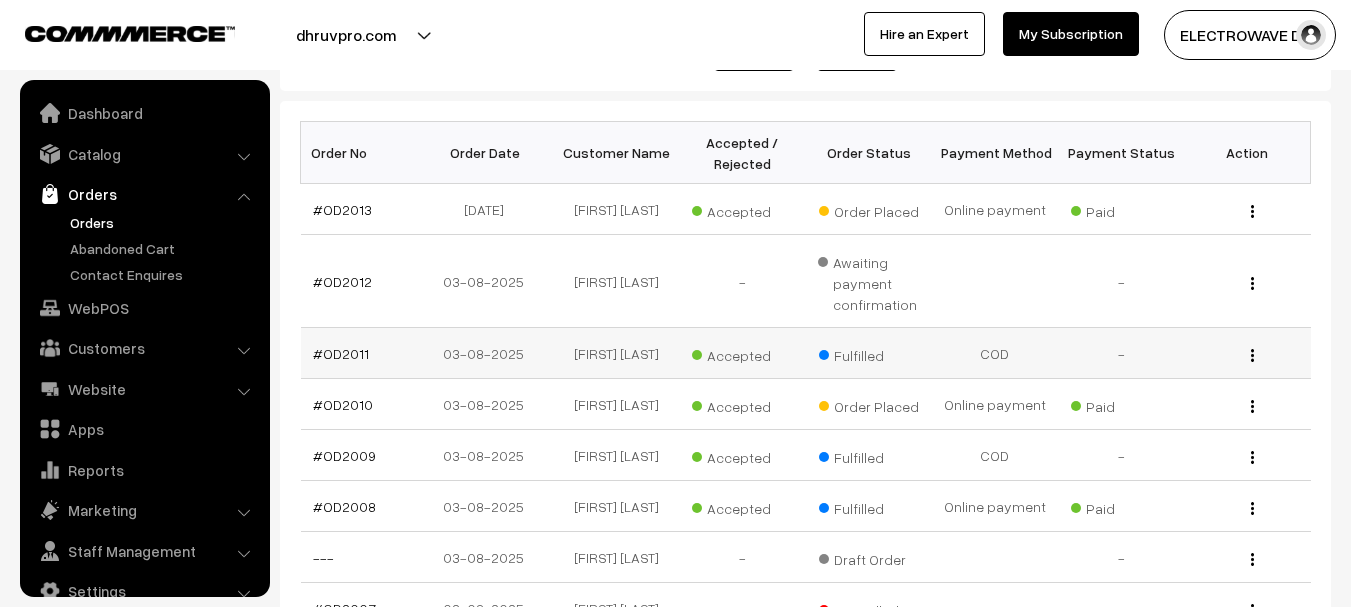 scroll, scrollTop: 300, scrollLeft: 0, axis: vertical 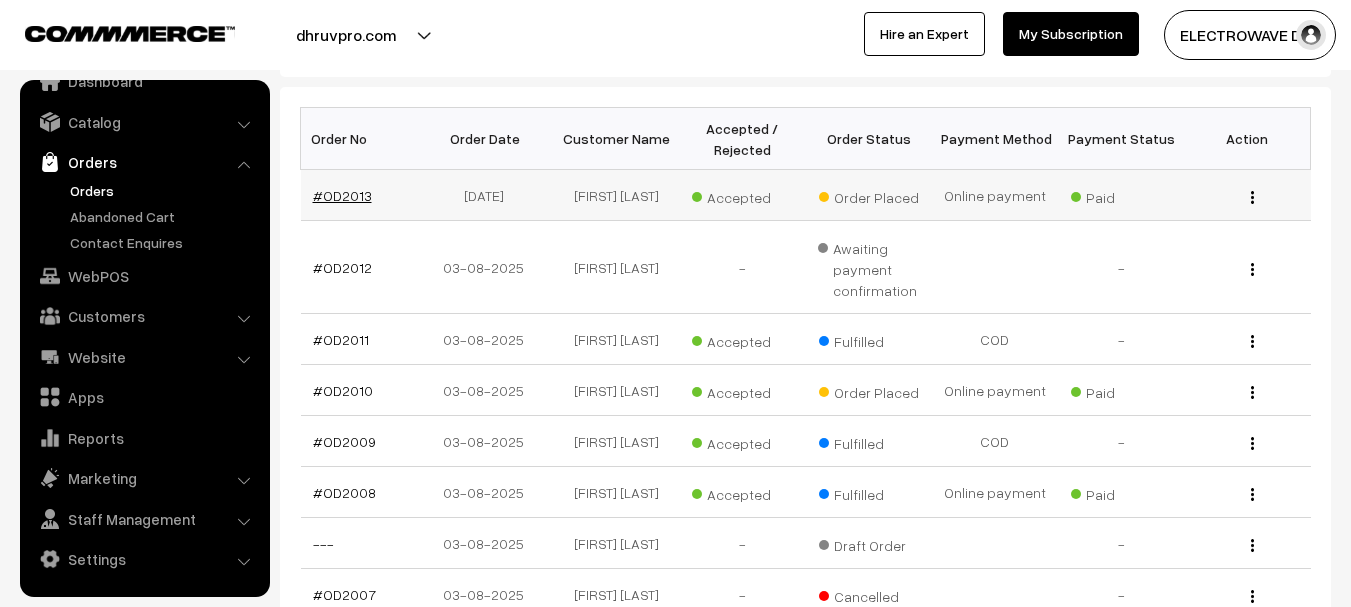 click on "#OD2013" at bounding box center [342, 195] 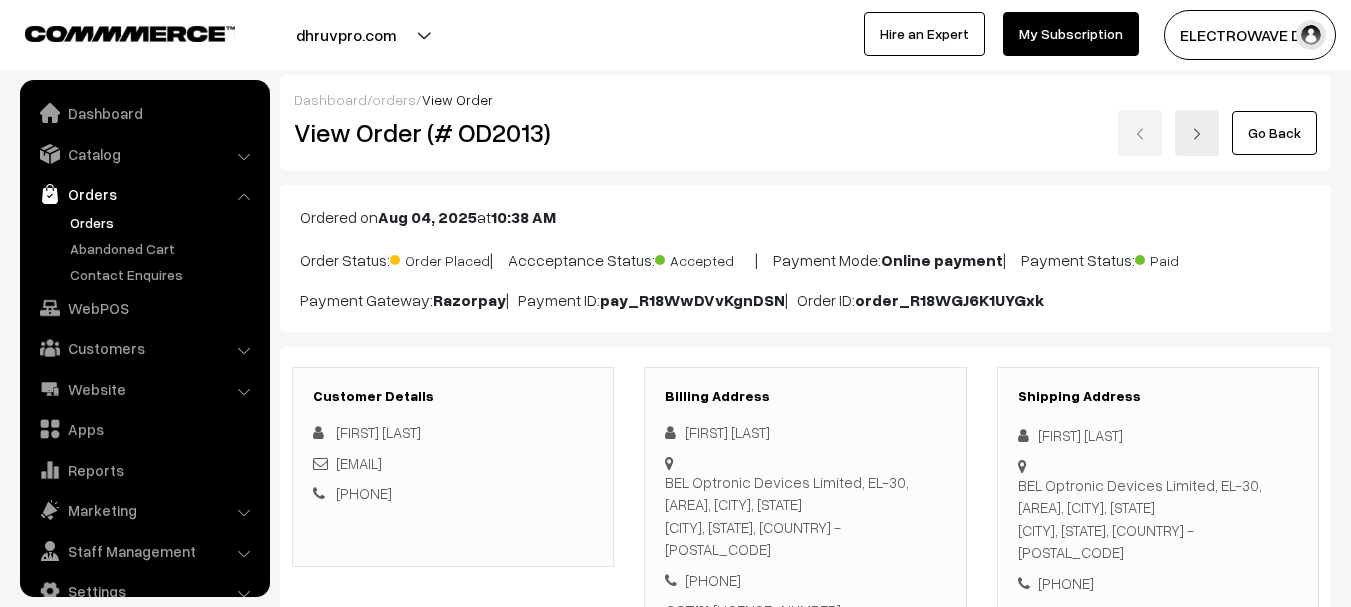 scroll, scrollTop: 1000, scrollLeft: 0, axis: vertical 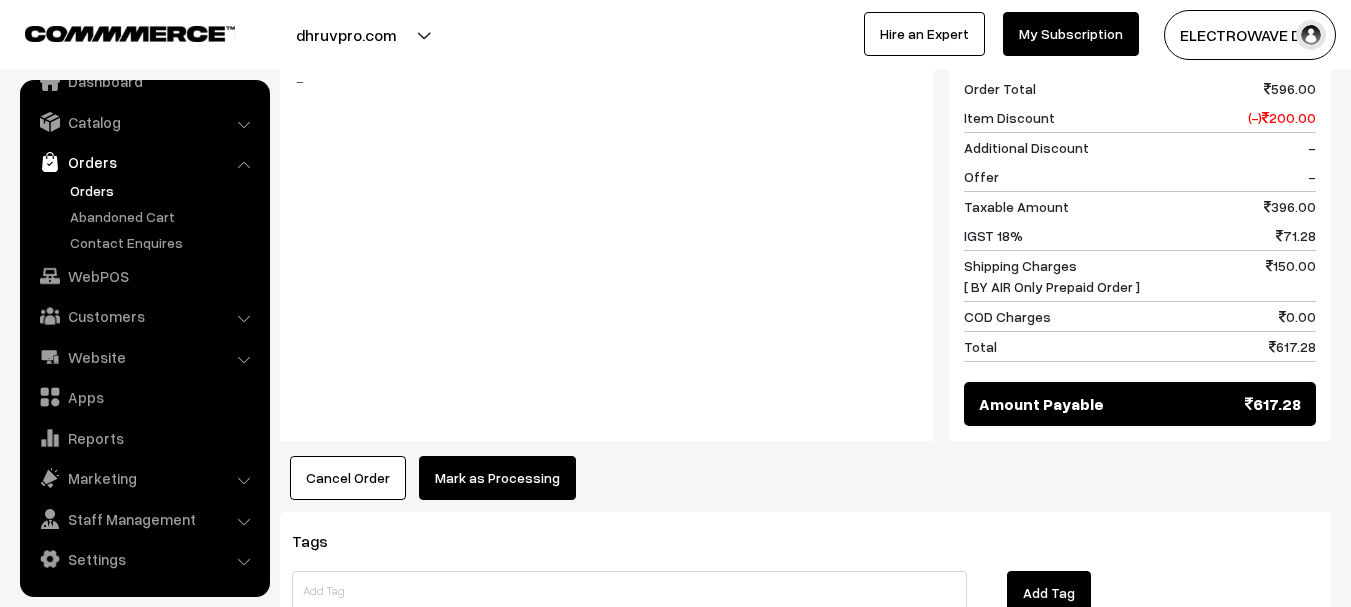 click on "Mark as Processing" at bounding box center [497, 478] 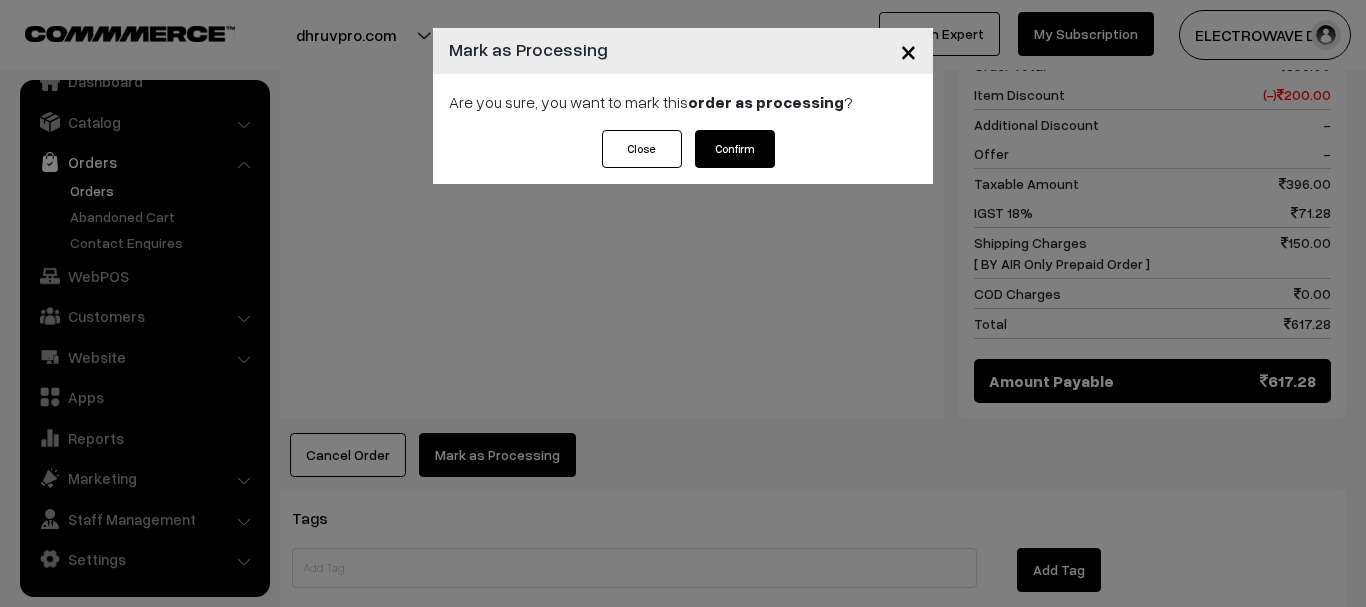 click on "Confirm" at bounding box center (735, 149) 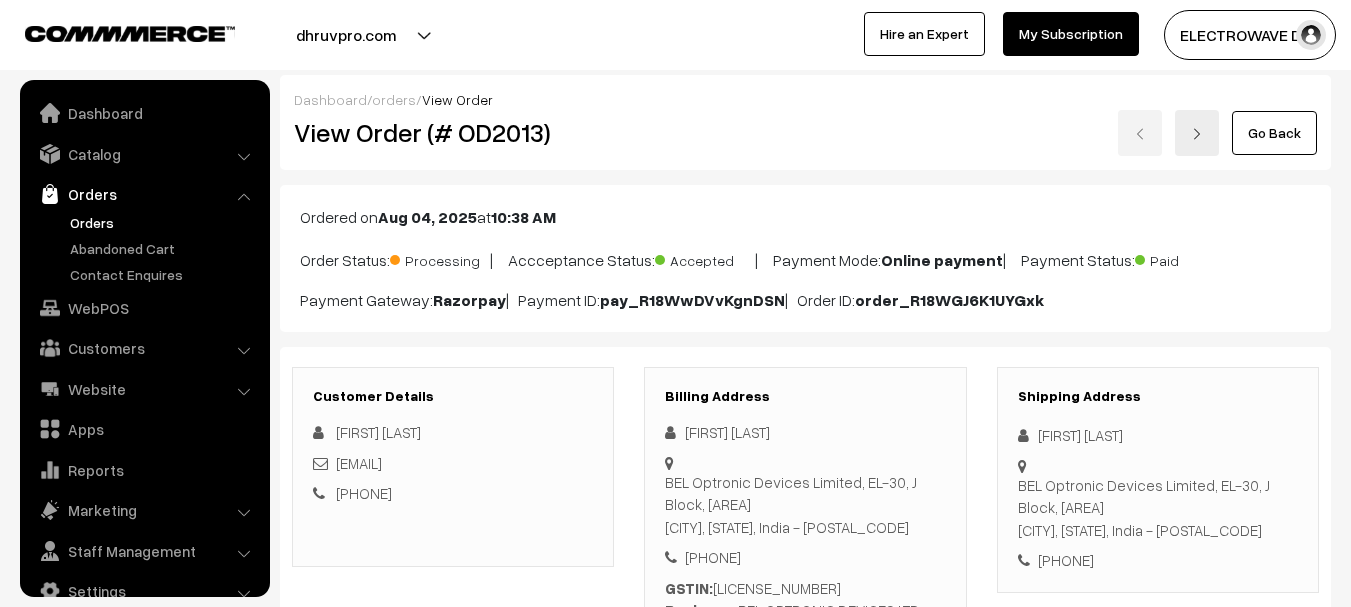 scroll, scrollTop: 1000, scrollLeft: 0, axis: vertical 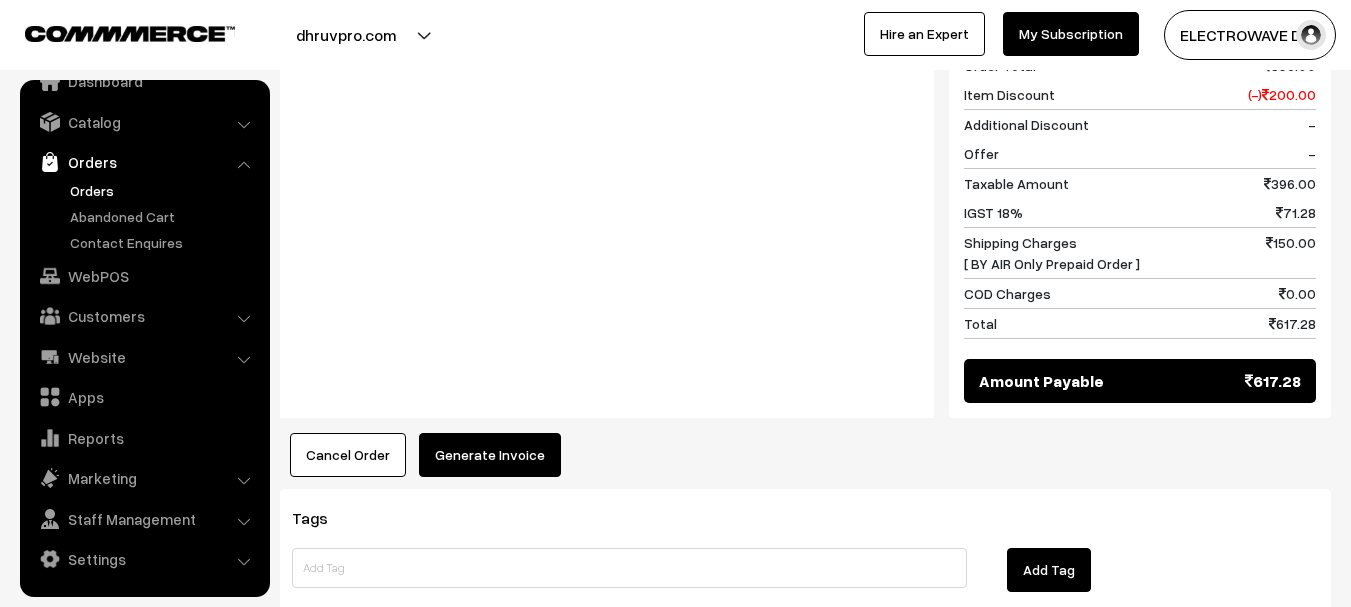 click on "Generate Invoice" at bounding box center (490, 455) 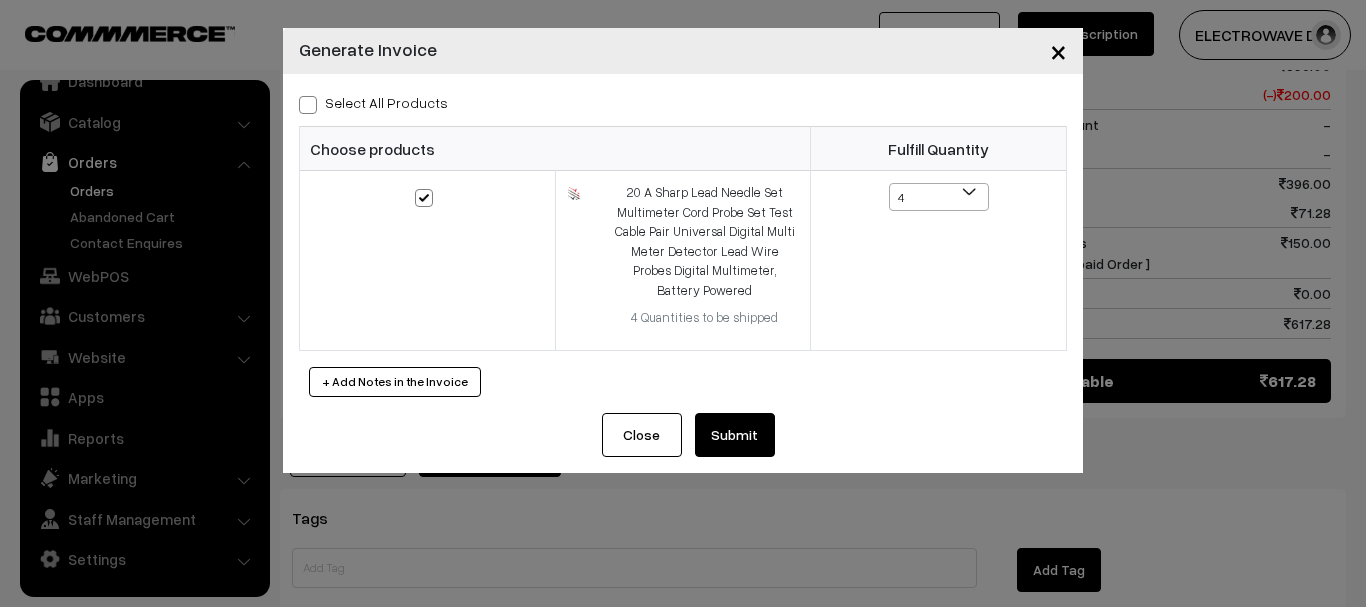 click on "Submit" at bounding box center [735, 435] 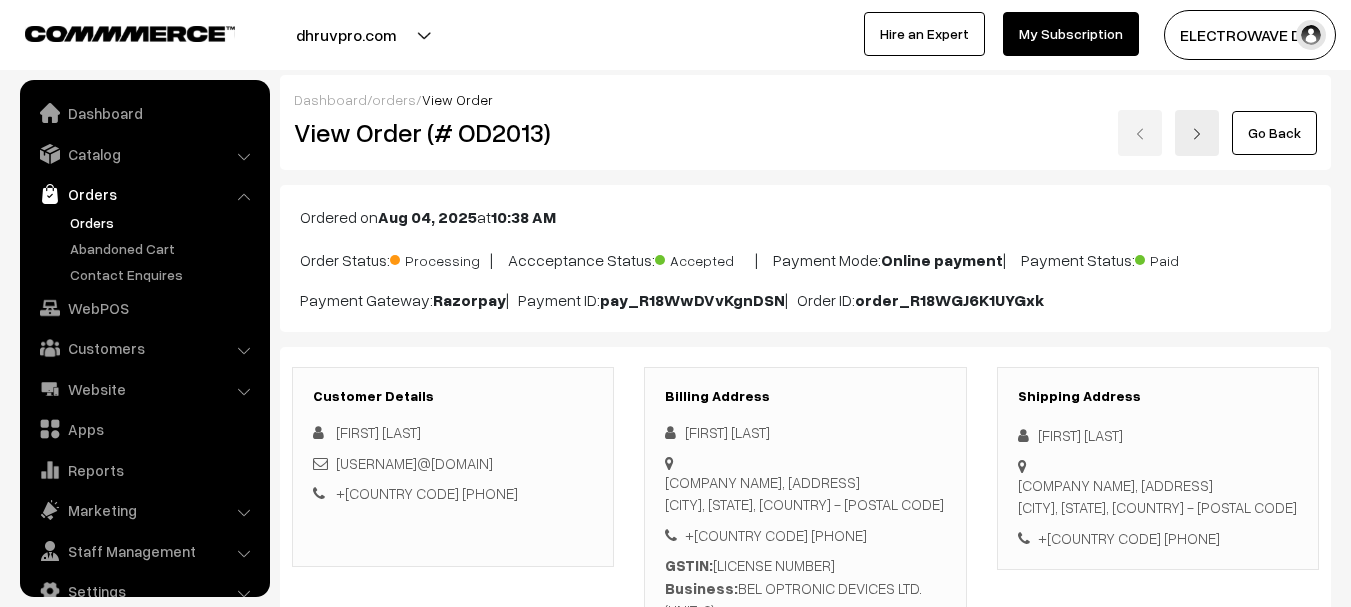 scroll, scrollTop: 1001, scrollLeft: 0, axis: vertical 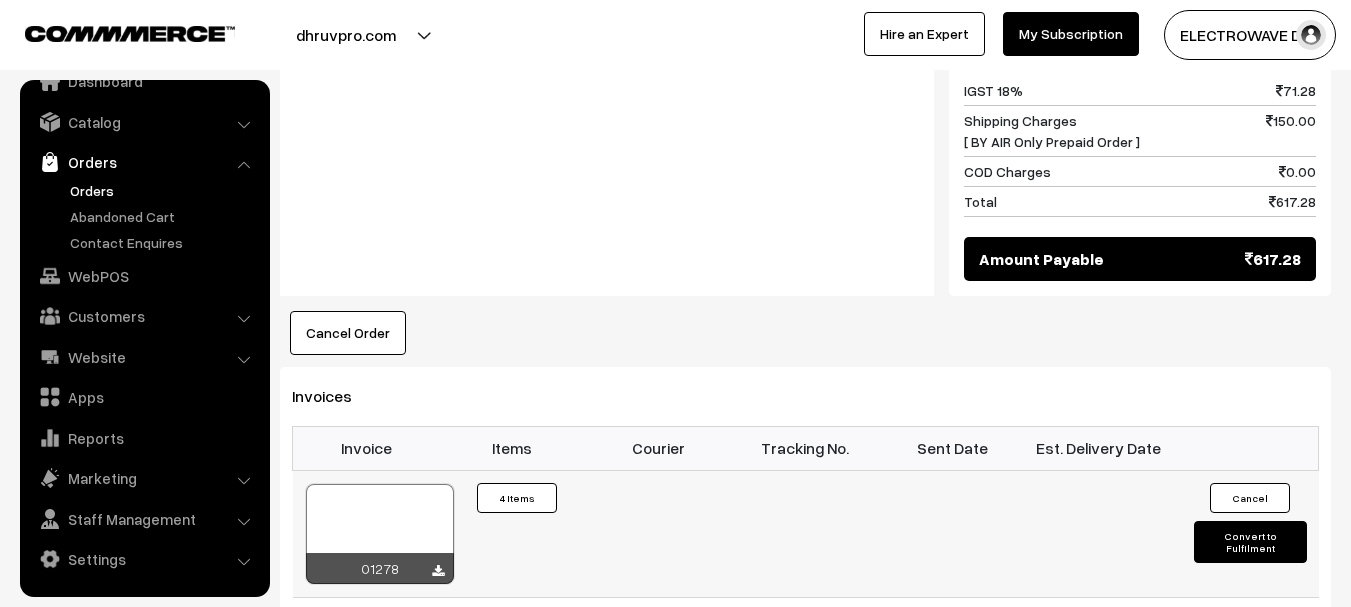 click at bounding box center [380, 534] 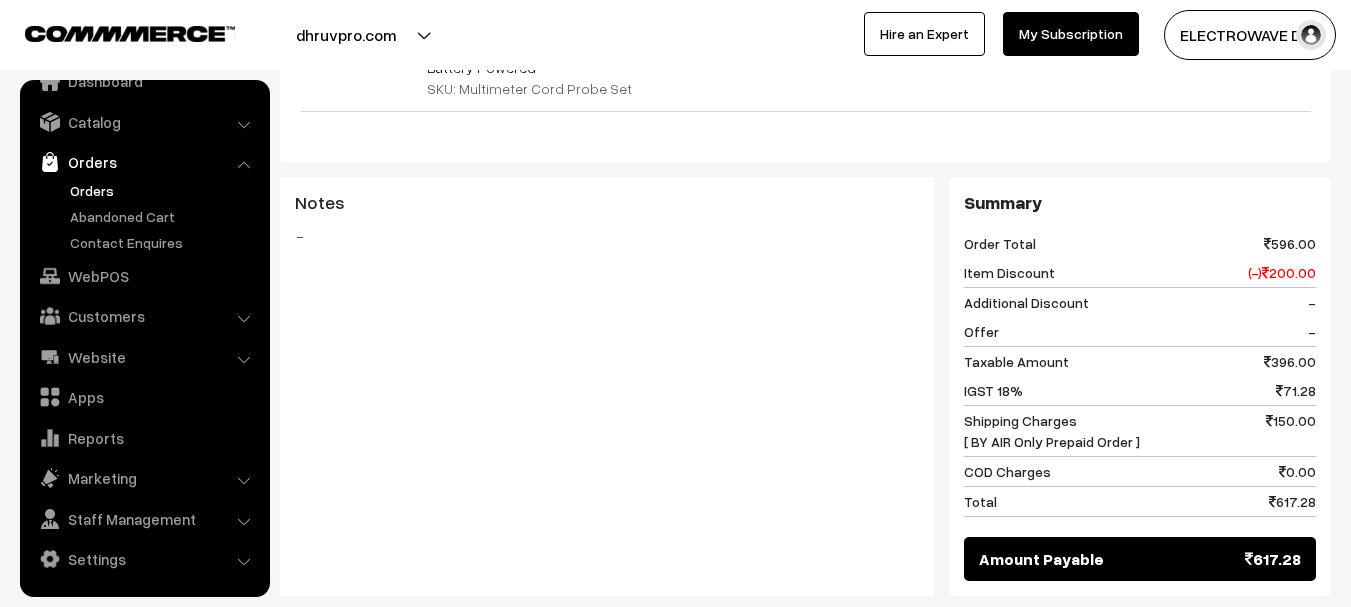 scroll, scrollTop: 300, scrollLeft: 0, axis: vertical 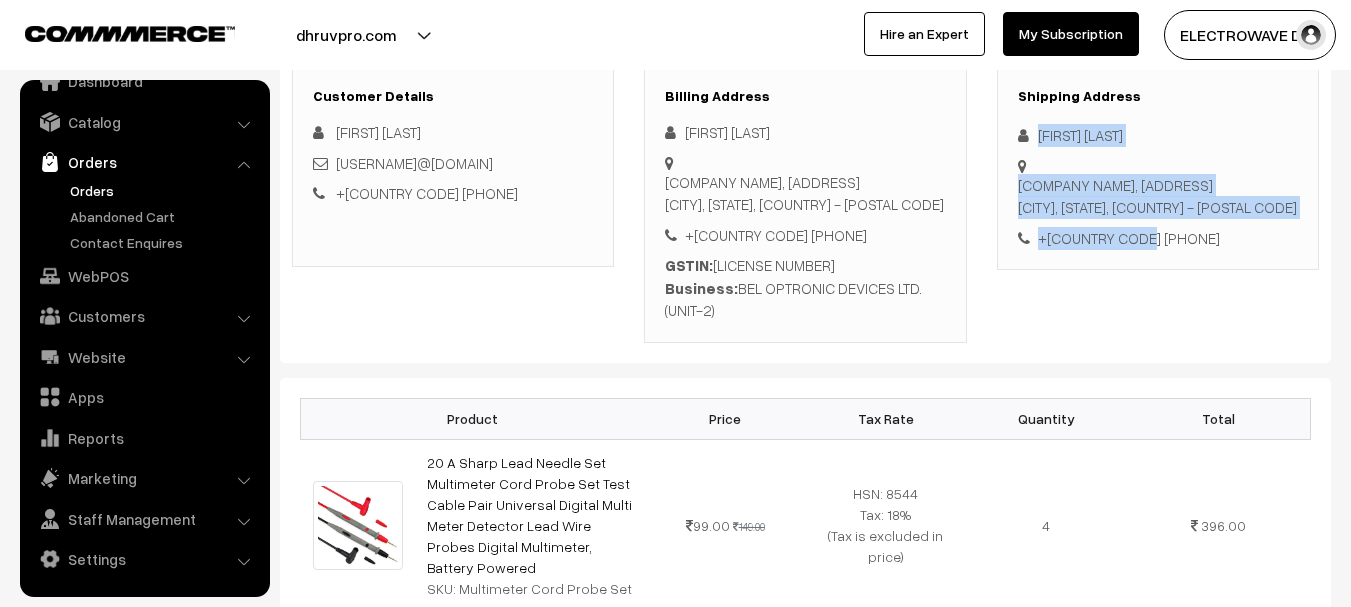drag, startPoint x: 1036, startPoint y: 130, endPoint x: 1084, endPoint y: 205, distance: 89.04493 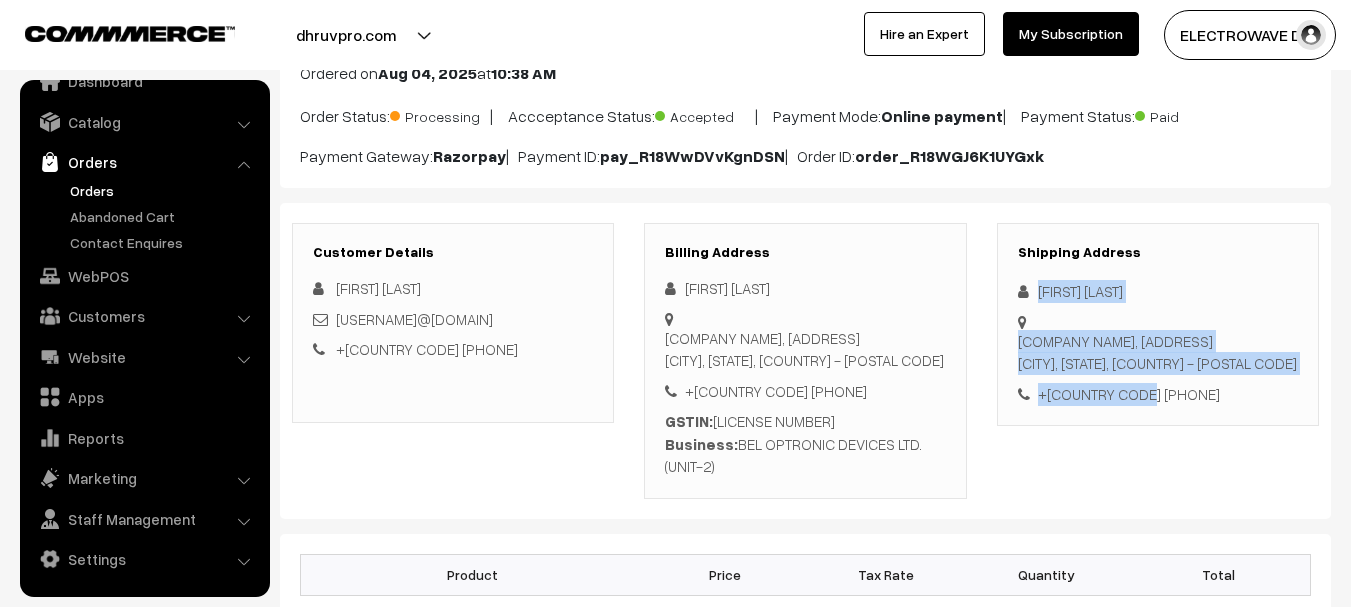 scroll, scrollTop: 0, scrollLeft: 0, axis: both 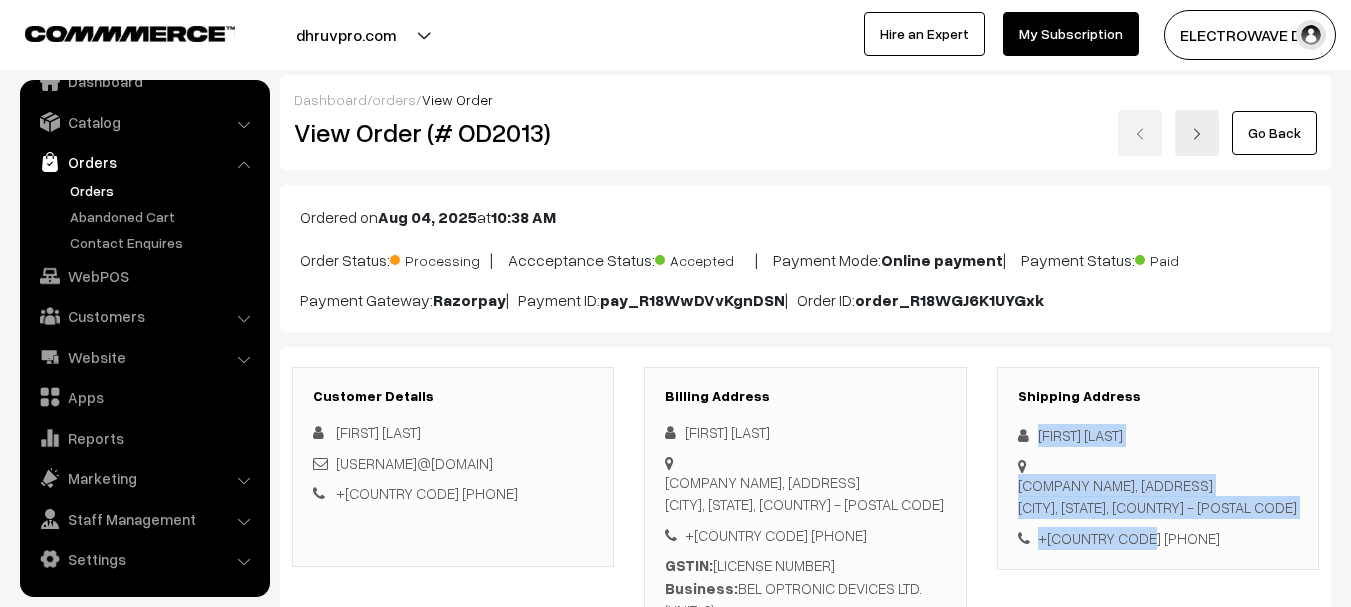 click at bounding box center (1197, 134) 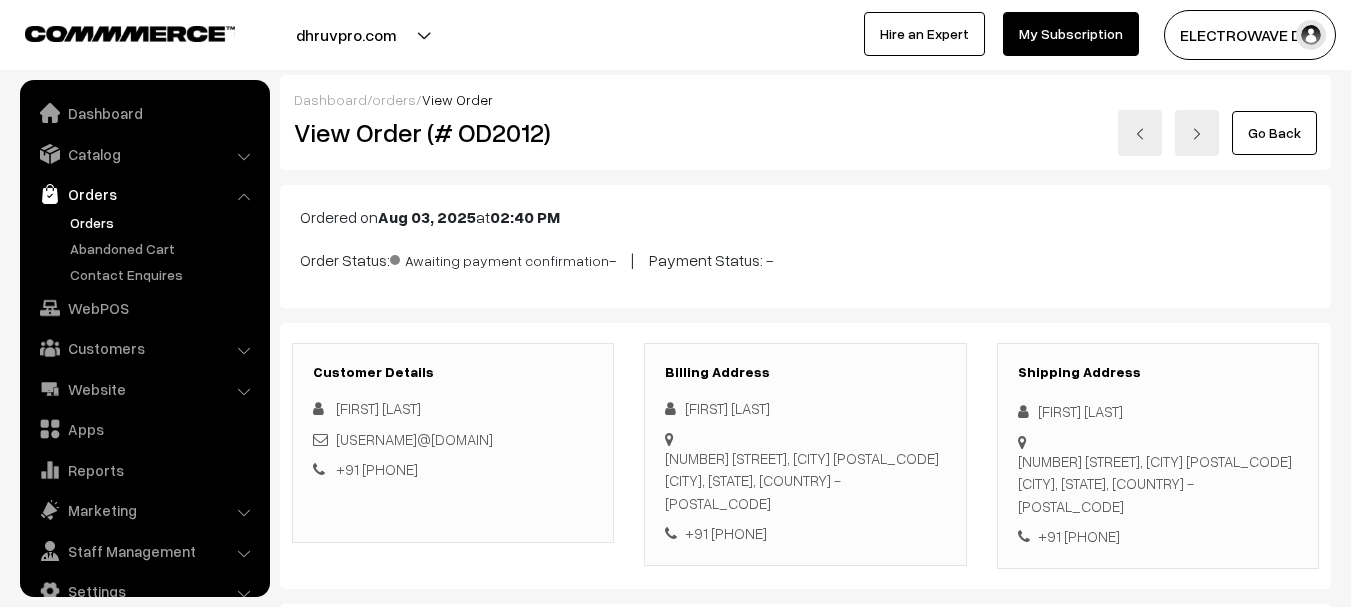 scroll, scrollTop: 0, scrollLeft: 0, axis: both 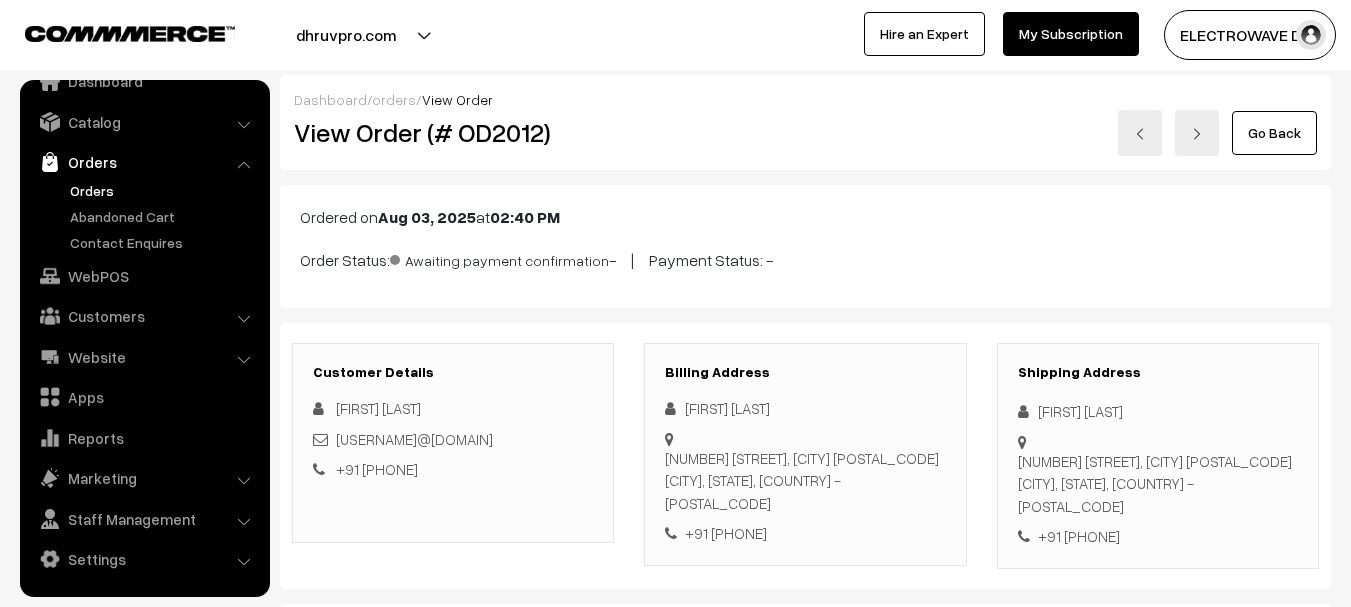 click at bounding box center [1197, 134] 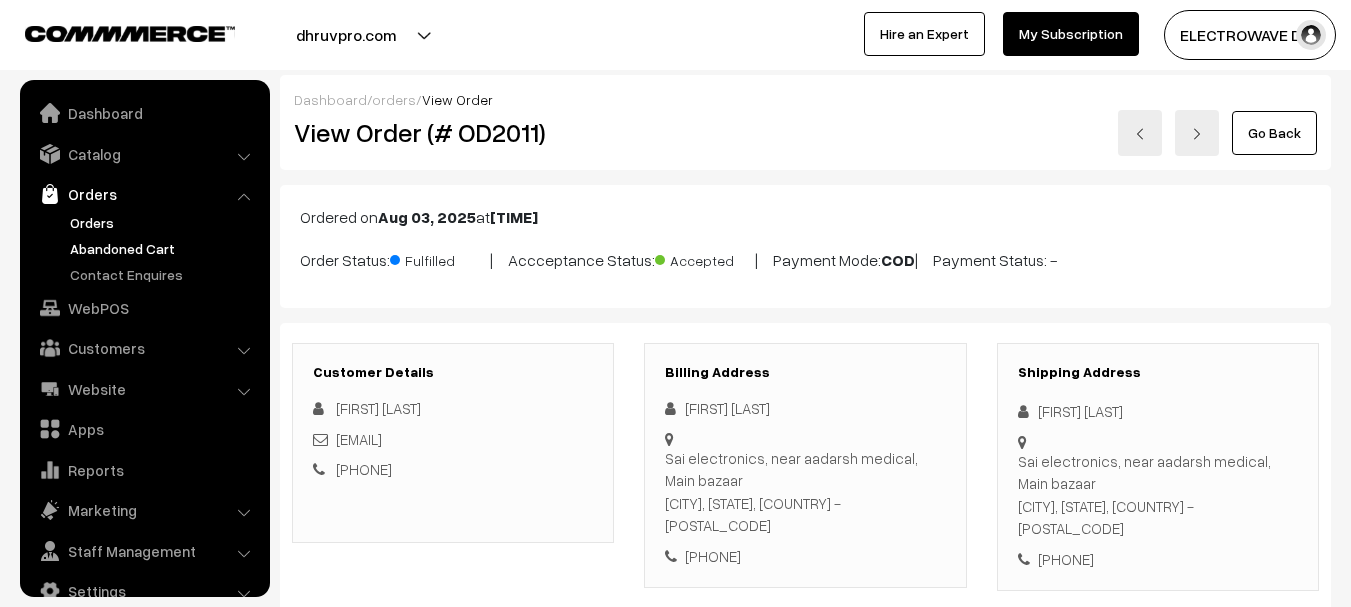 scroll, scrollTop: 0, scrollLeft: 0, axis: both 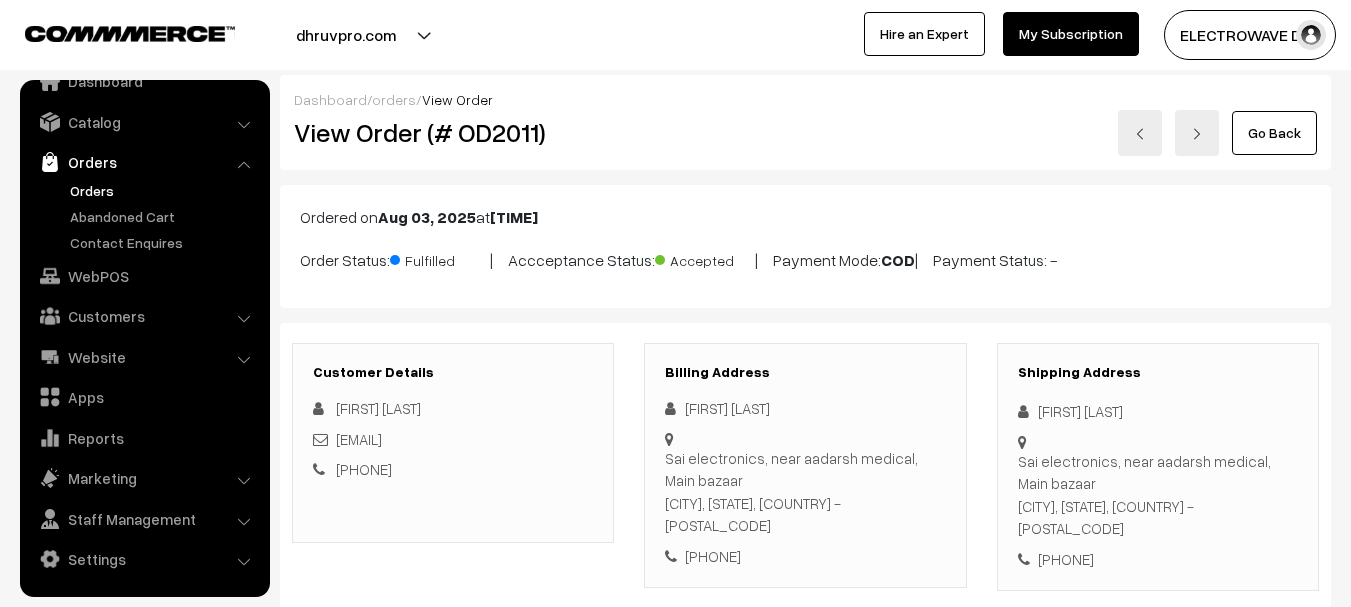 click on "Orders" at bounding box center [164, 190] 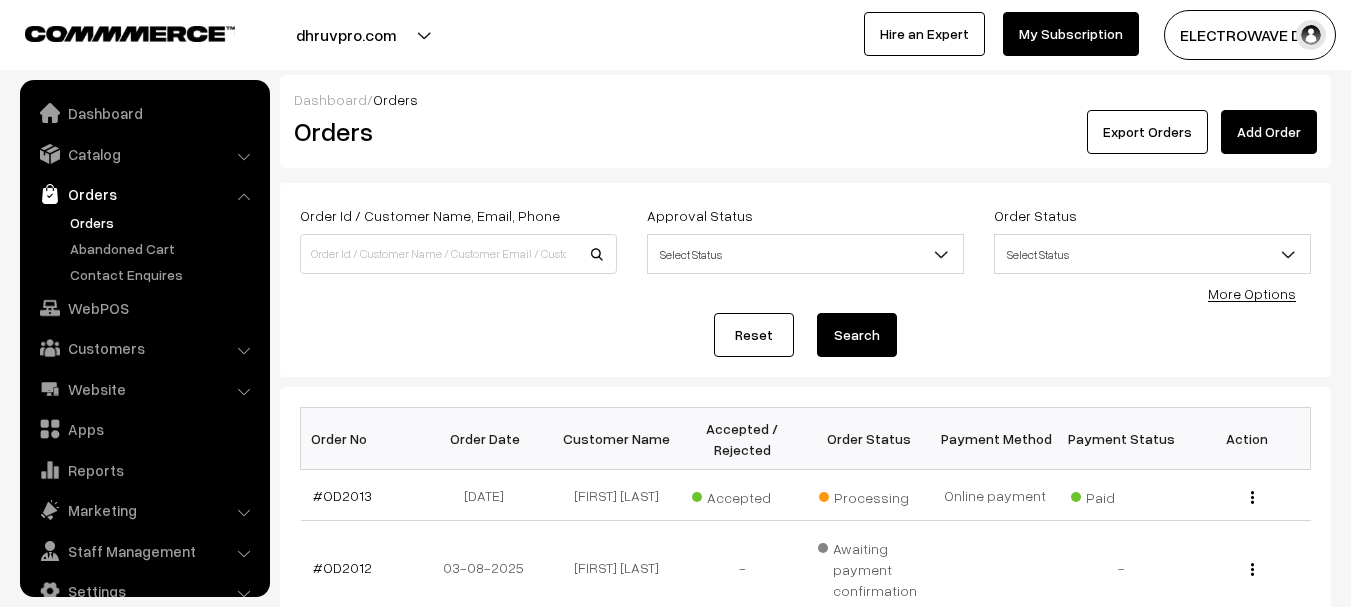 scroll, scrollTop: 300, scrollLeft: 0, axis: vertical 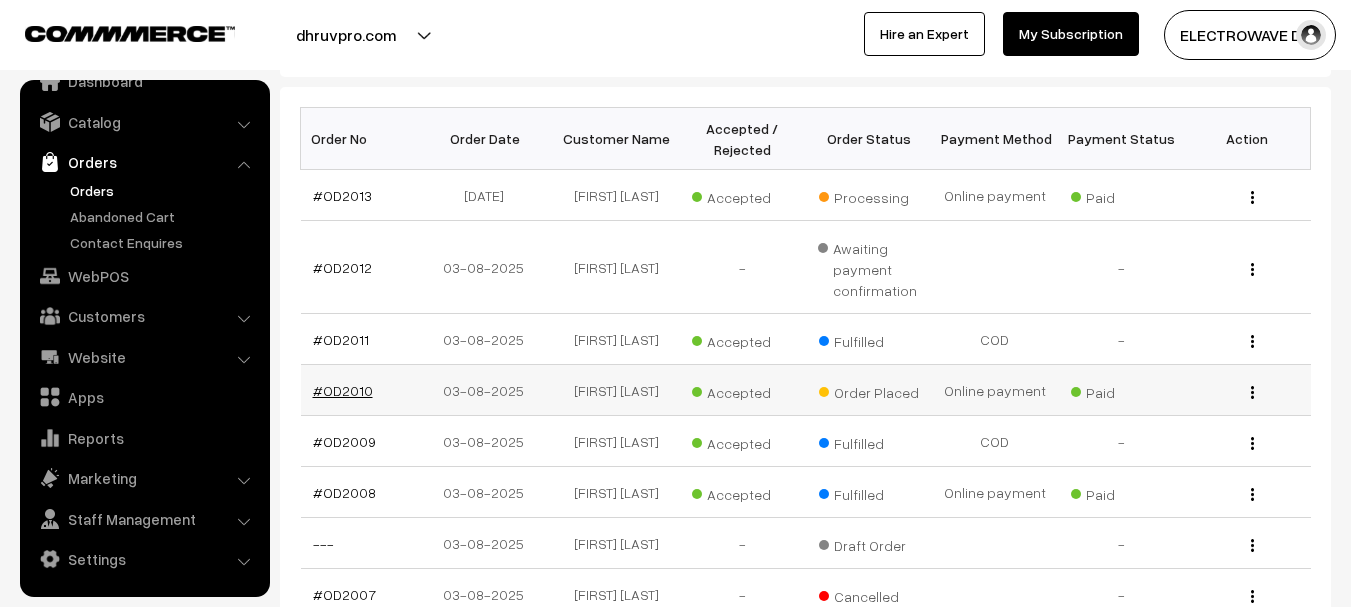 click on "#OD2010" at bounding box center (343, 390) 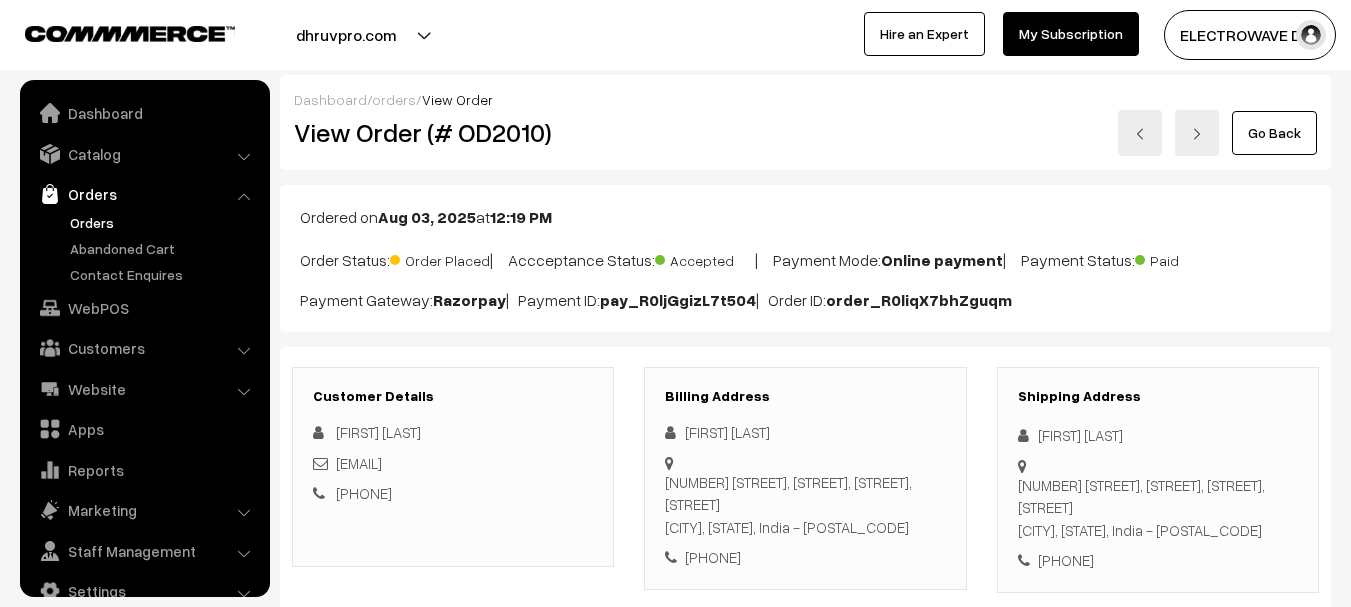 scroll, scrollTop: 0, scrollLeft: 0, axis: both 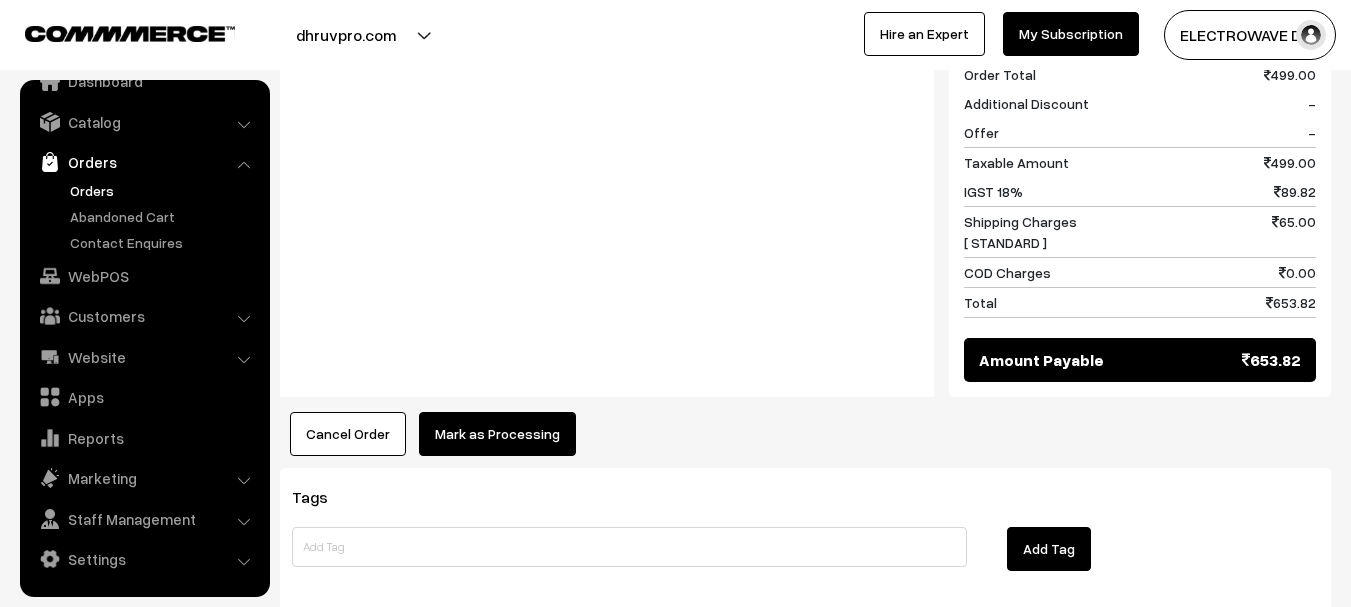 click on "Mark as Processing" at bounding box center (497, 434) 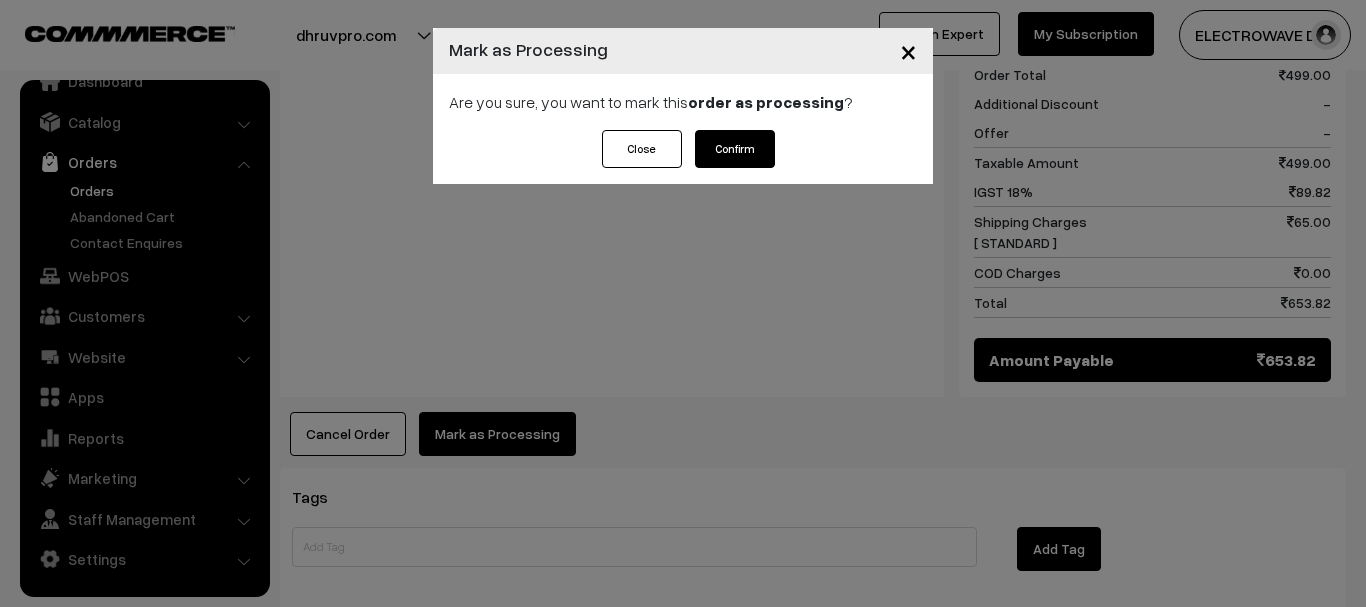 click on "Confirm" at bounding box center [735, 149] 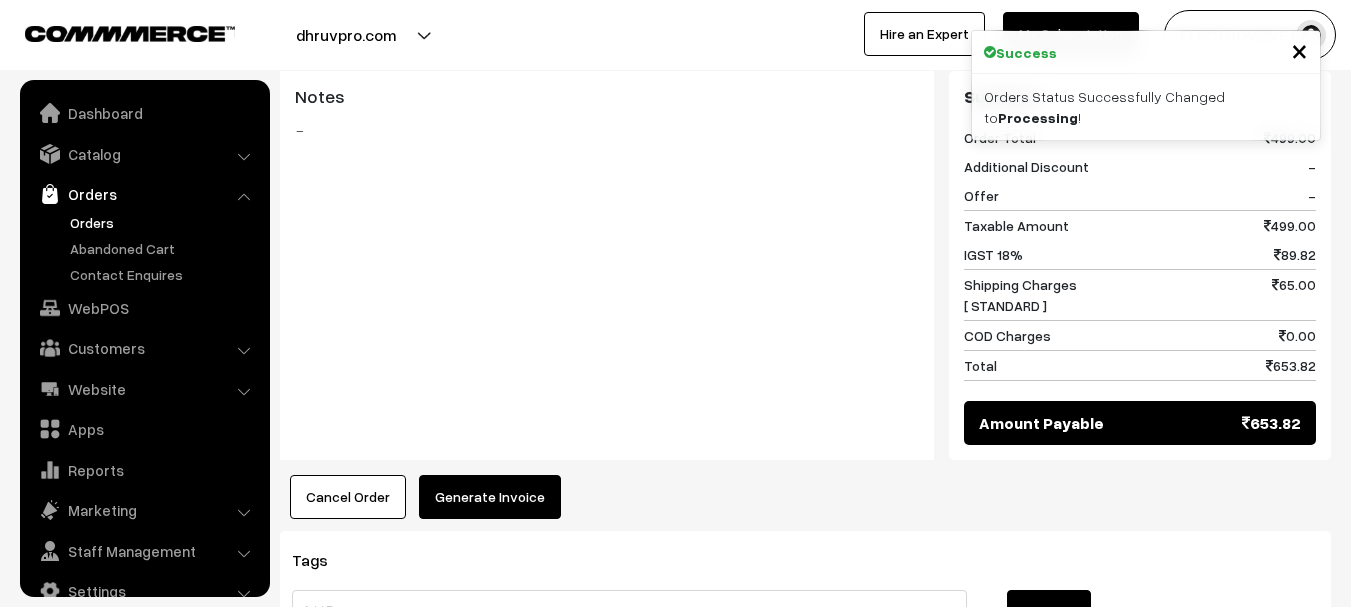 scroll, scrollTop: 900, scrollLeft: 0, axis: vertical 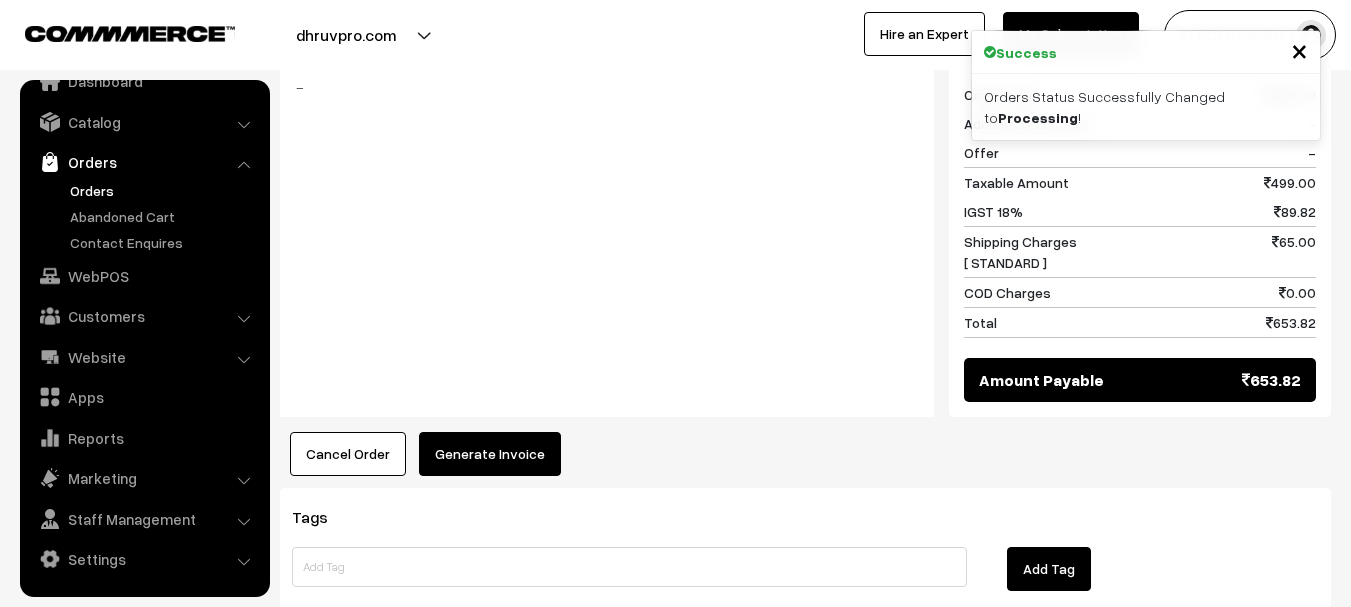 click on "Generate Invoice" at bounding box center (490, 454) 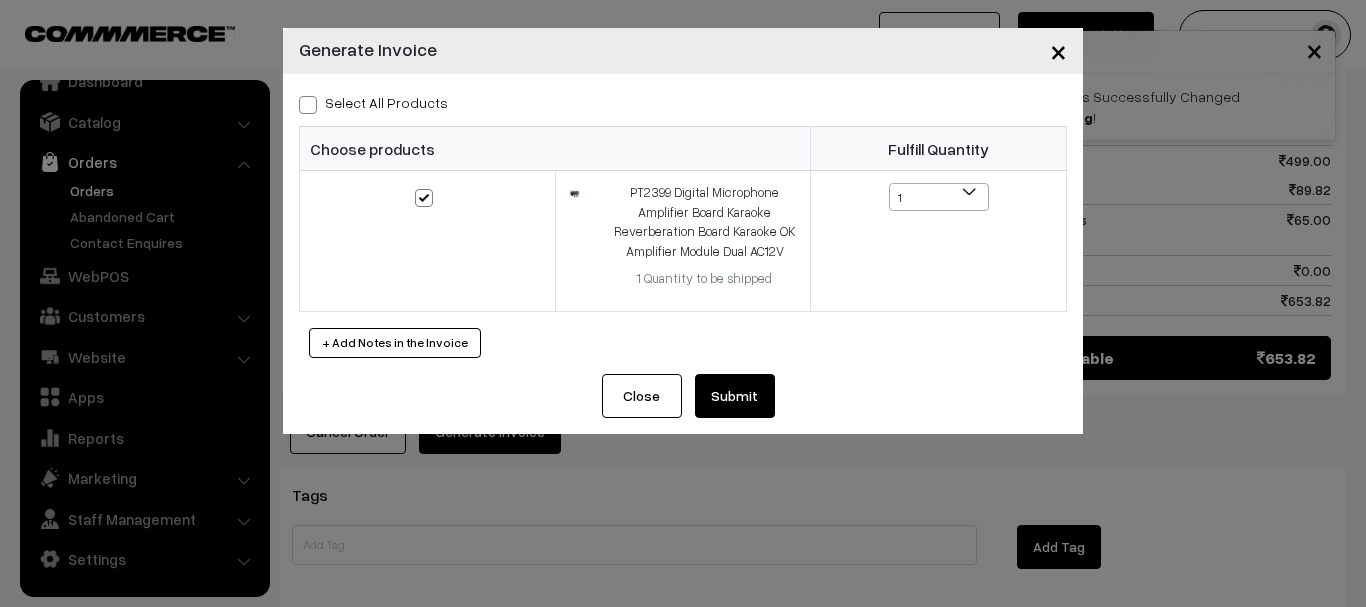 click on "Submit" at bounding box center (735, 396) 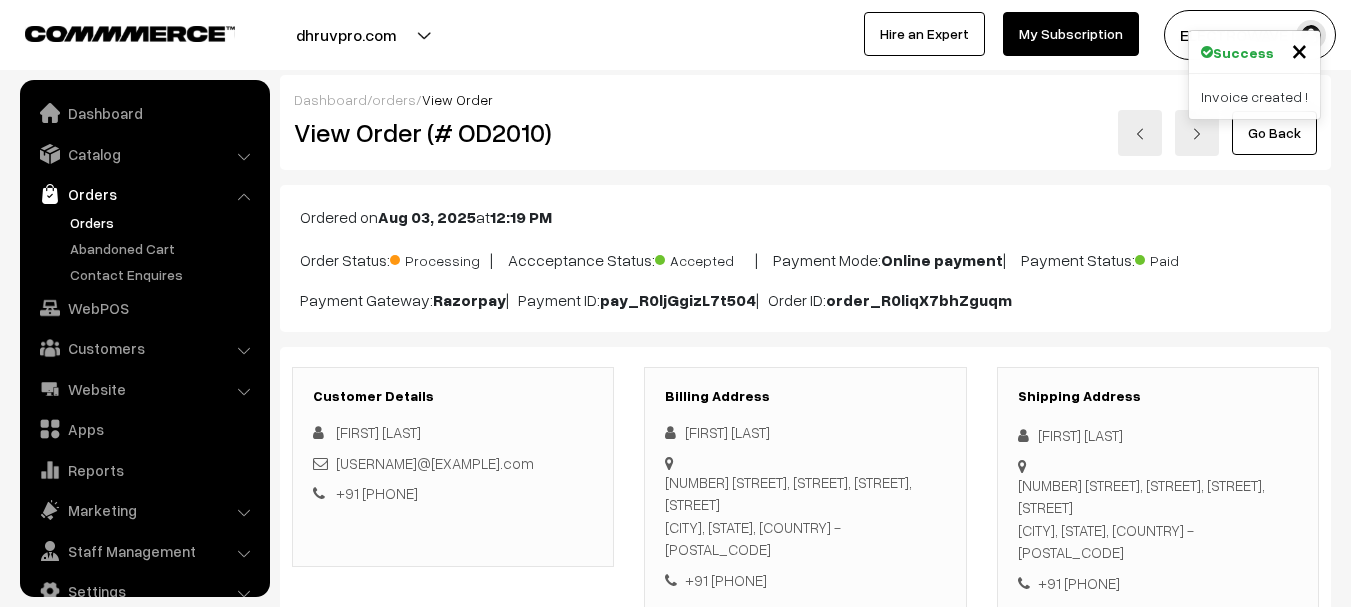 scroll, scrollTop: 1100, scrollLeft: 0, axis: vertical 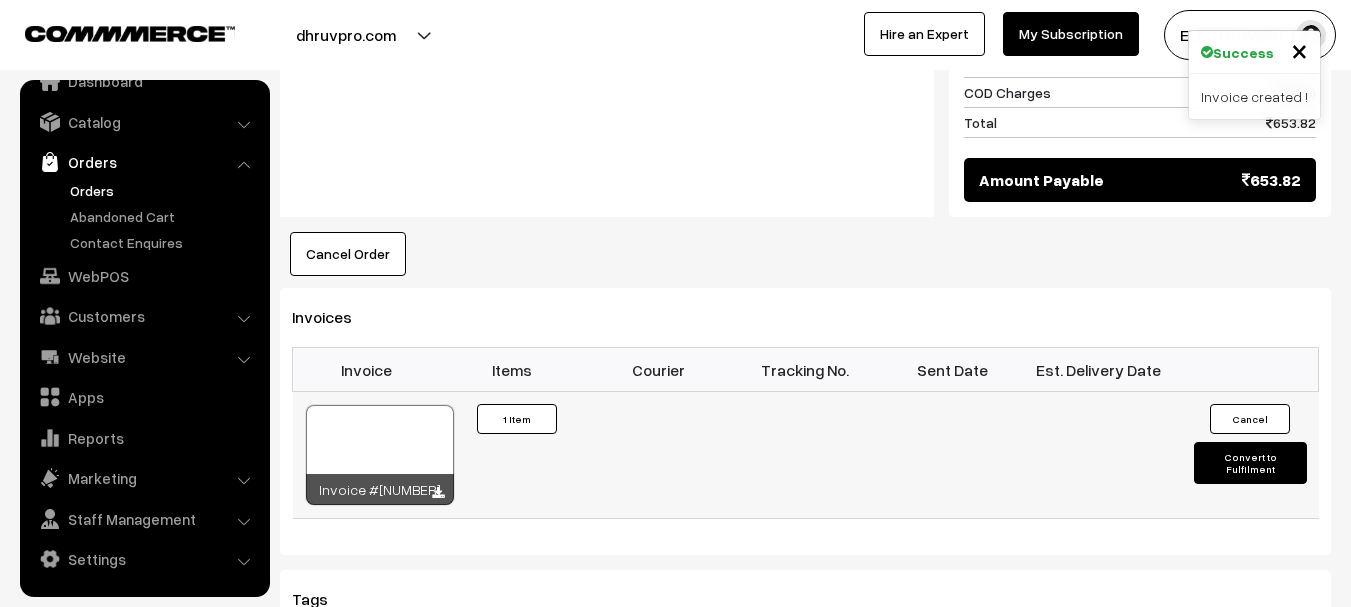 click at bounding box center (380, 455) 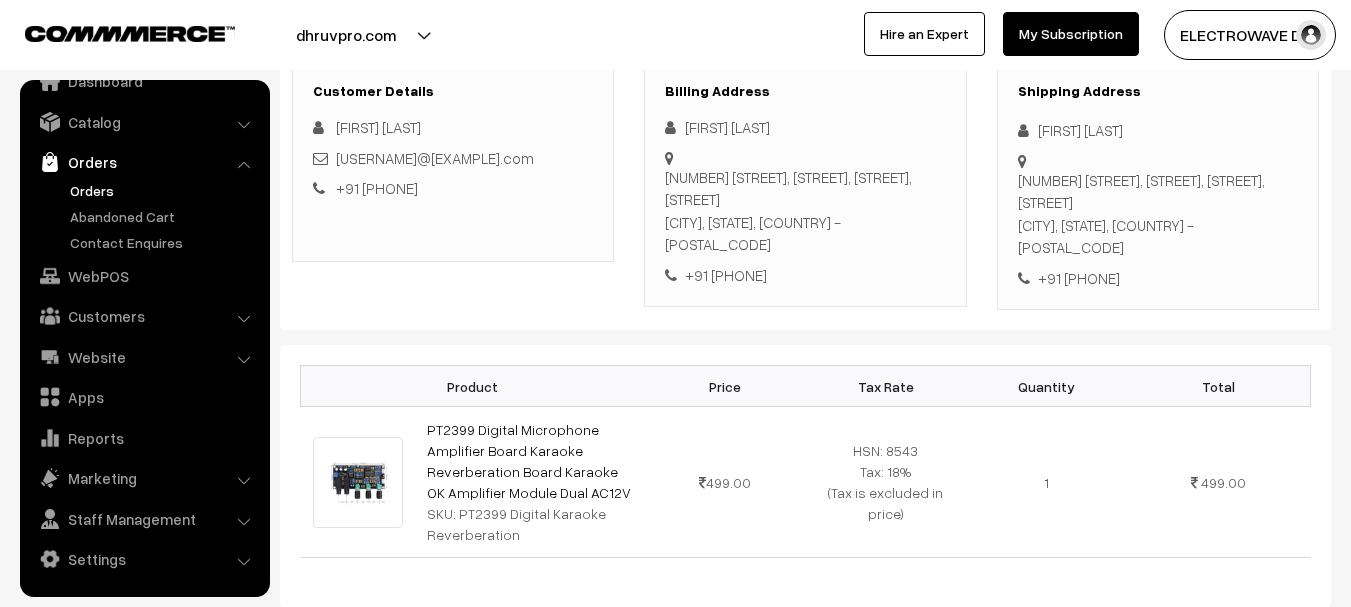 scroll, scrollTop: 300, scrollLeft: 0, axis: vertical 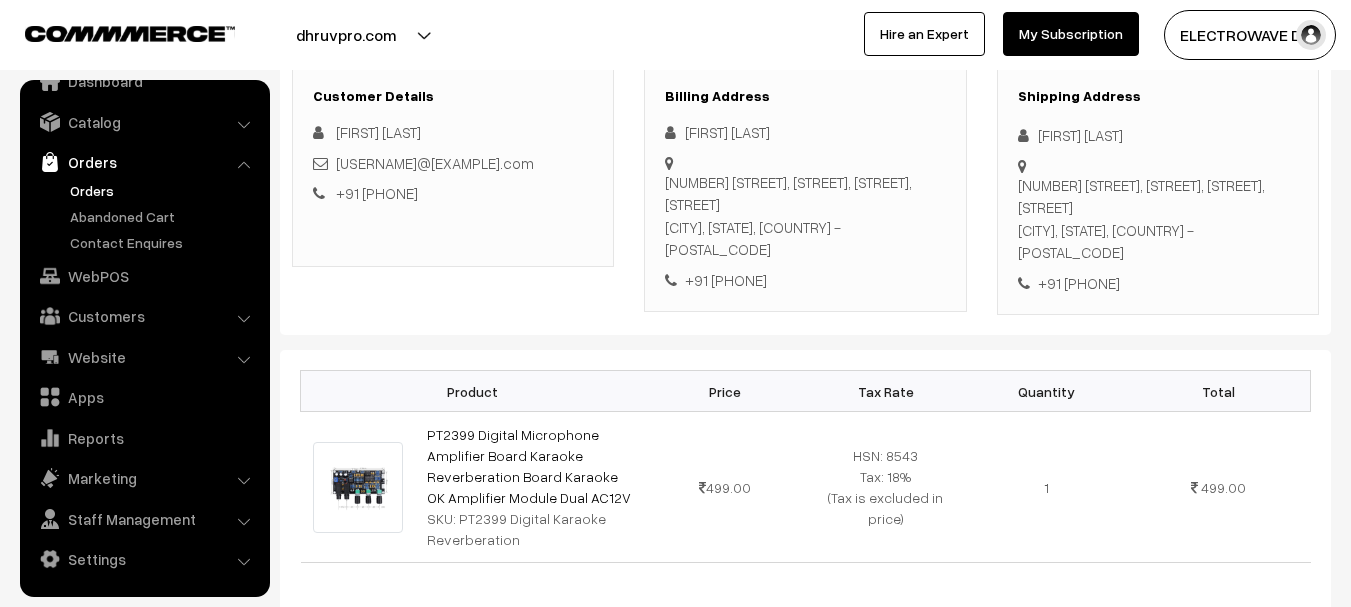 drag, startPoint x: 1040, startPoint y: 129, endPoint x: 1187, endPoint y: 249, distance: 189.76038 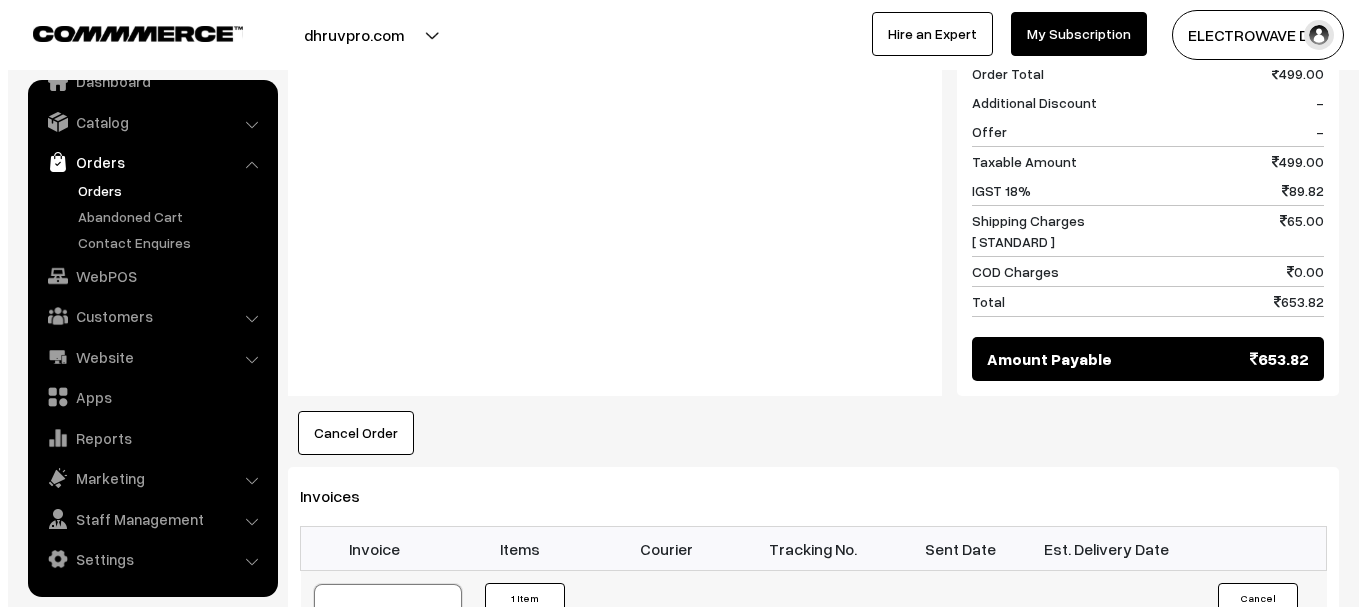 scroll, scrollTop: 1100, scrollLeft: 0, axis: vertical 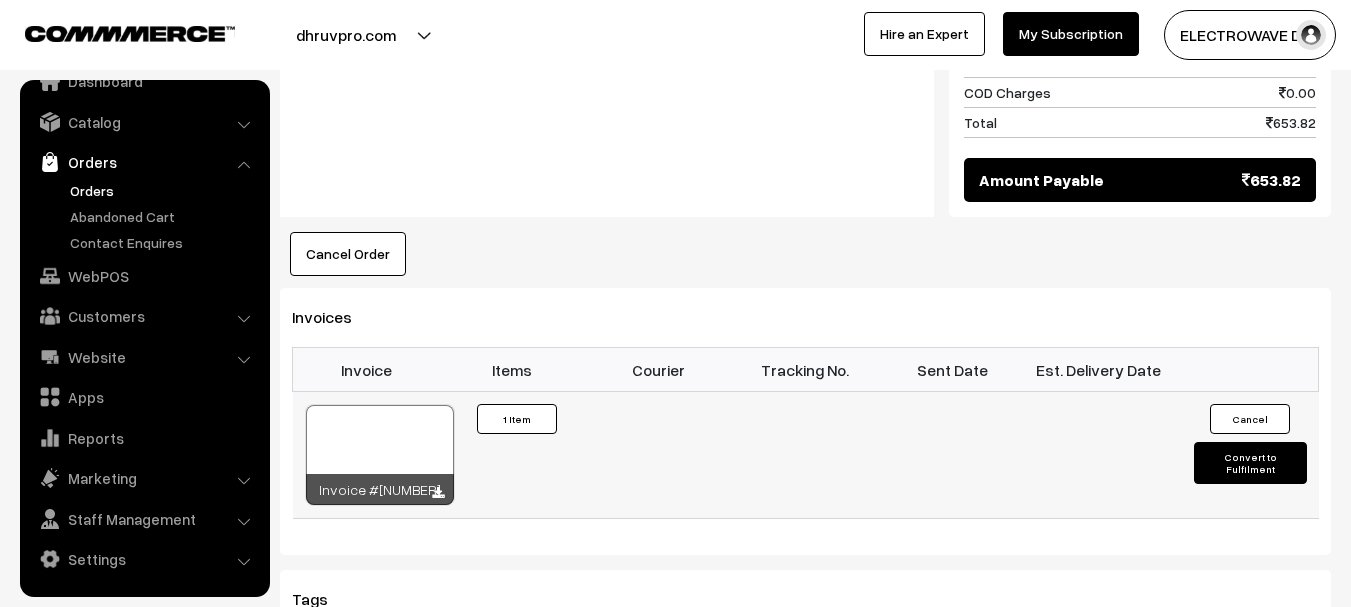 click on "Convert to Fulfilment" at bounding box center [1250, 463] 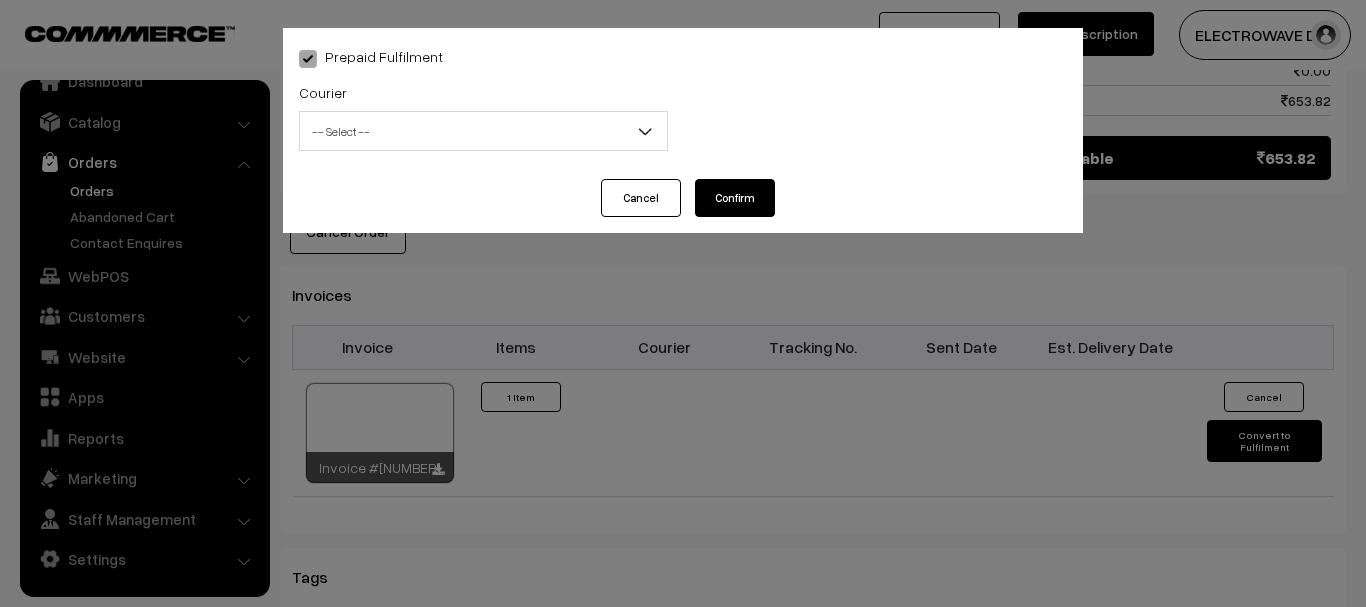 click on "-- Select --" at bounding box center [483, 131] 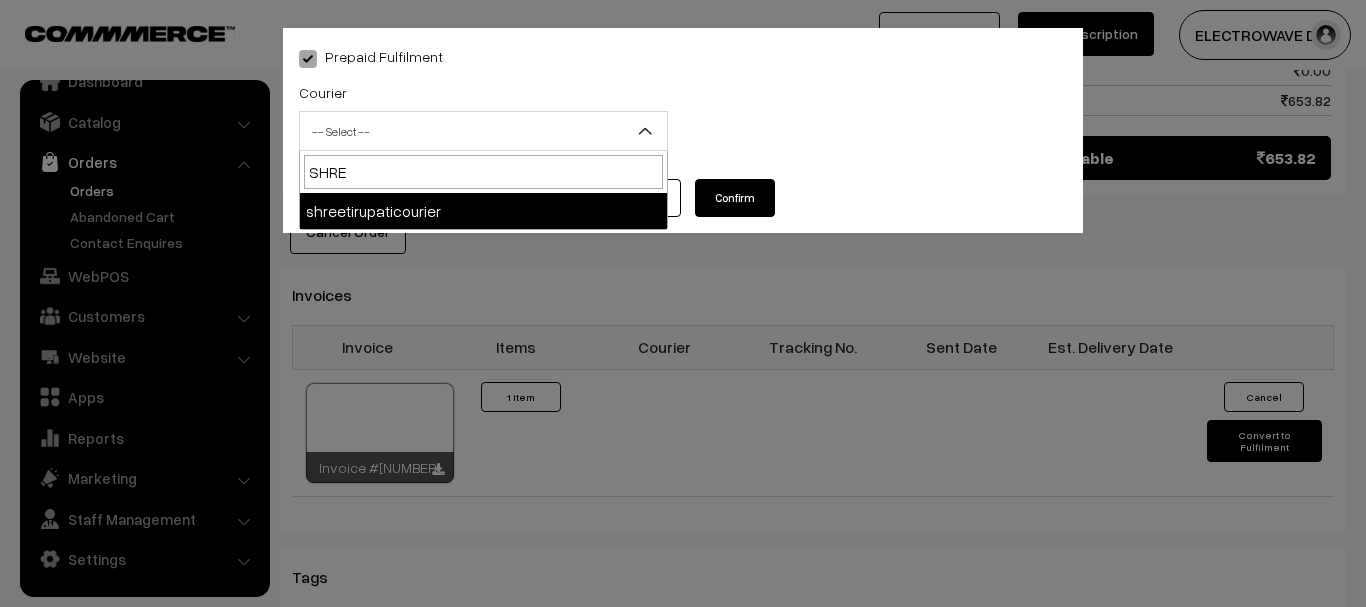 type on "SHRE" 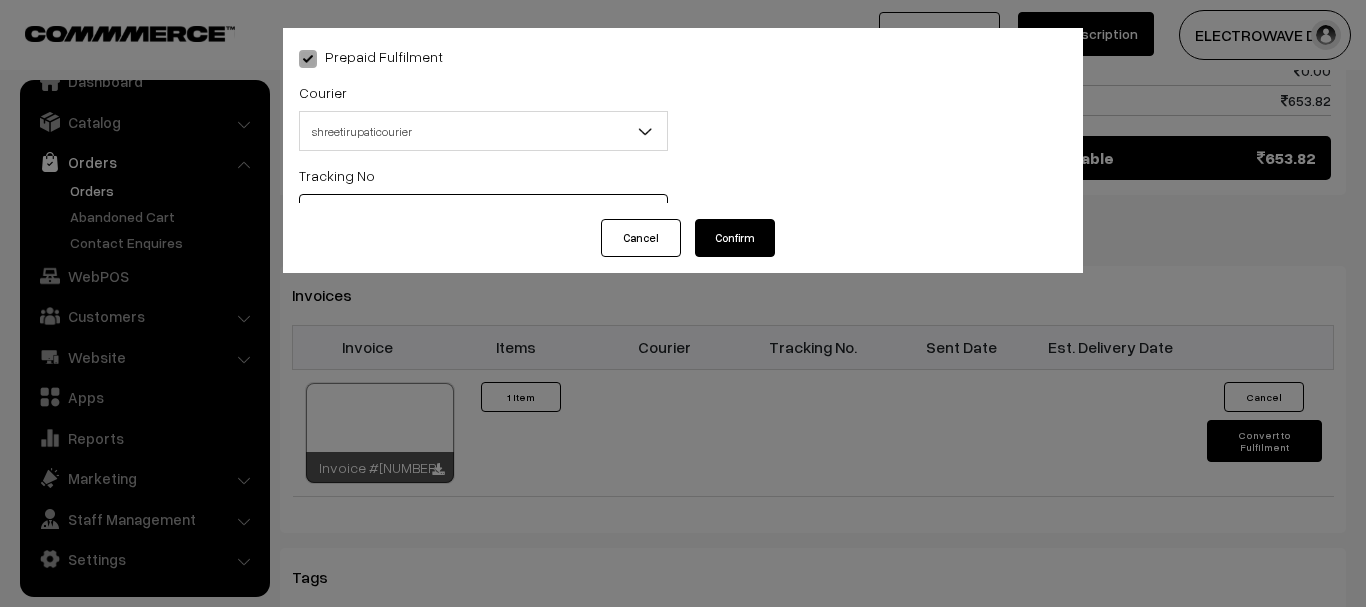 click at bounding box center [483, 214] 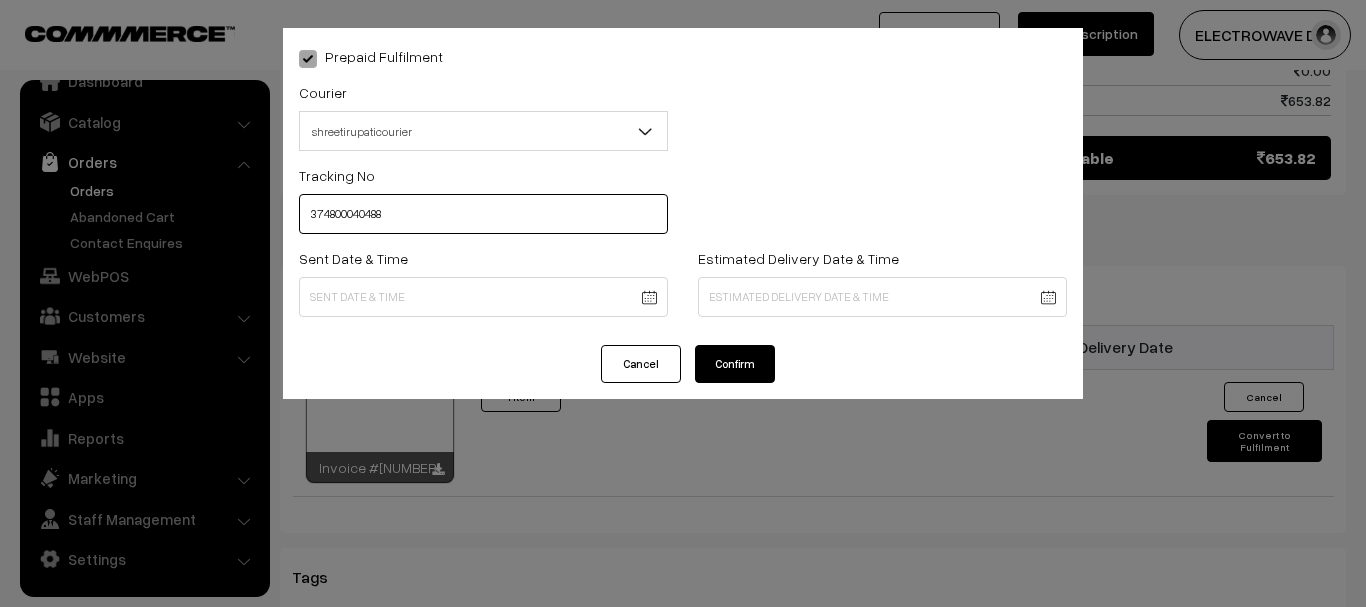 type on "374800040488" 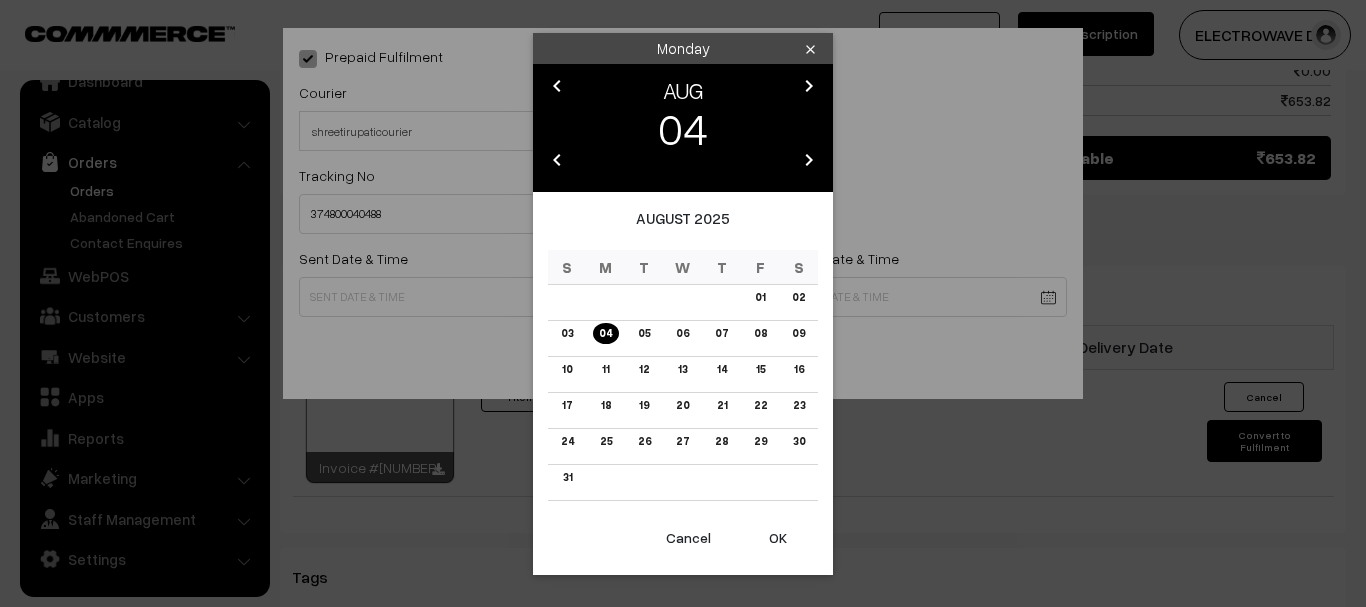 click on "OK" at bounding box center (778, 538) 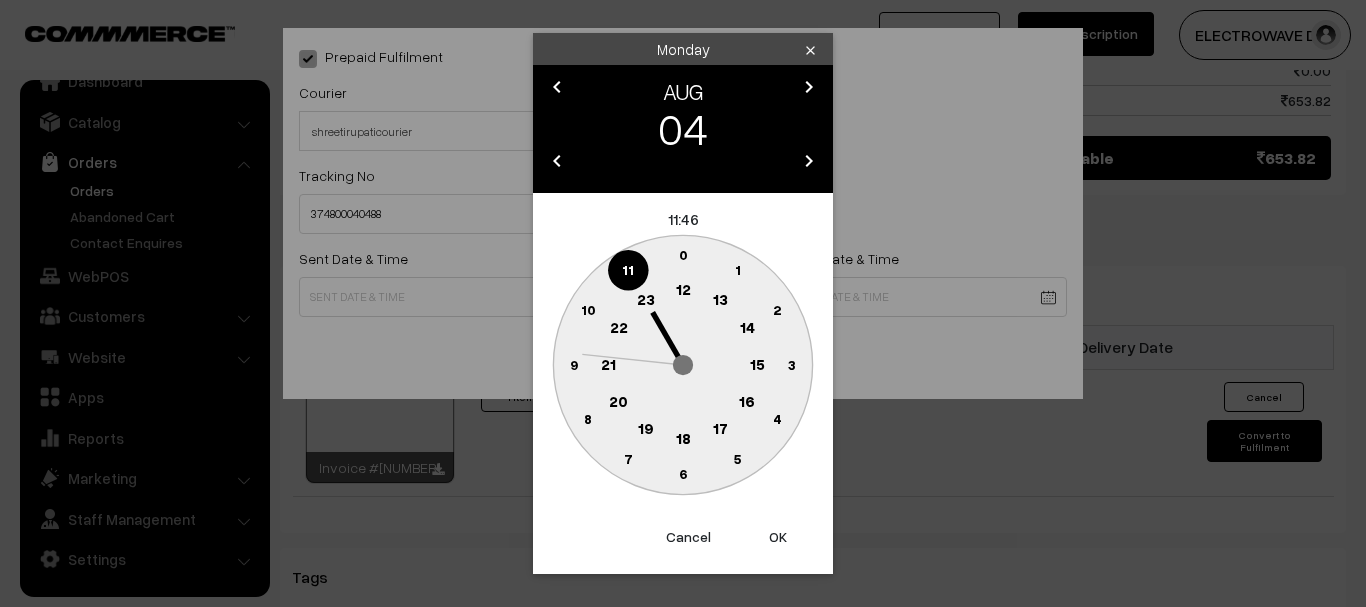 click on "OK" at bounding box center (778, 537) 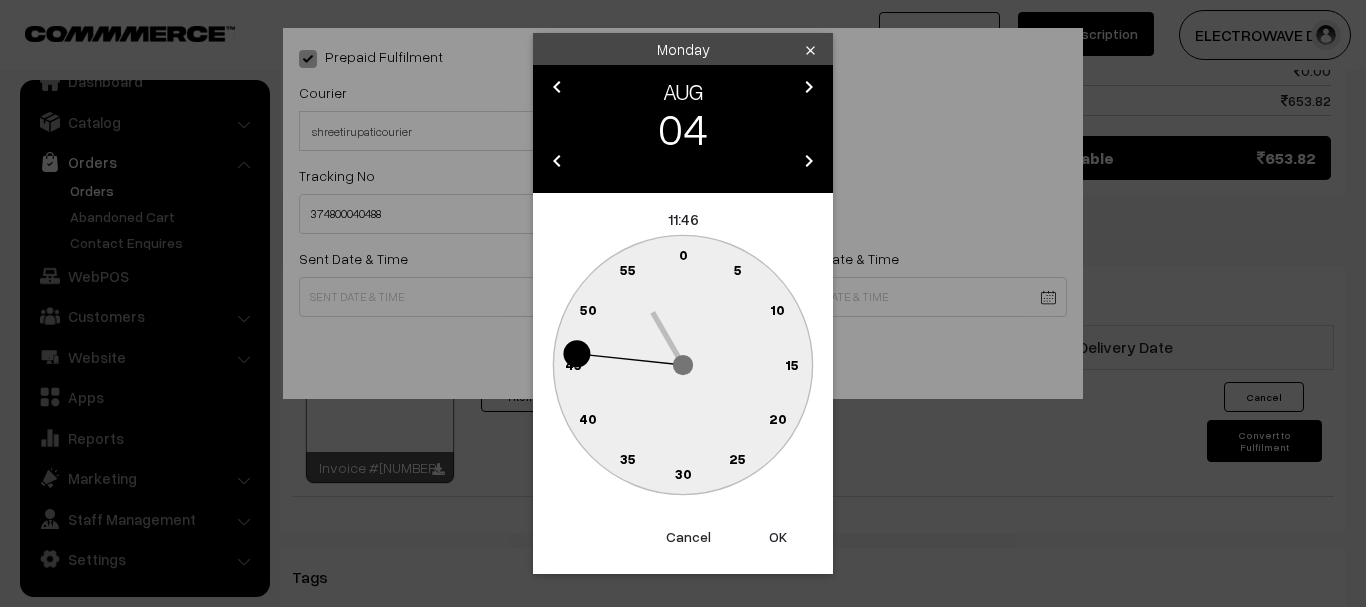 click on "OK" at bounding box center (778, 537) 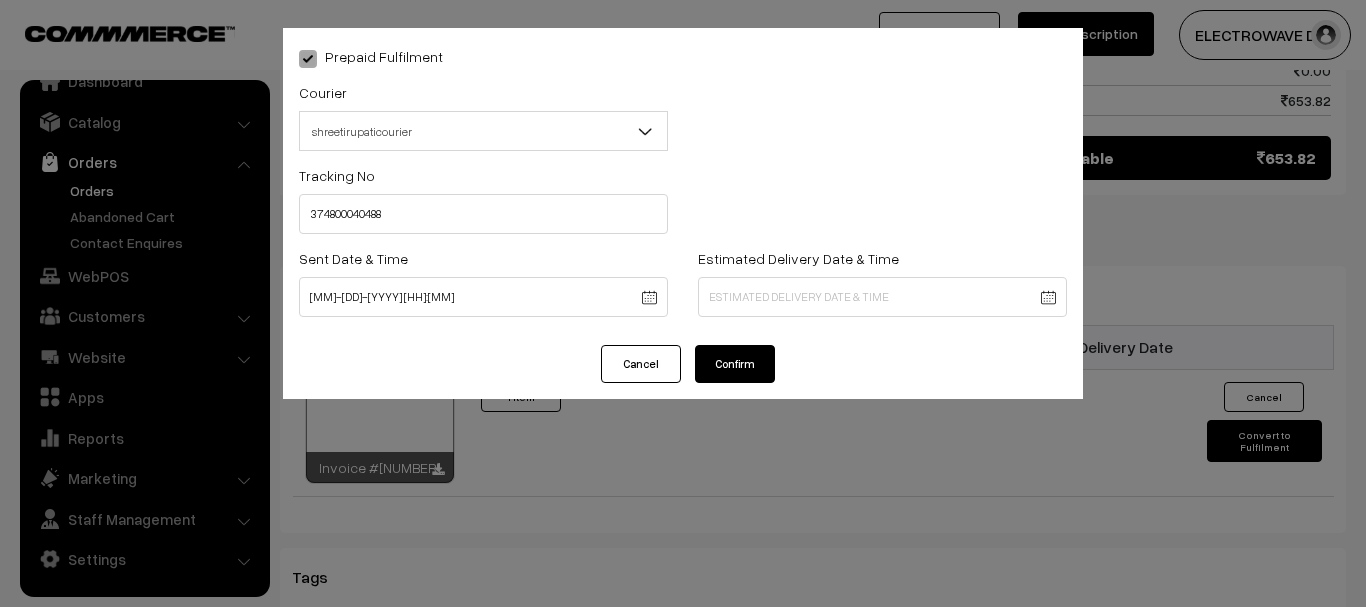 click on "Thank you for showing interest. Our team will call you shortly.
Close
dhruvpro.com
Go to Website
Create New Store" at bounding box center (683, -30) 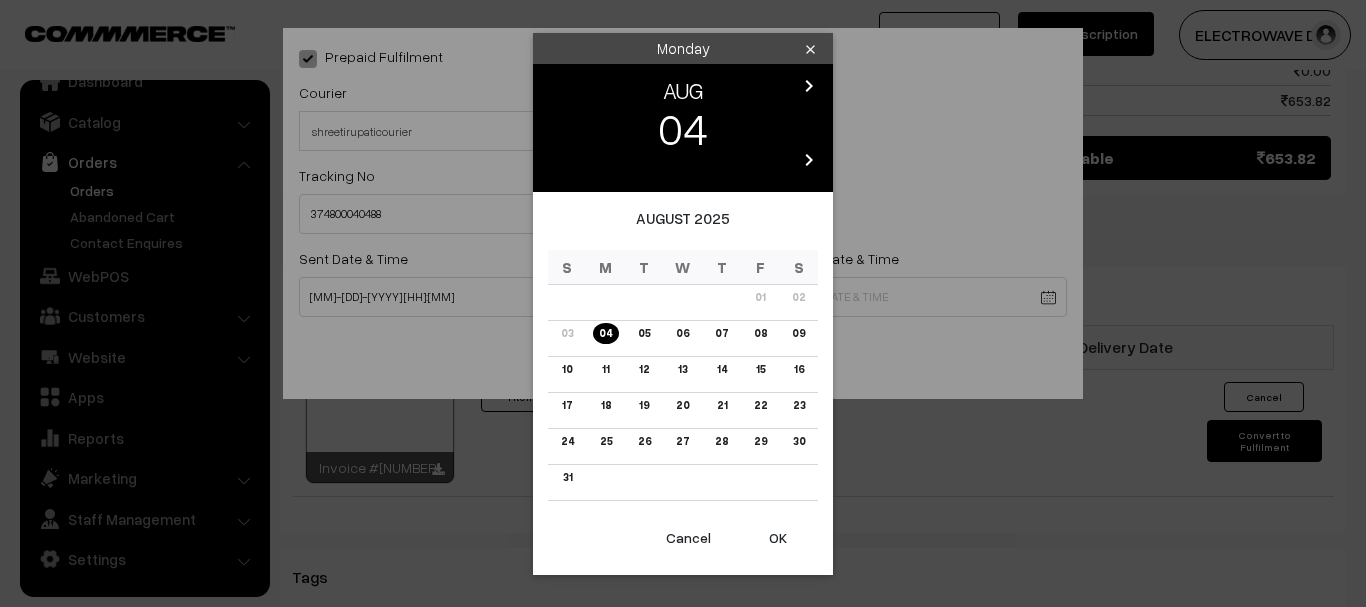 click on "chevron_right" at bounding box center (809, 160) 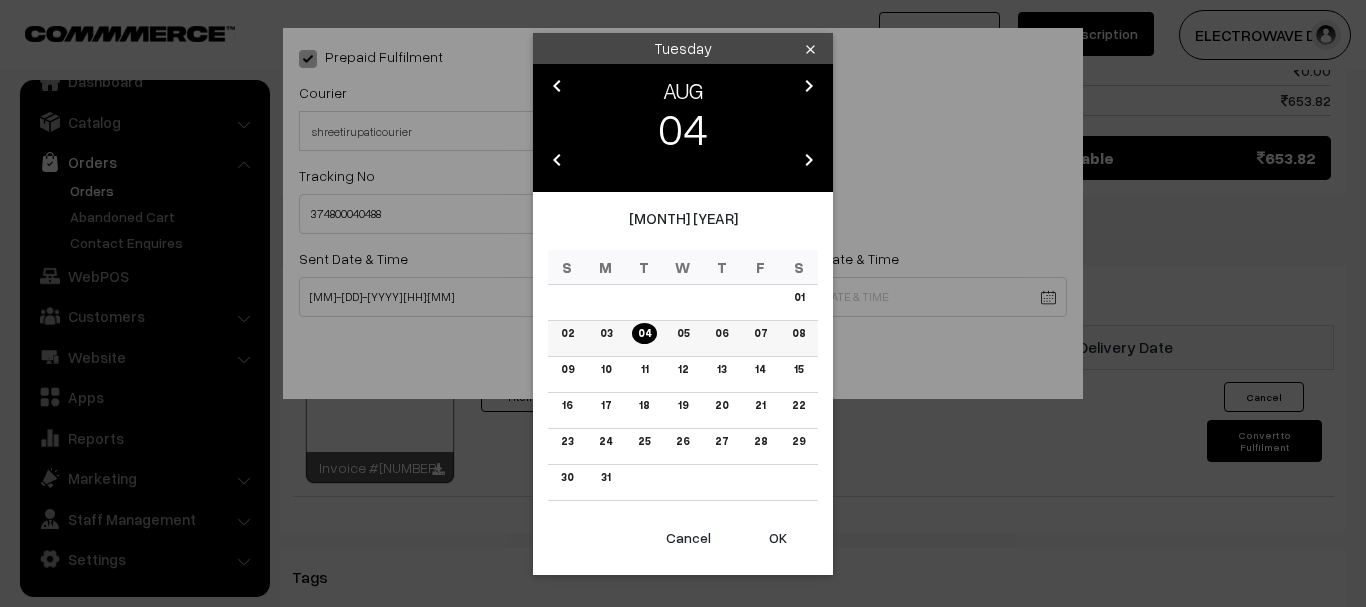 click on "07" at bounding box center (759, 333) 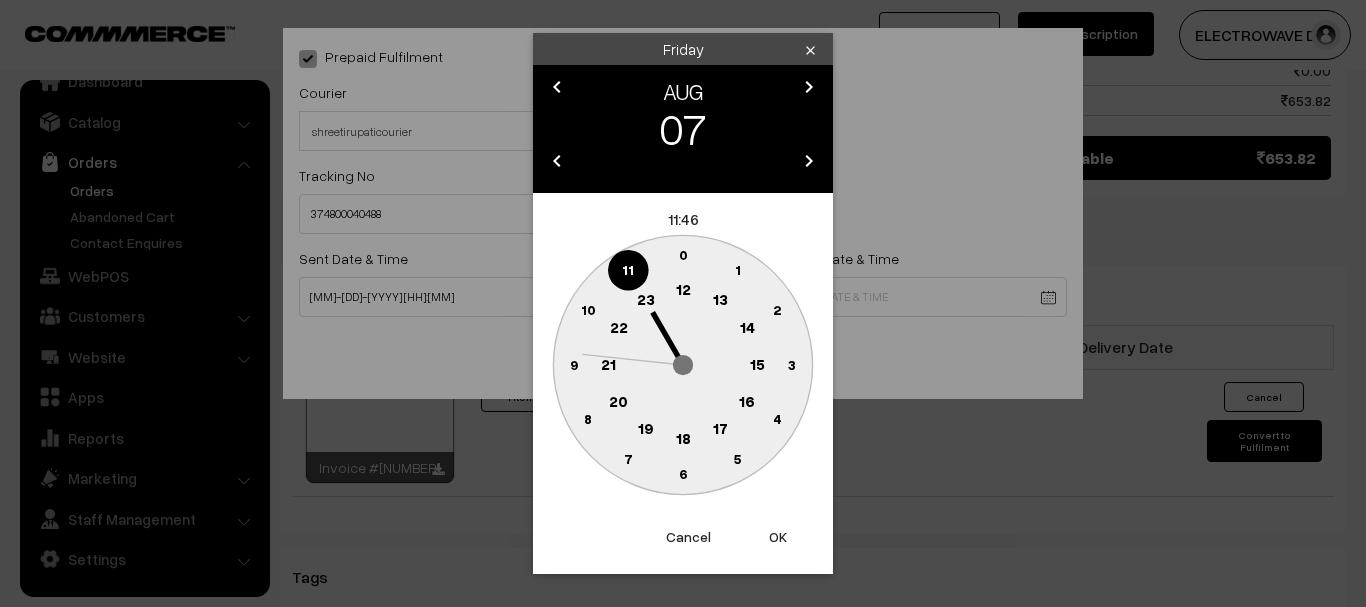 click on "OK" at bounding box center (778, 537) 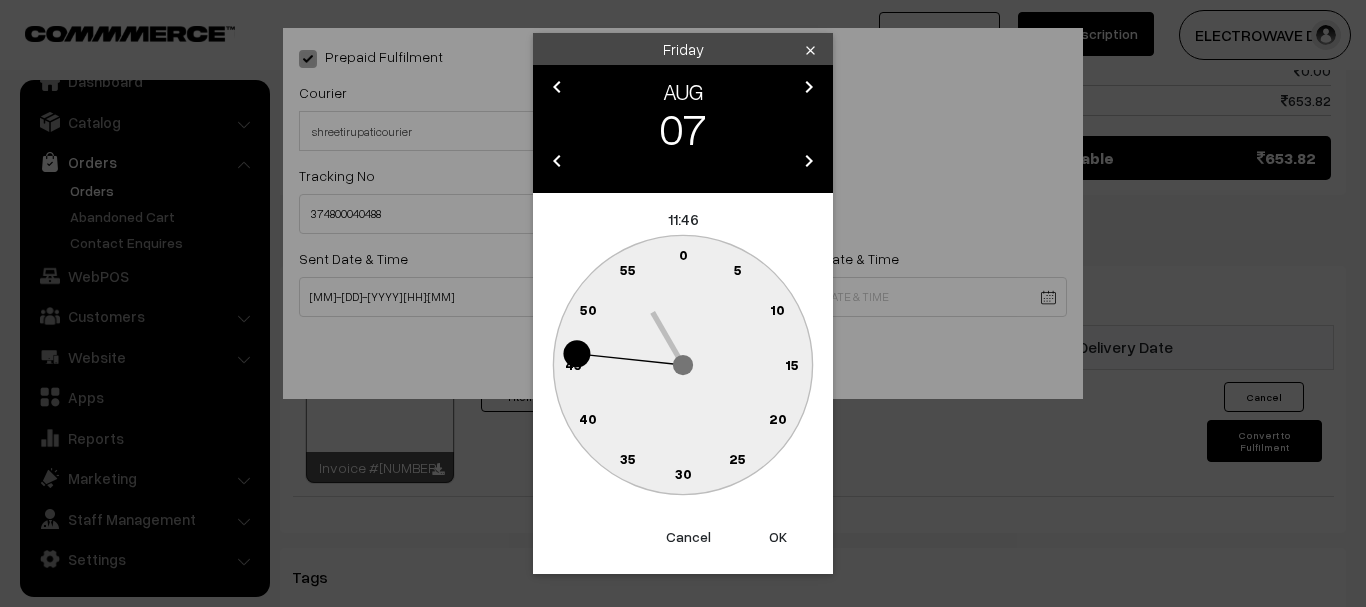 click on "OK" at bounding box center (778, 537) 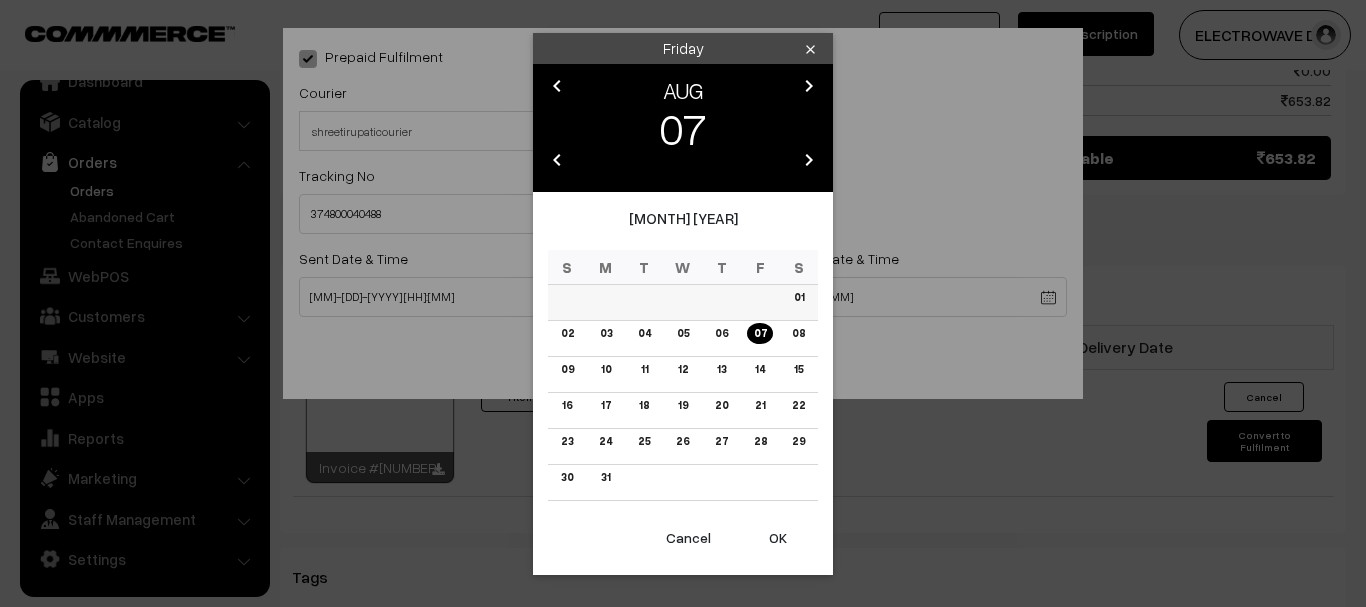 click on "Thank you for showing interest. Our team will call you shortly.
Close
dhruvpro.com
Go to Website
Create New Store" at bounding box center (683, -30) 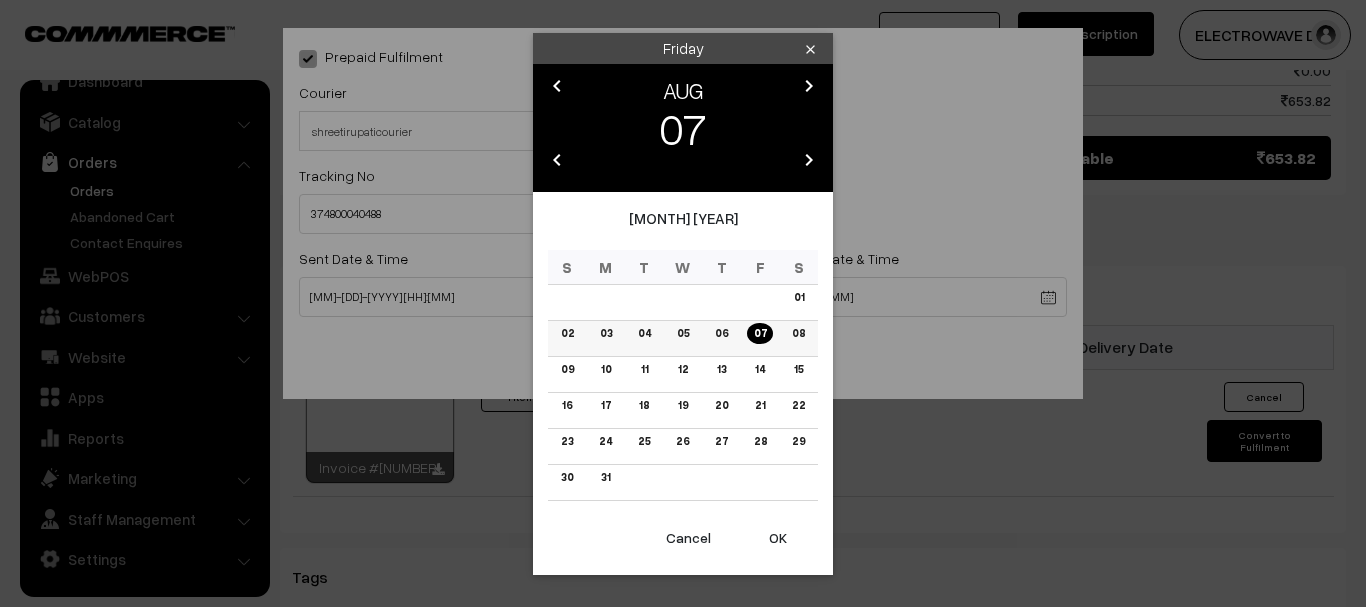click on "08" at bounding box center (798, 333) 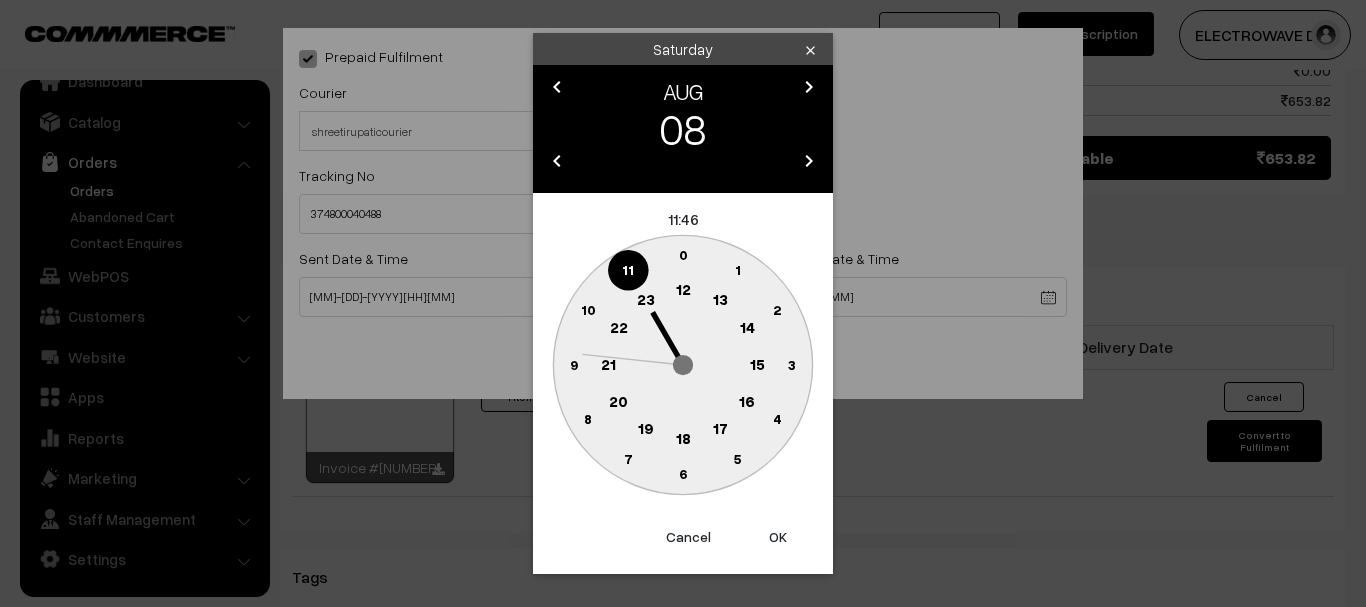click on "OK" at bounding box center (778, 537) 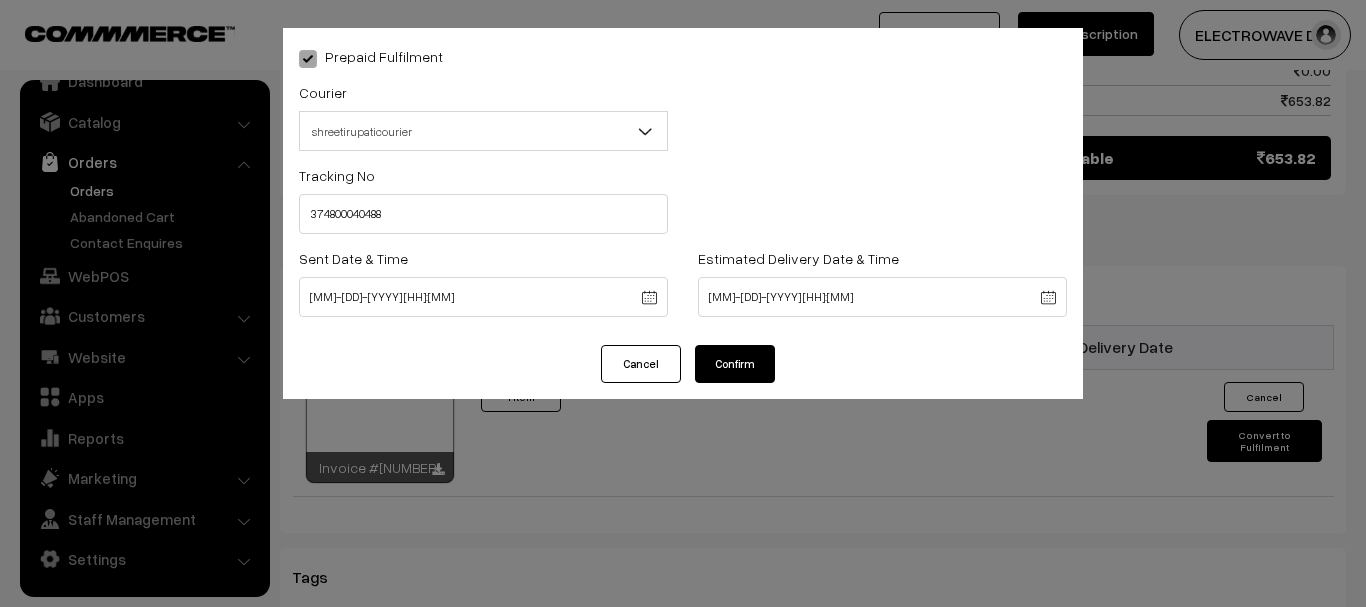click on "Confirm" at bounding box center (735, 364) 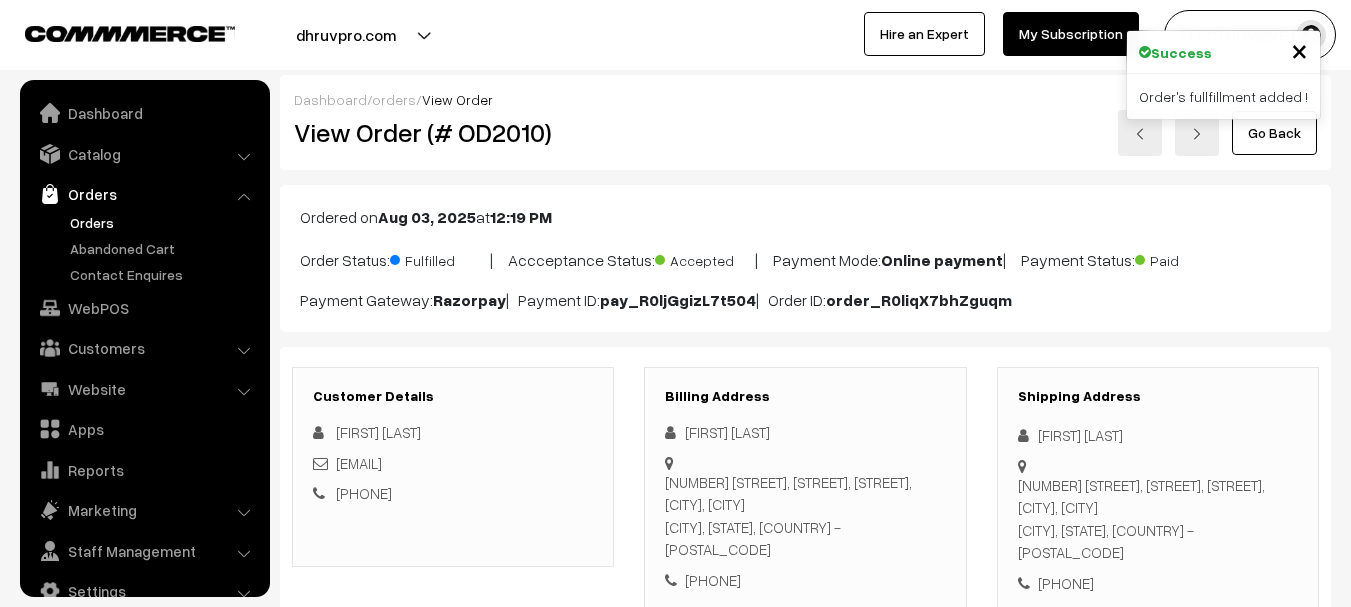 scroll, scrollTop: 1100, scrollLeft: 0, axis: vertical 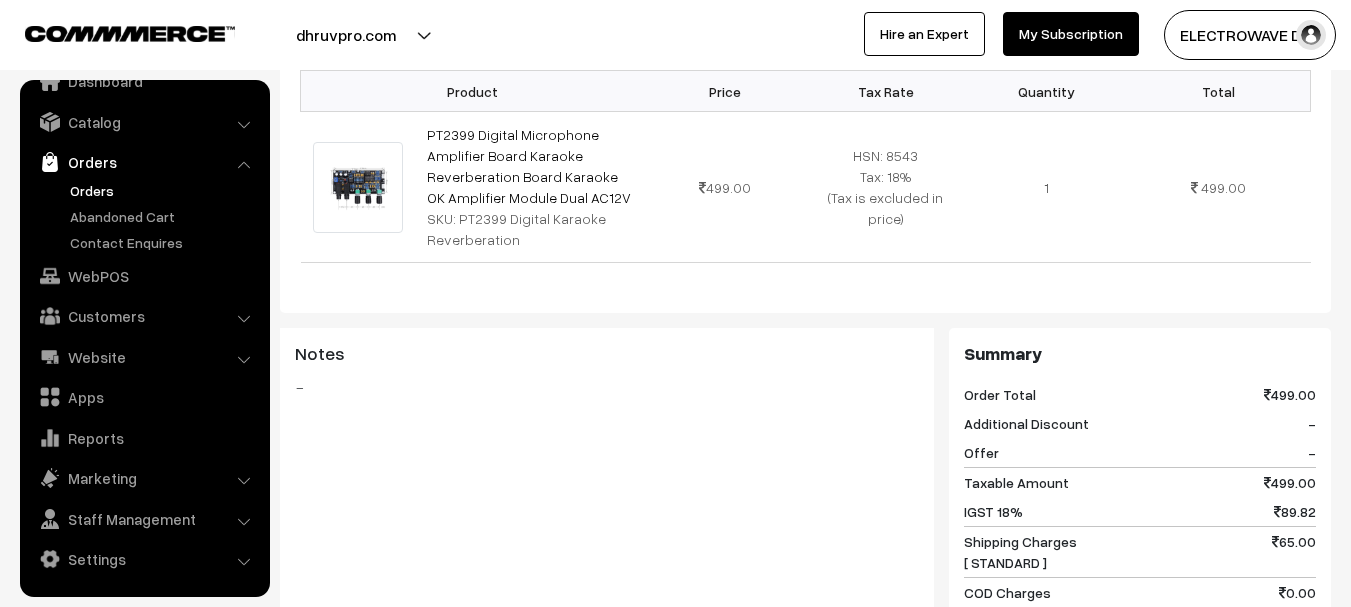 click on "Orders
Orders" at bounding box center (145, 198) 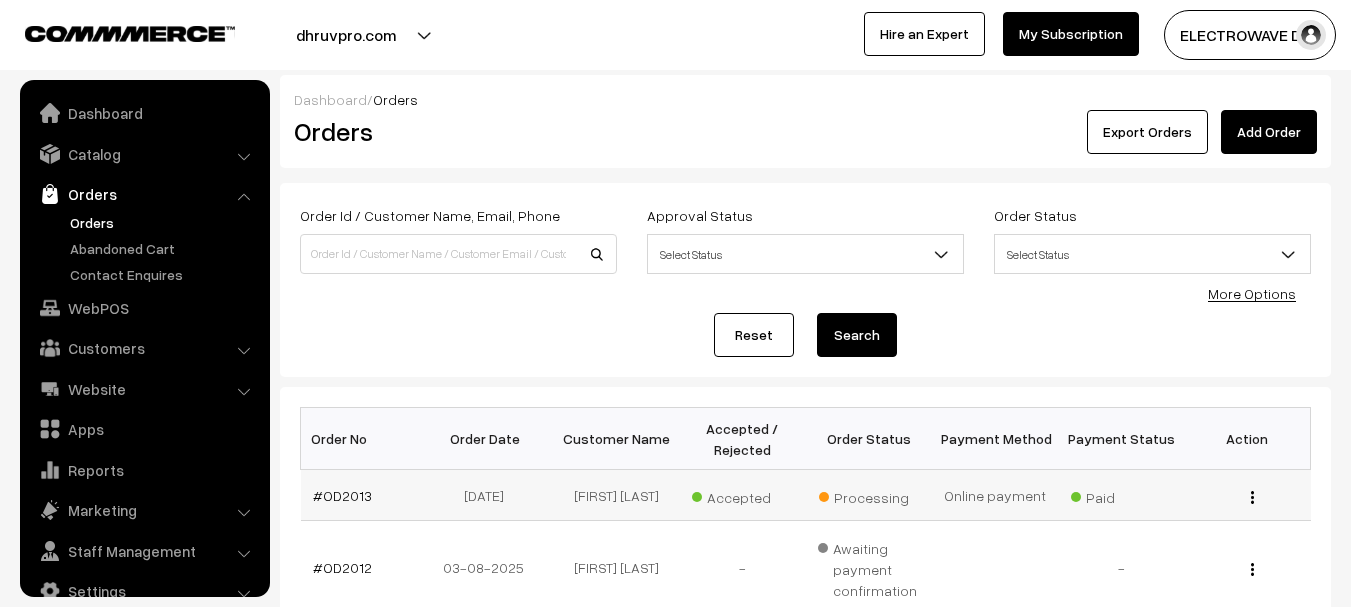 scroll, scrollTop: 0, scrollLeft: 0, axis: both 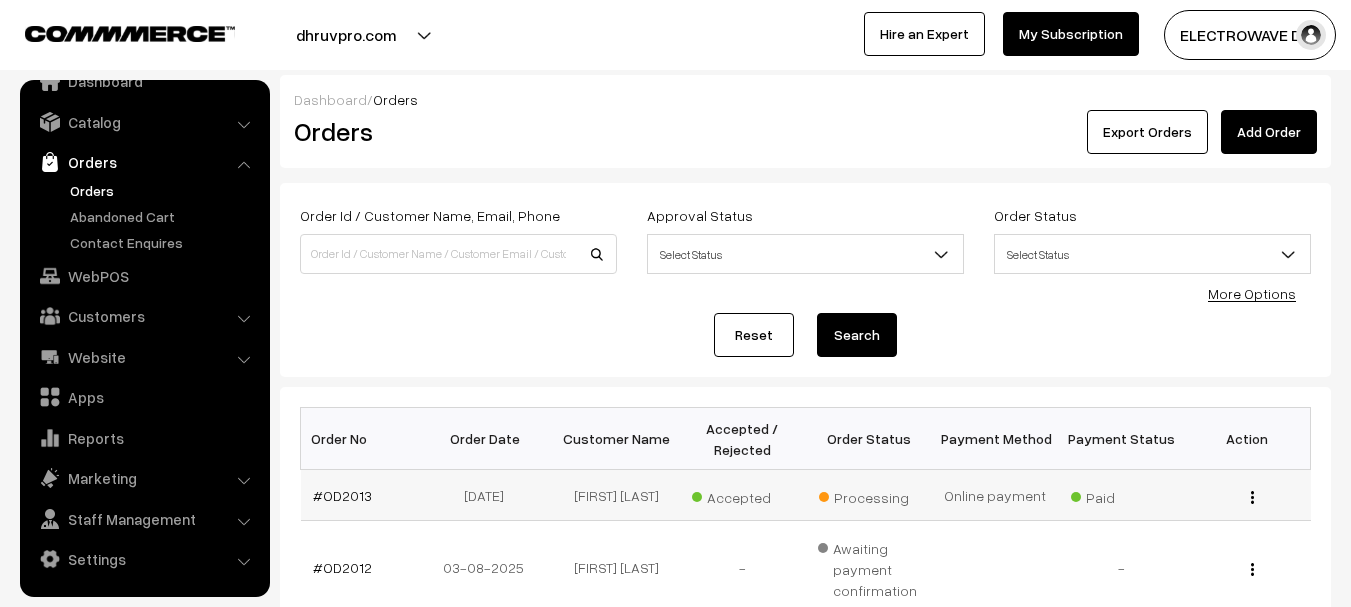 click on "#OD2013" at bounding box center (364, 495) 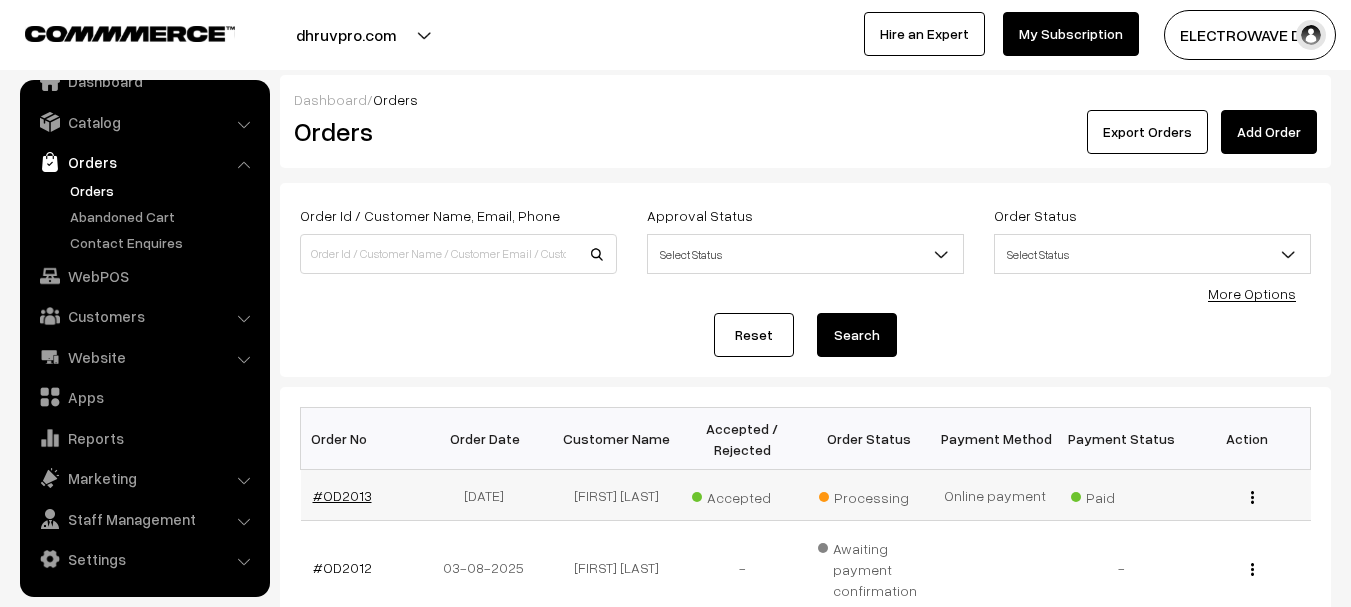 click on "#OD2013" at bounding box center [342, 495] 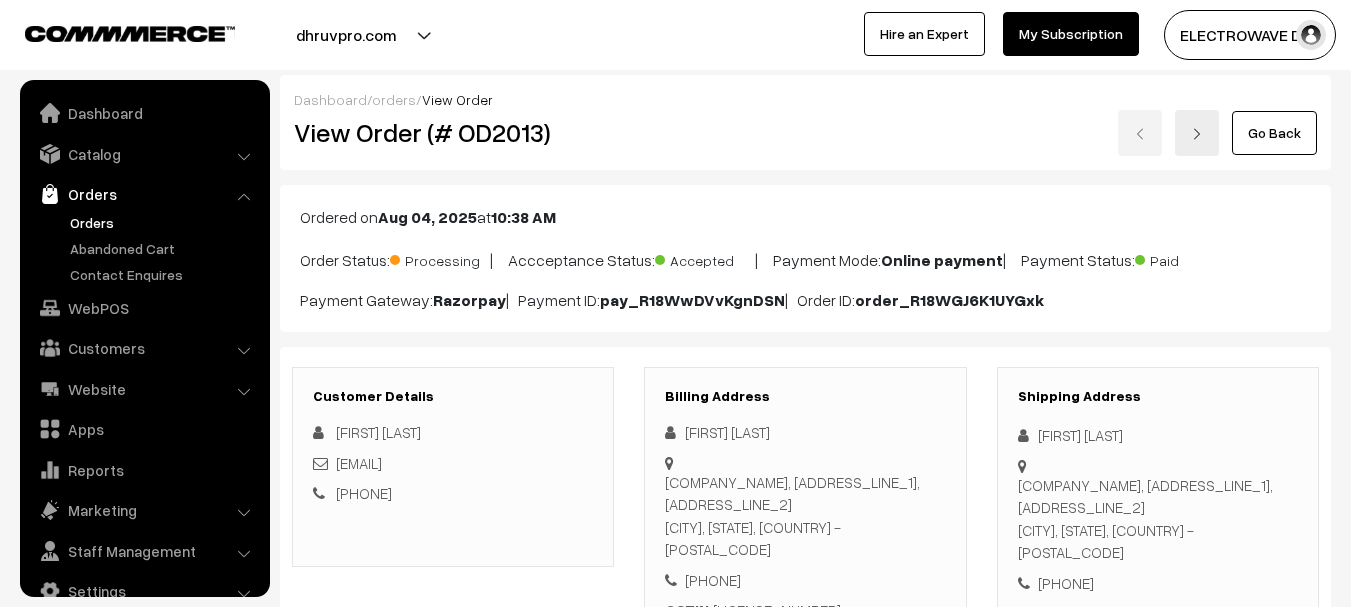 scroll, scrollTop: 0, scrollLeft: 0, axis: both 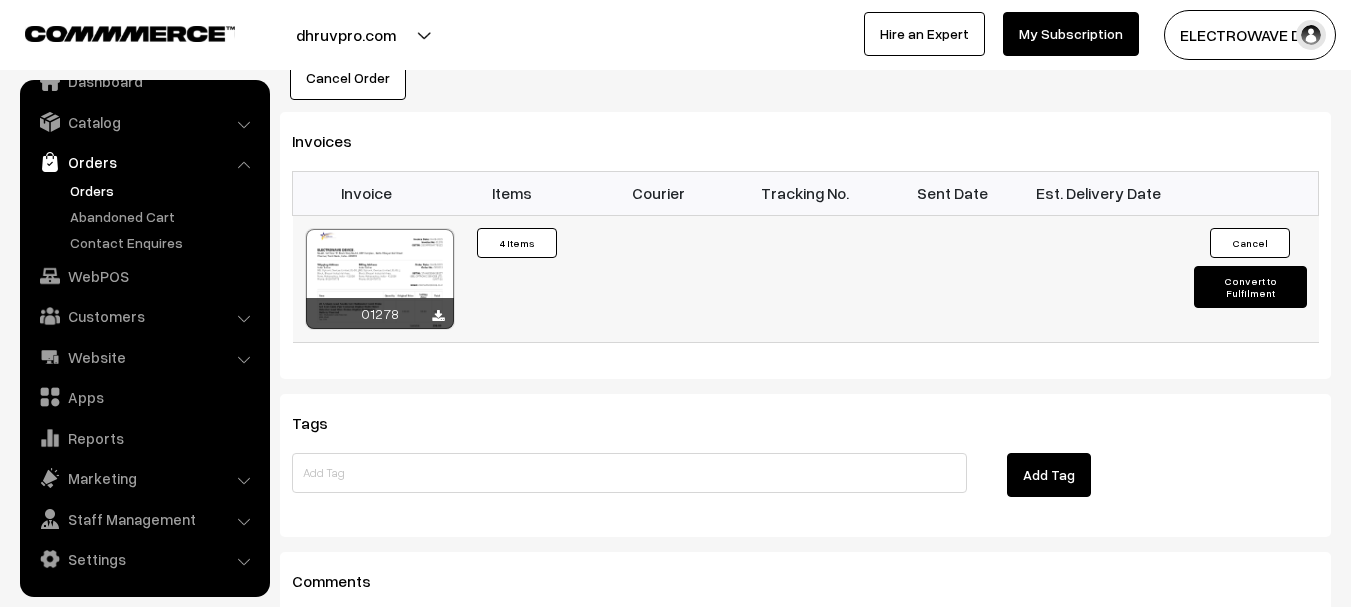 click on "Convert to Fulfilment" at bounding box center (1250, 287) 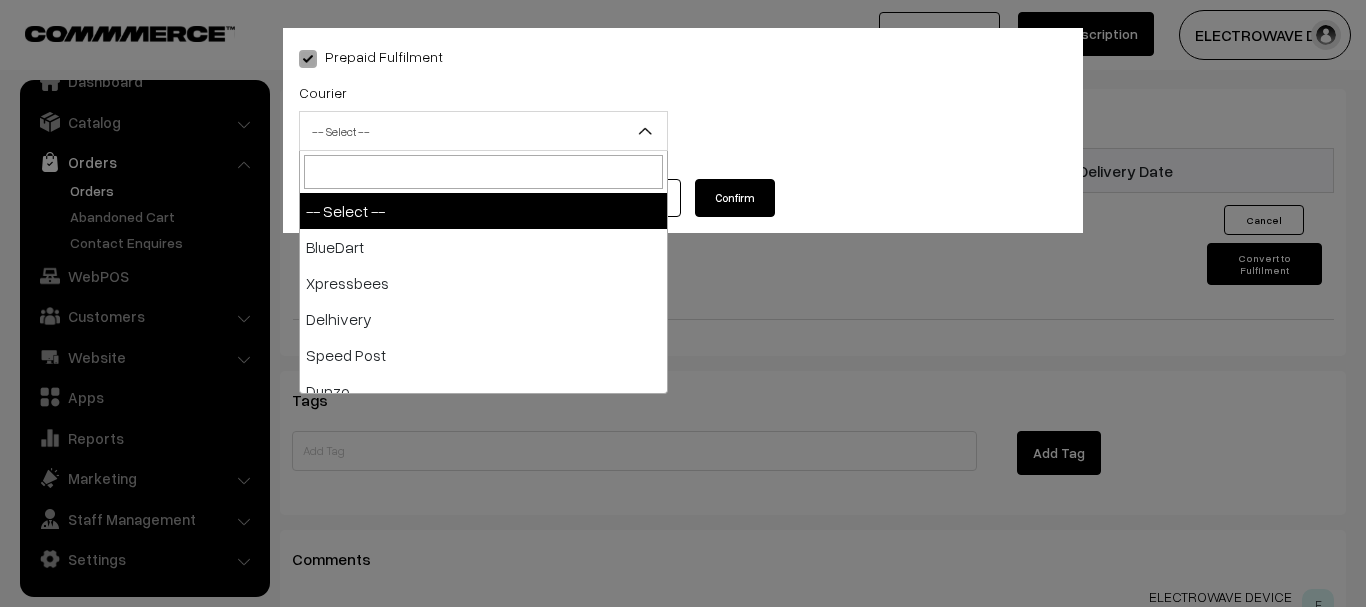click on "-- Select --" at bounding box center (483, 131) 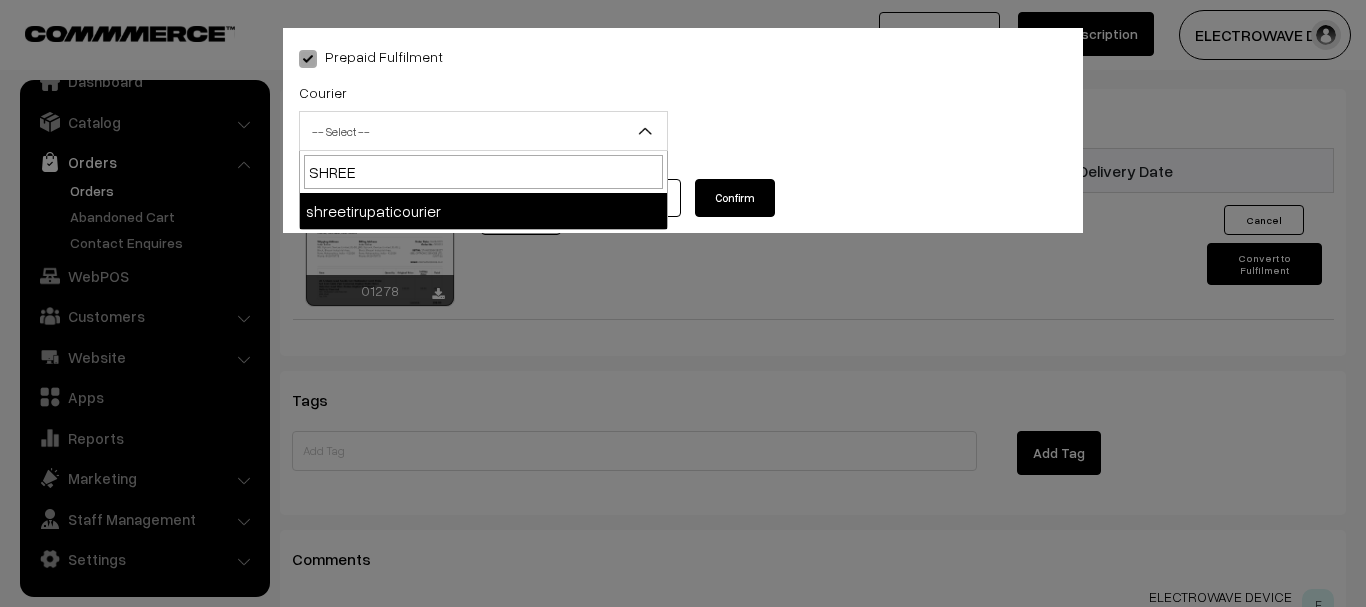 type on "SHREE" 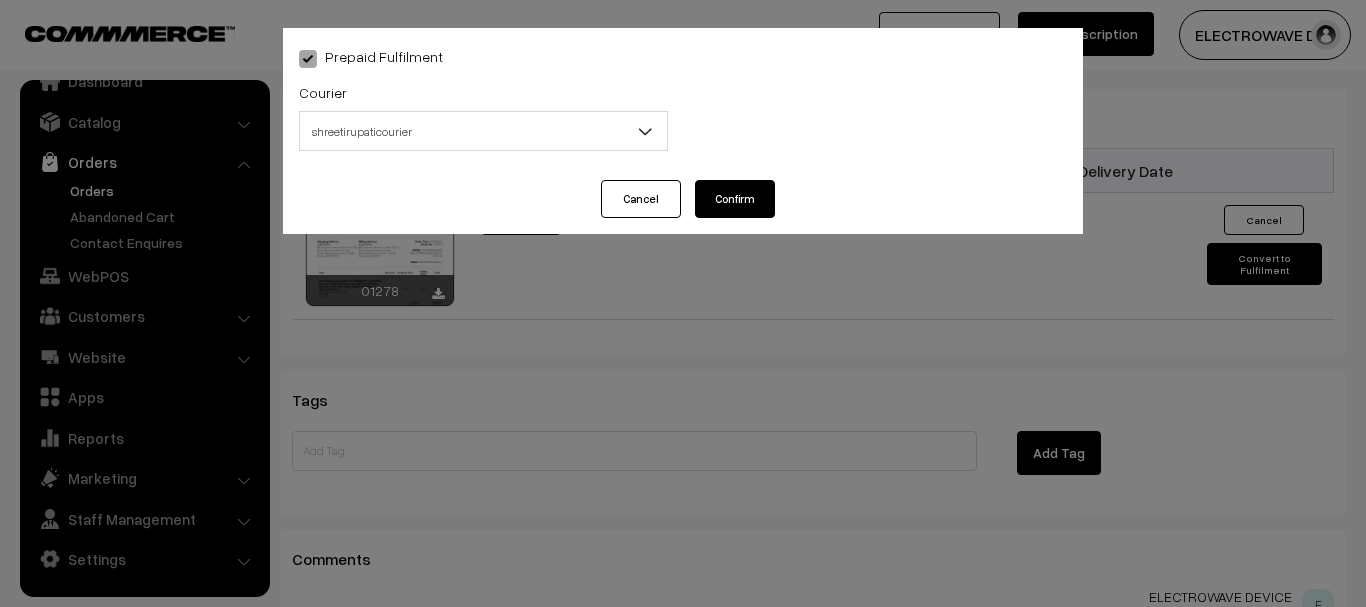 select on "8" 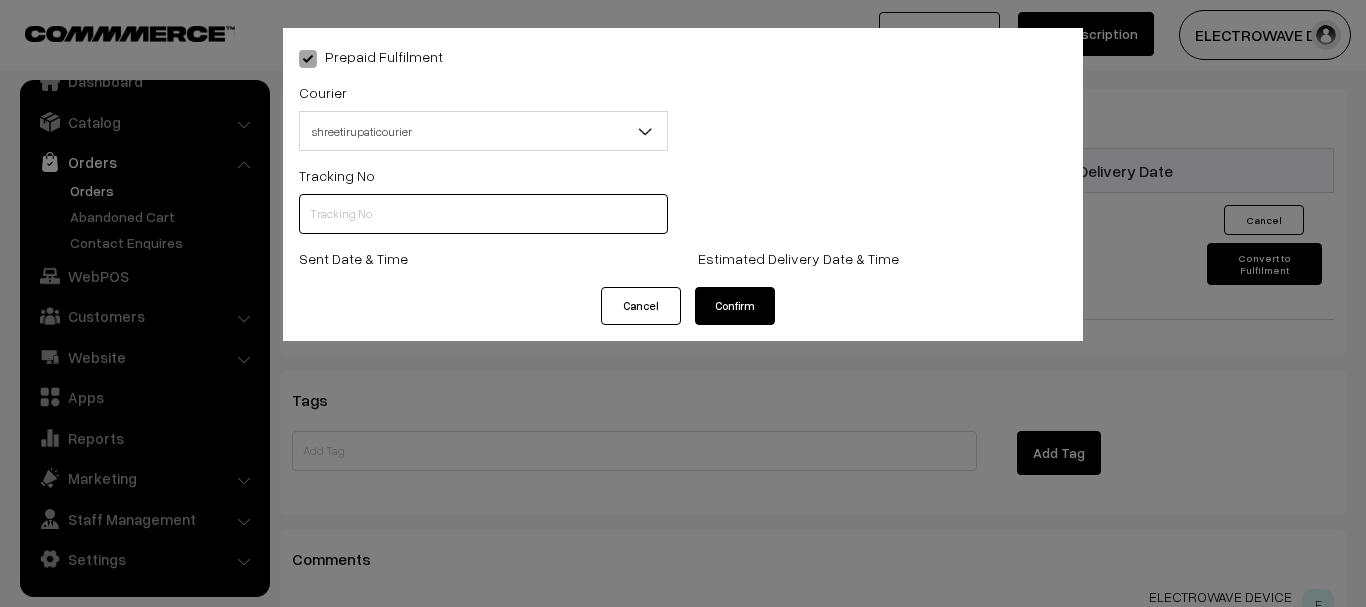 click at bounding box center [483, 214] 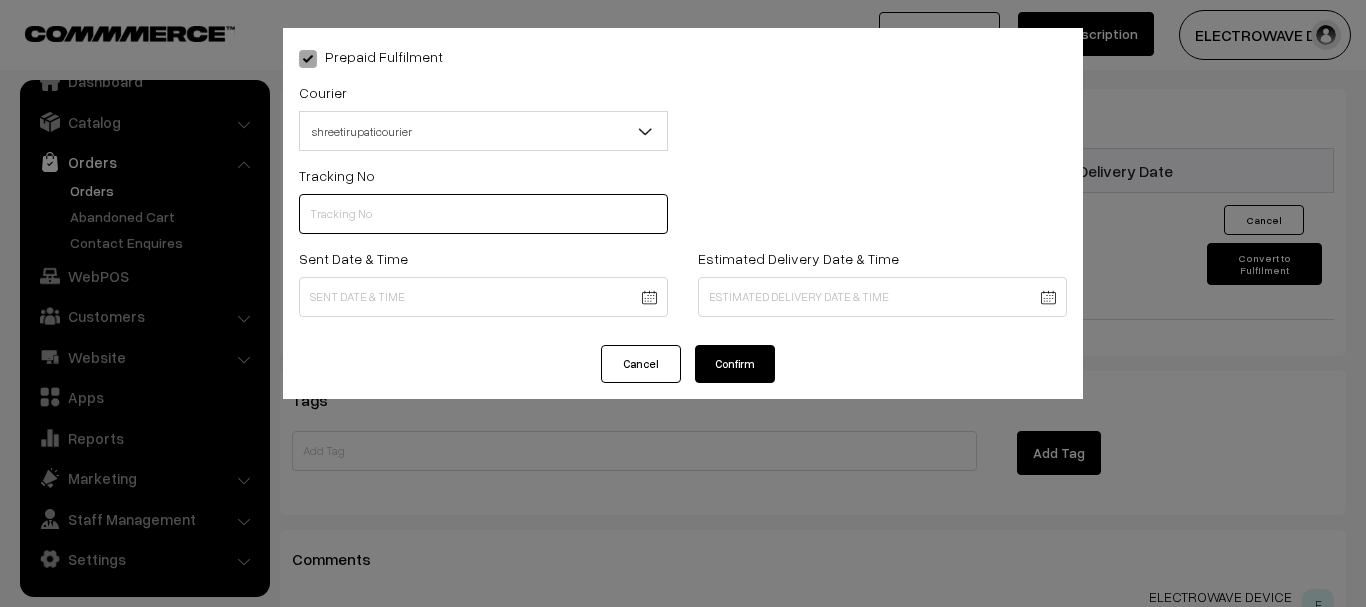 paste on "374800040488" 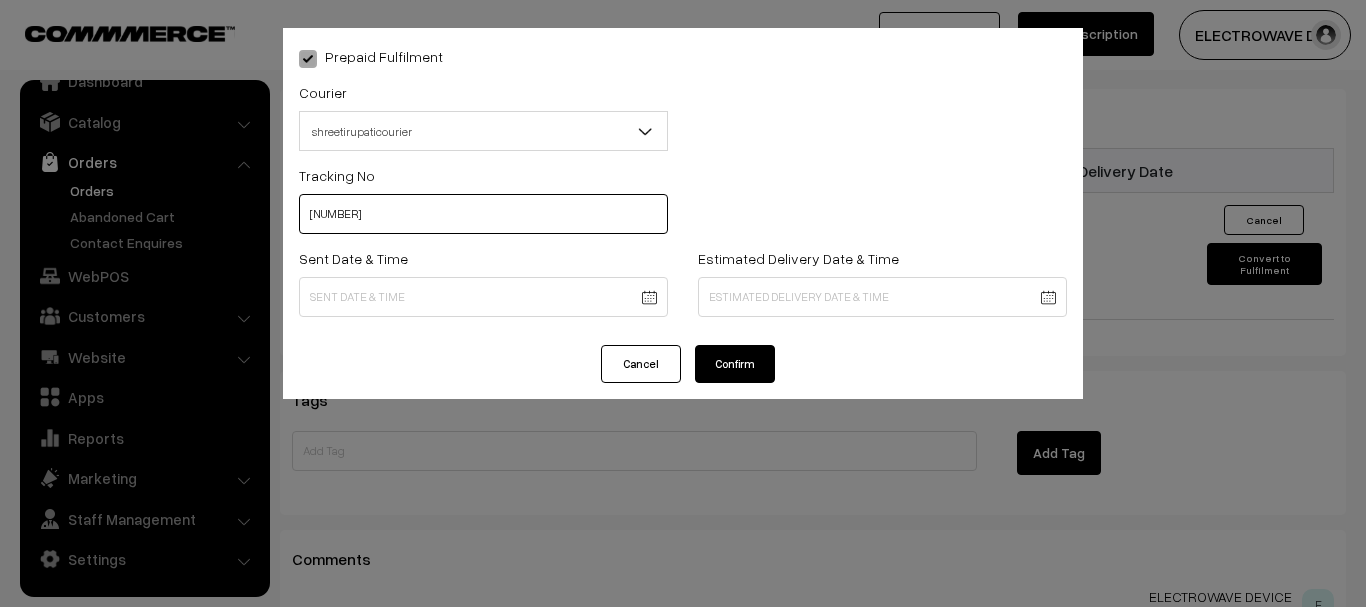 type on "374800040487" 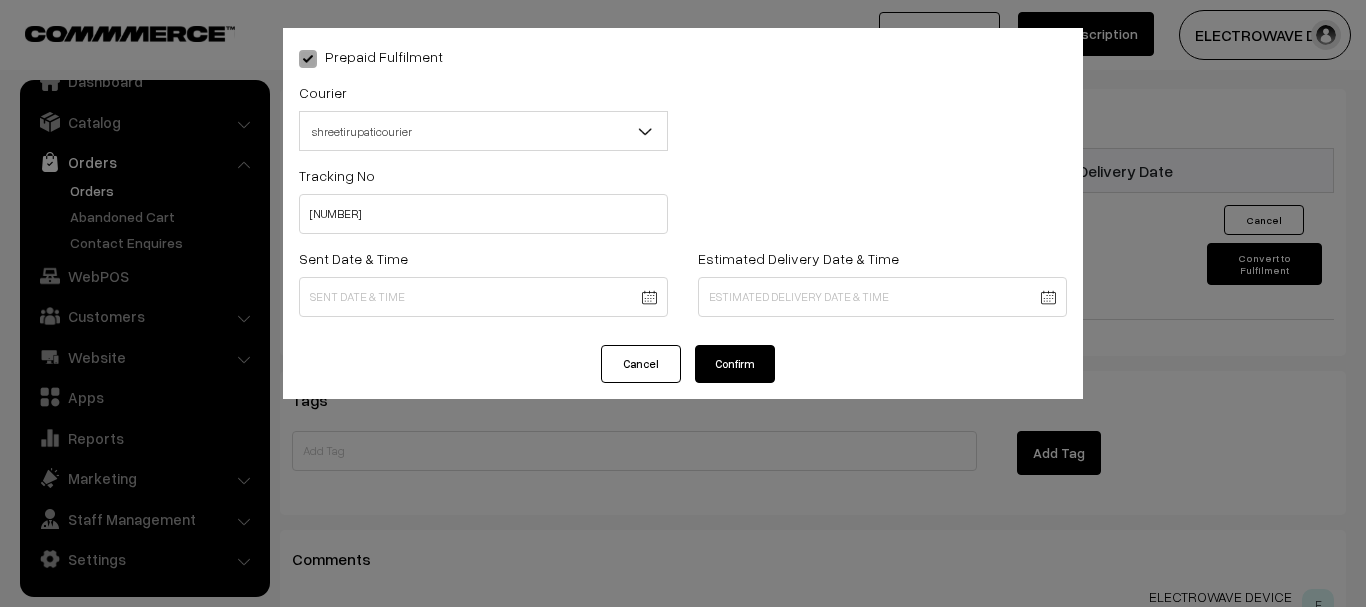 click on "Thank you for showing interest. Our team will call you shortly.
Close
dhruvpro.com
Go to Website
Create New Store" at bounding box center (683, -268) 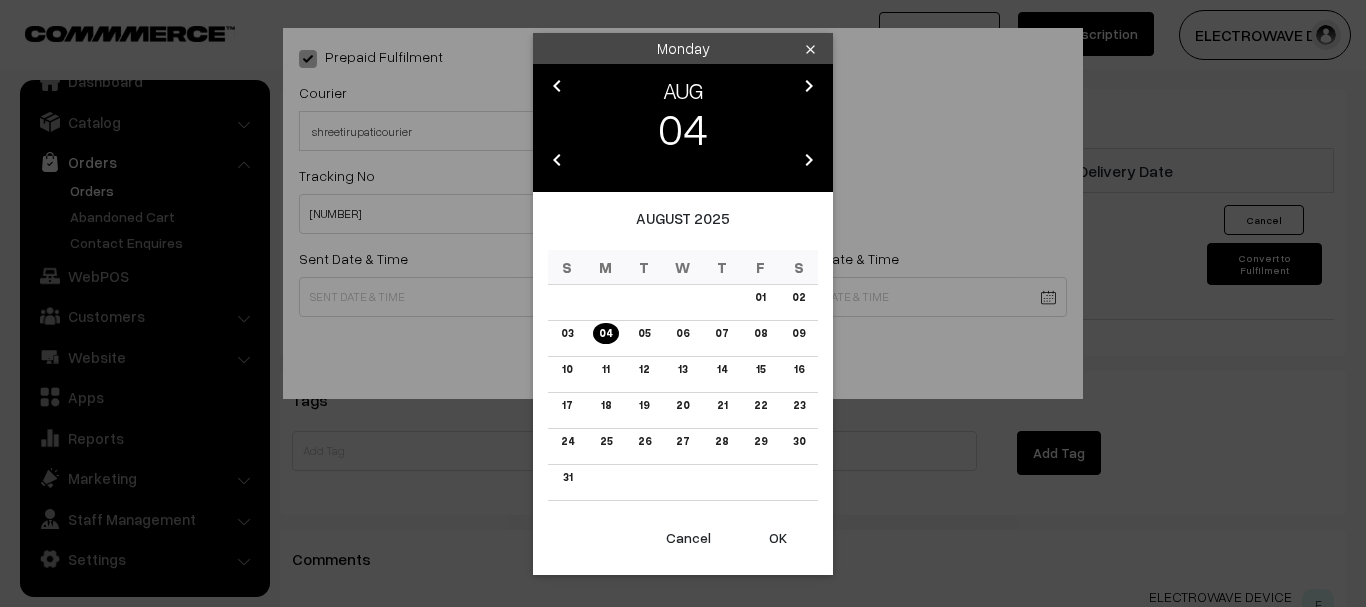 click on "OK" at bounding box center [778, 538] 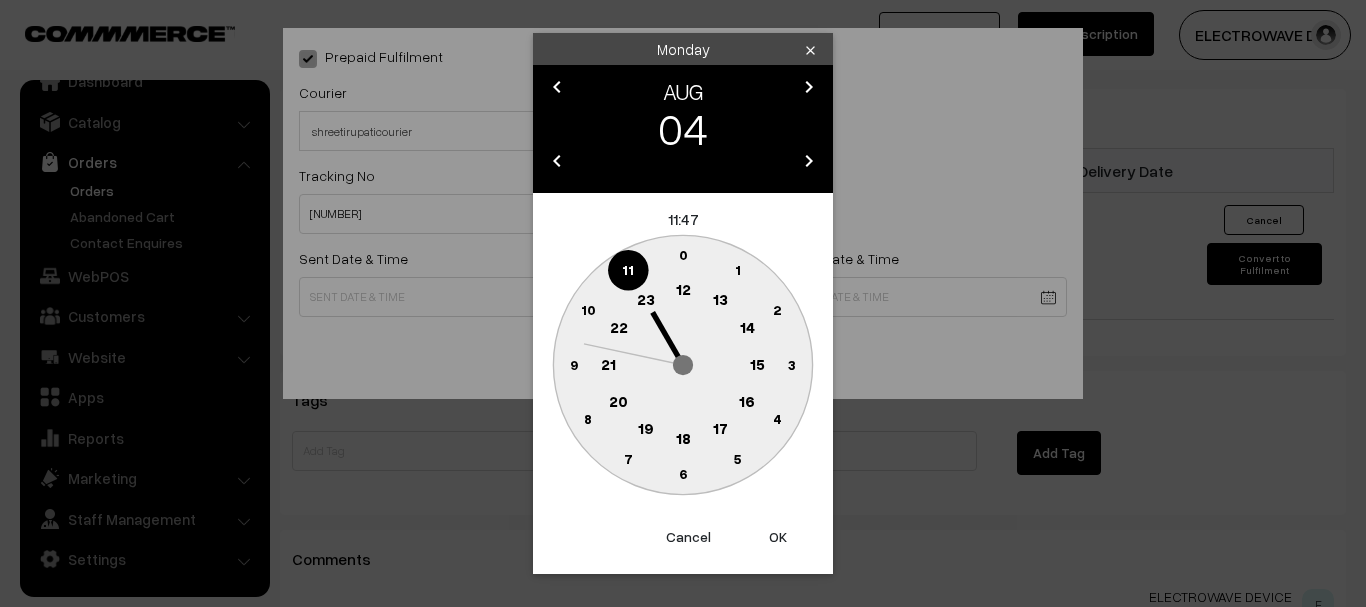 click on "OK" at bounding box center (778, 537) 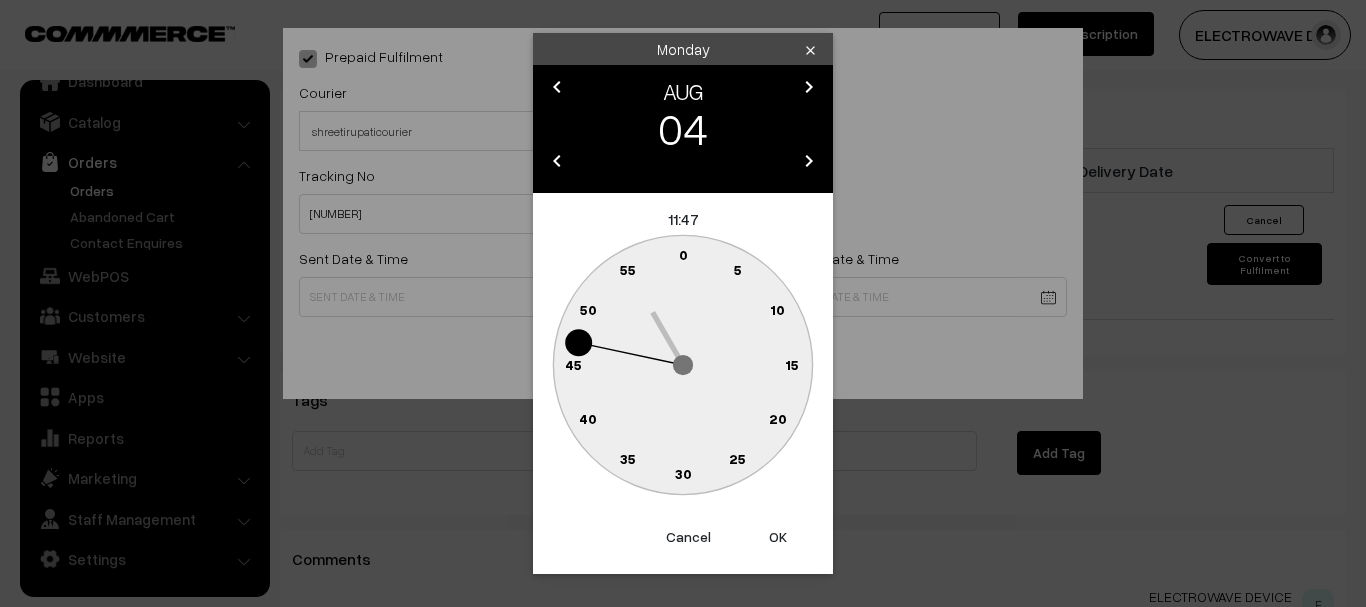 click on "OK" at bounding box center [778, 537] 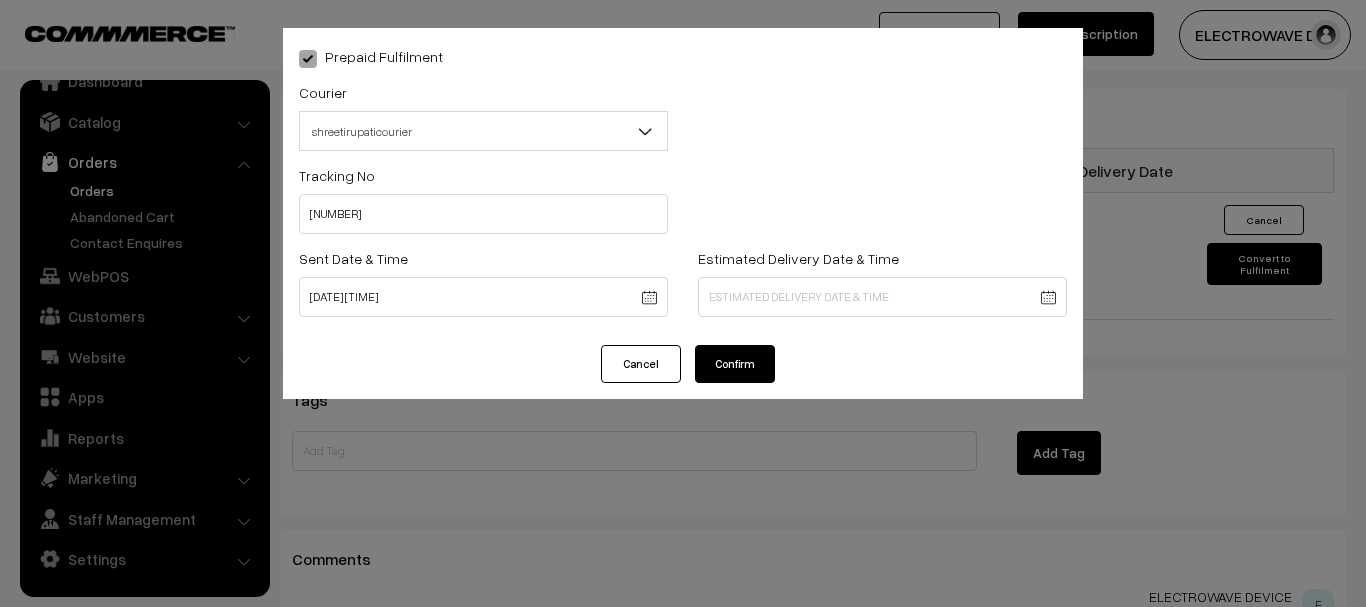 click on "Thank you for showing interest. Our team will call you shortly.
Close
dhruvpro.com
Go to Website
Create New Store" at bounding box center (683, -268) 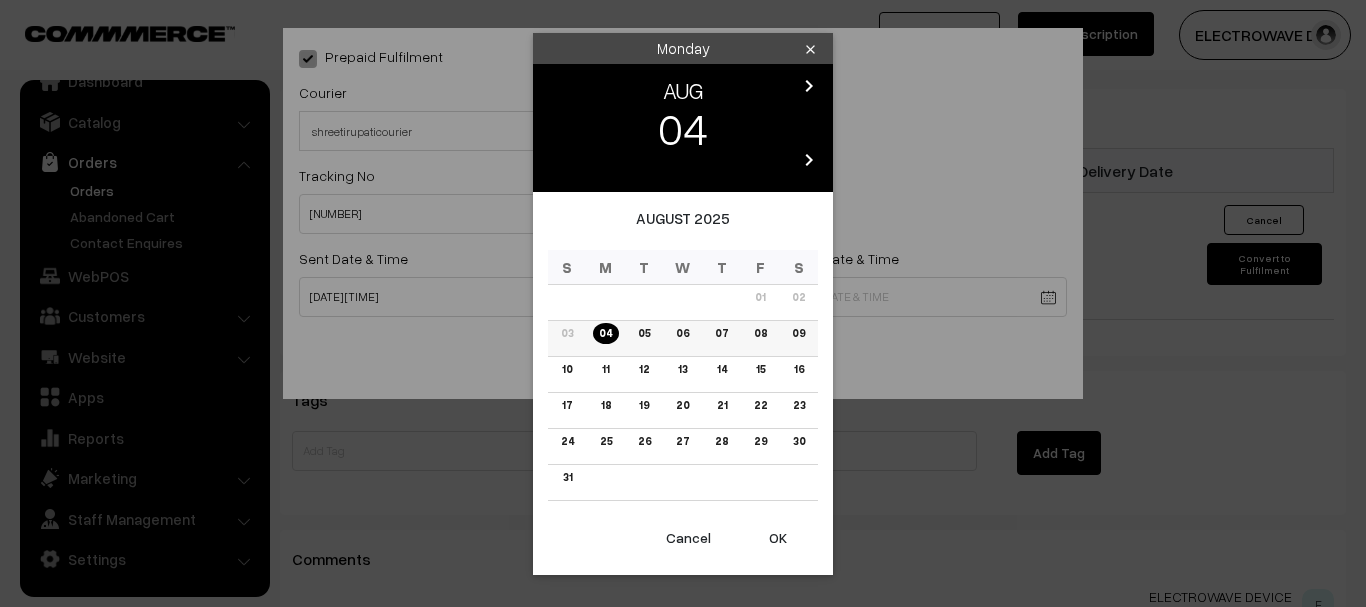 click on "06" at bounding box center (682, 333) 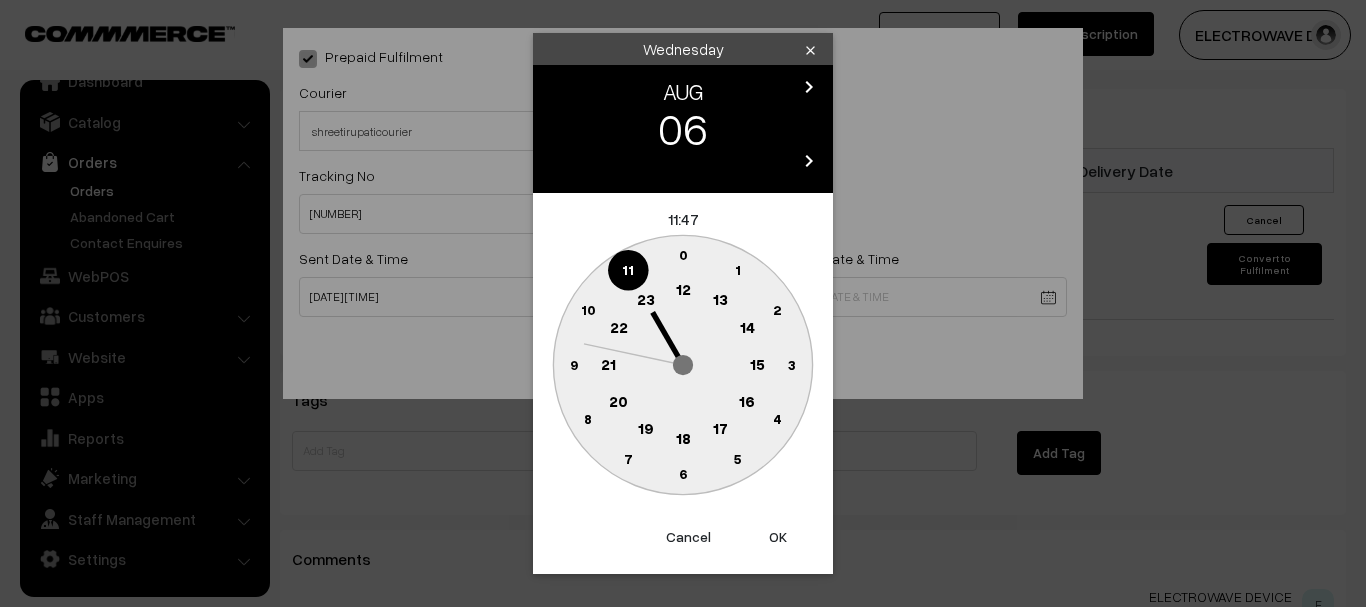 click on "OK" at bounding box center [778, 537] 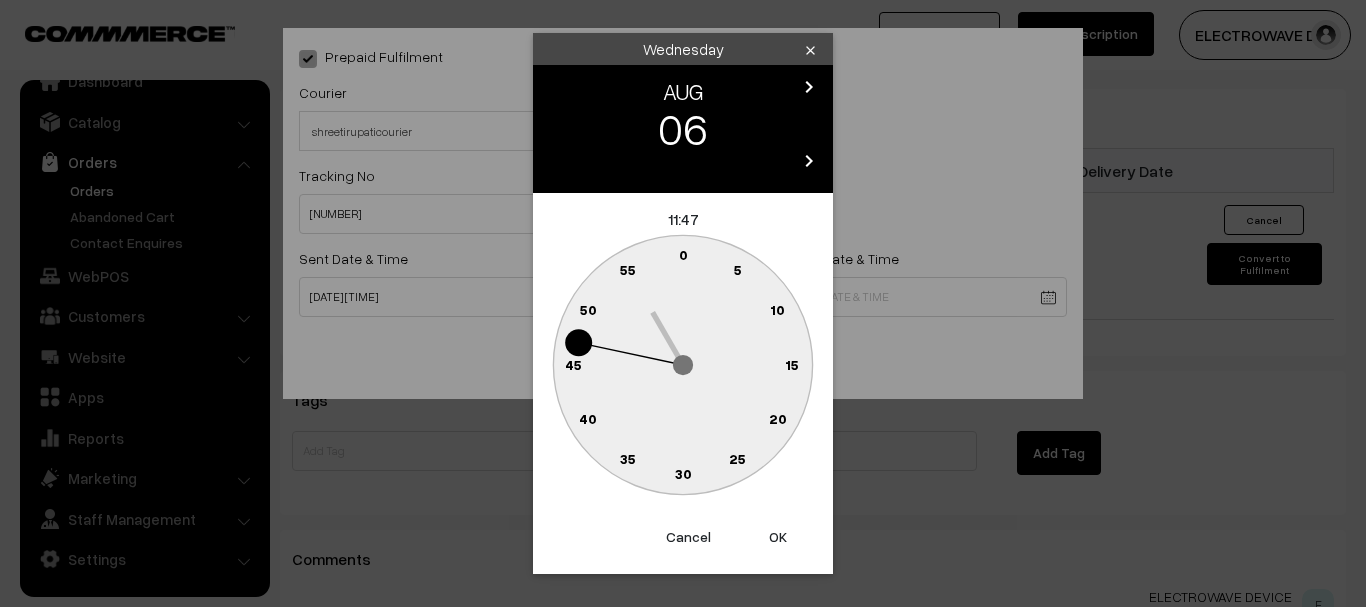 click on "OK" at bounding box center [778, 537] 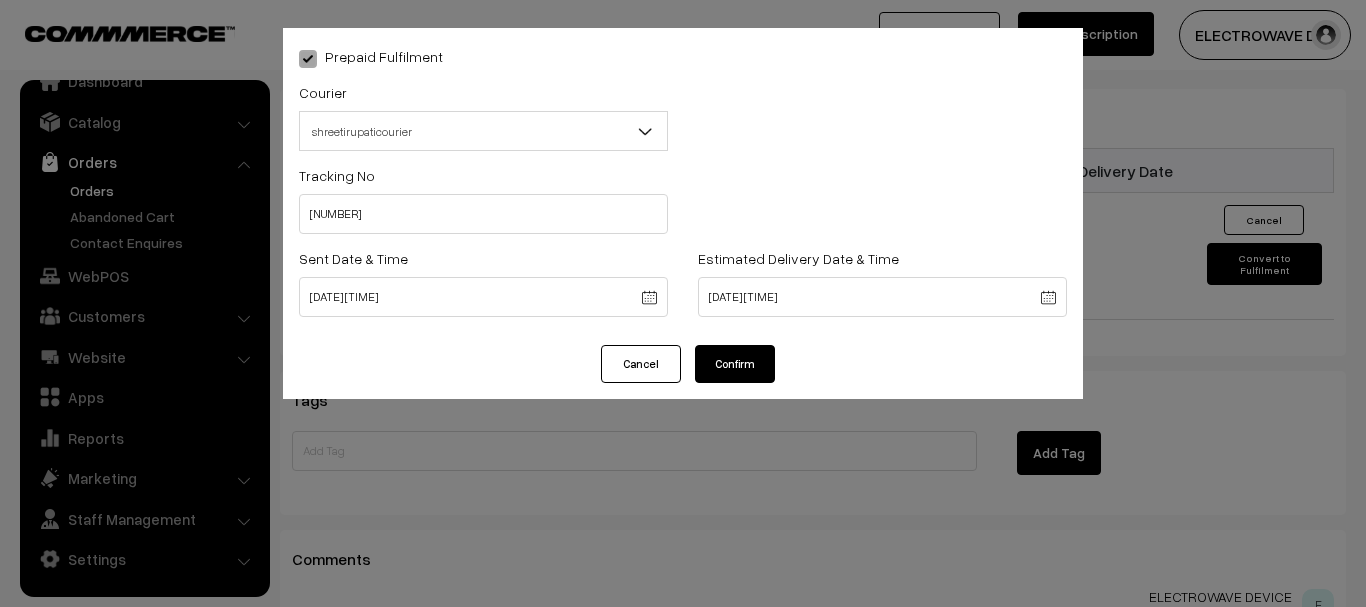 click on "Confirm" at bounding box center [735, 364] 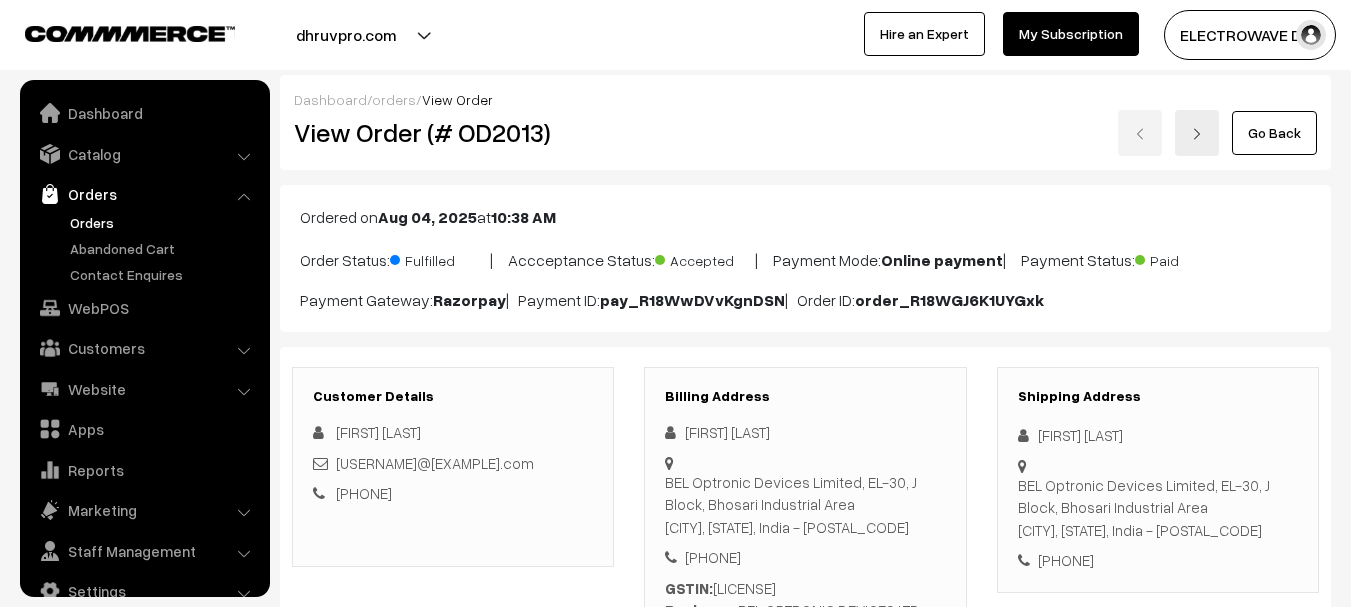 scroll, scrollTop: 1400, scrollLeft: 0, axis: vertical 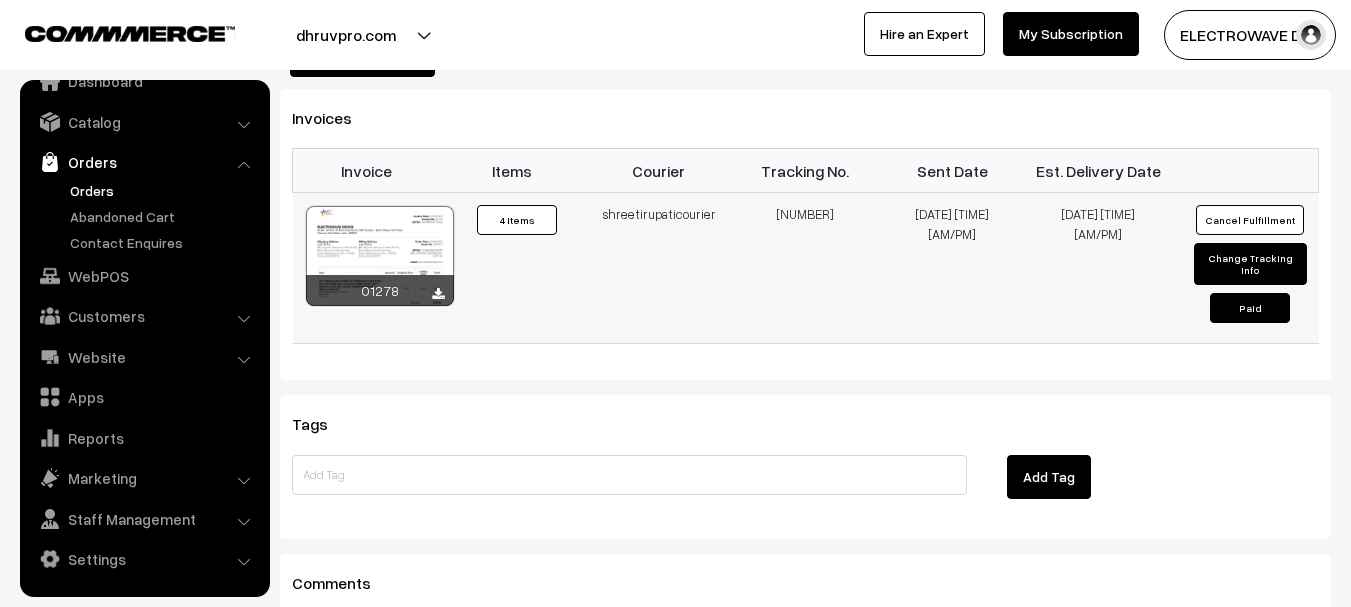 drag, startPoint x: 0, startPoint y: 0, endPoint x: 736, endPoint y: 257, distance: 779.58 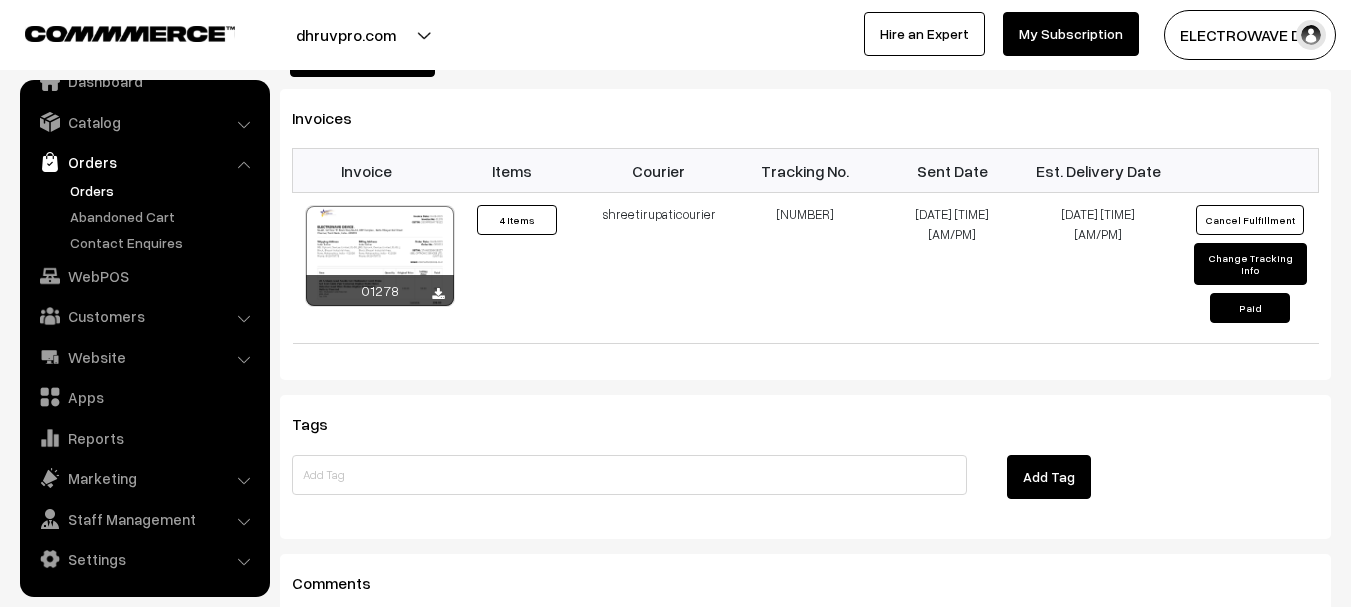 click on "Orders" at bounding box center (164, 190) 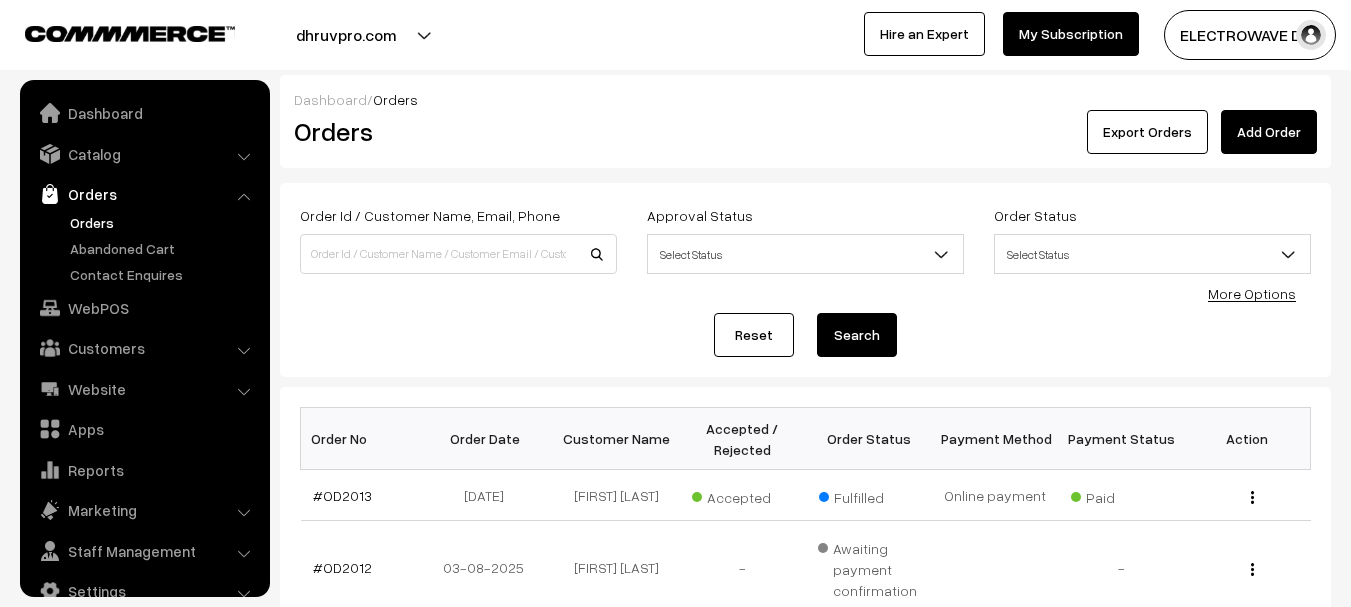 scroll, scrollTop: 0, scrollLeft: 0, axis: both 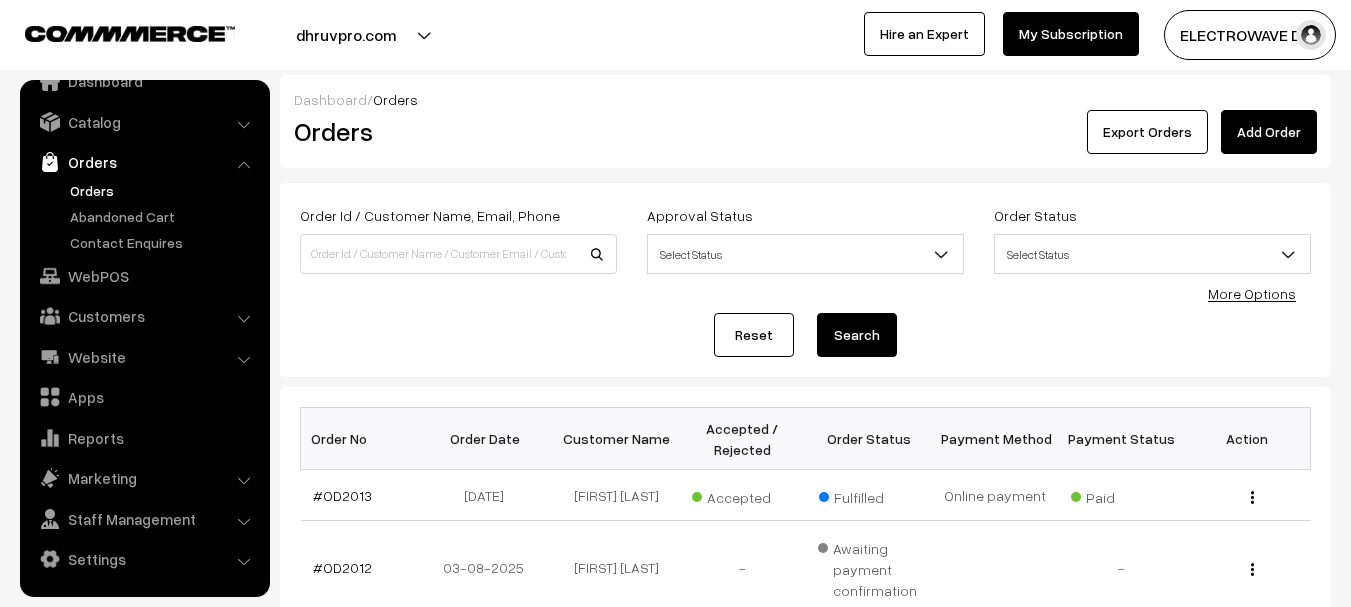 click on "Orders" at bounding box center (164, 190) 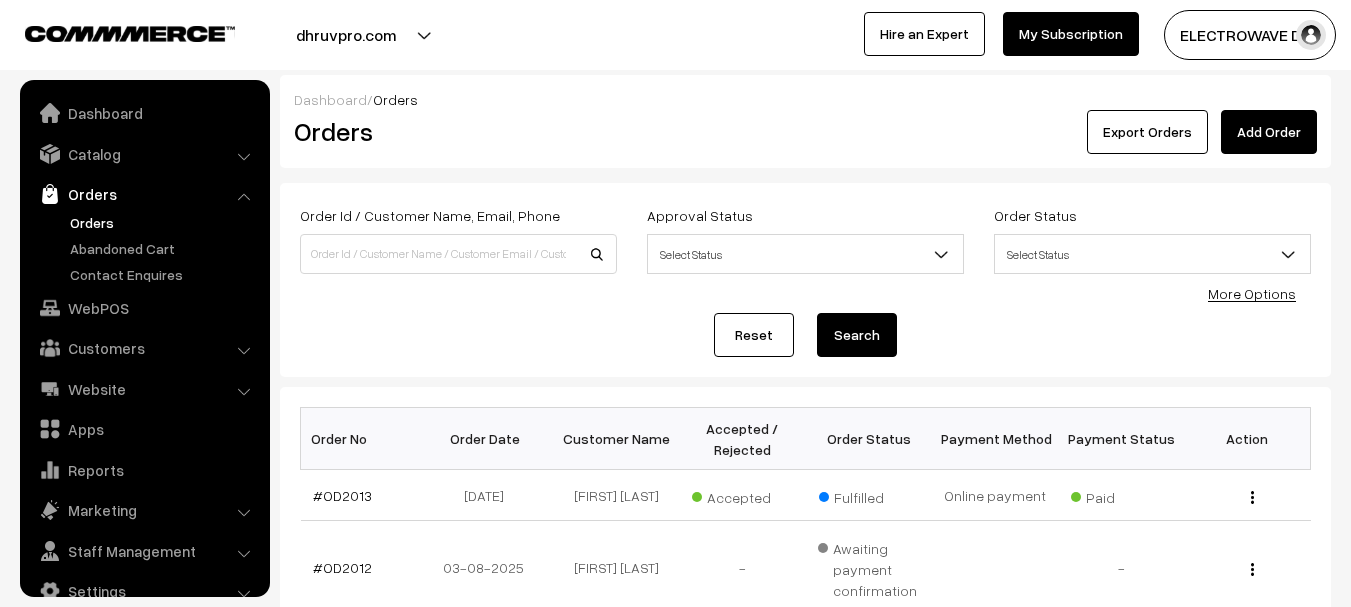 scroll, scrollTop: 500, scrollLeft: 0, axis: vertical 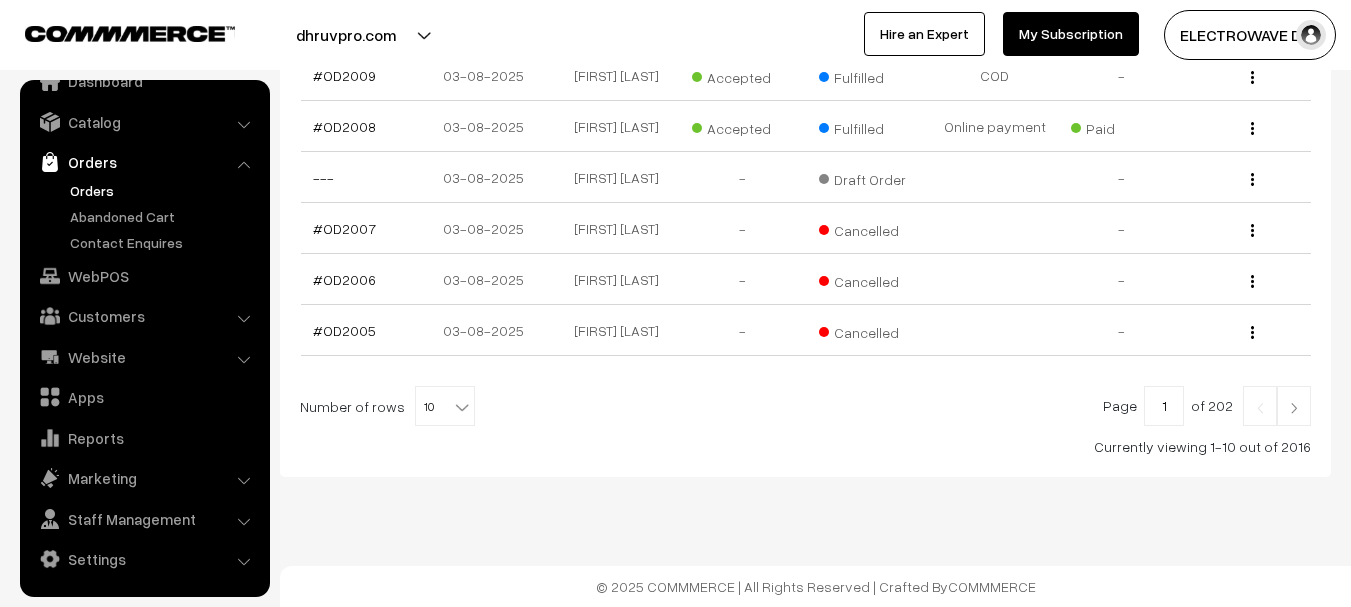 click at bounding box center [1294, 406] 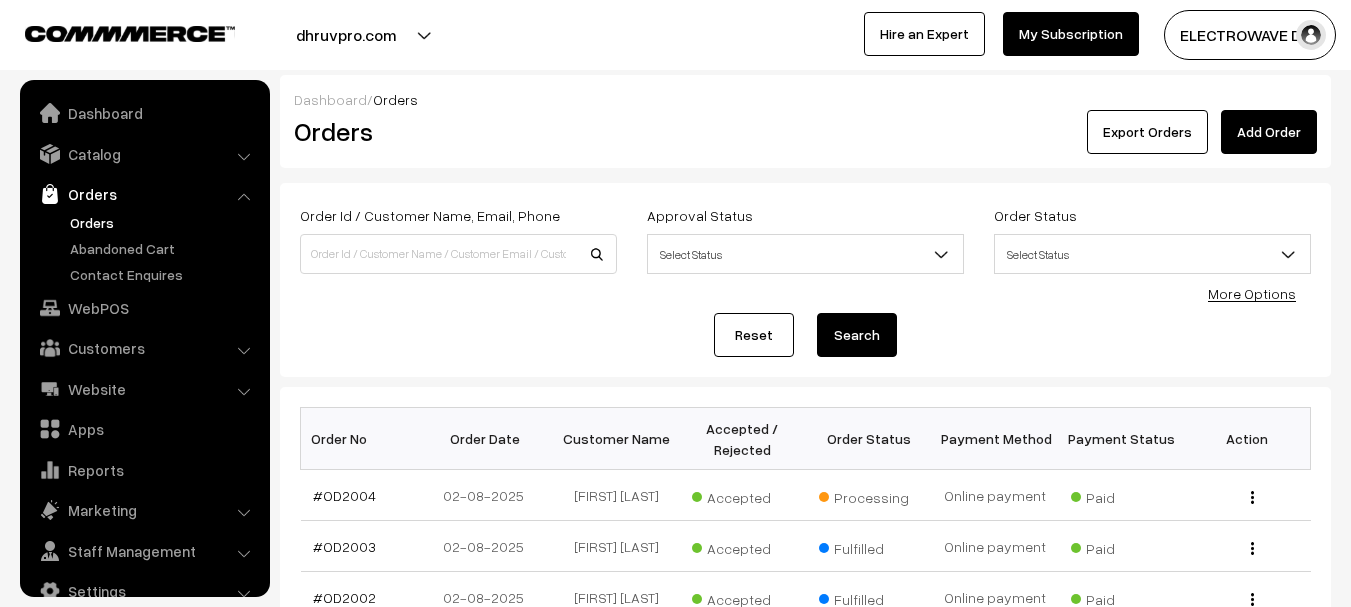 scroll, scrollTop: 300, scrollLeft: 0, axis: vertical 